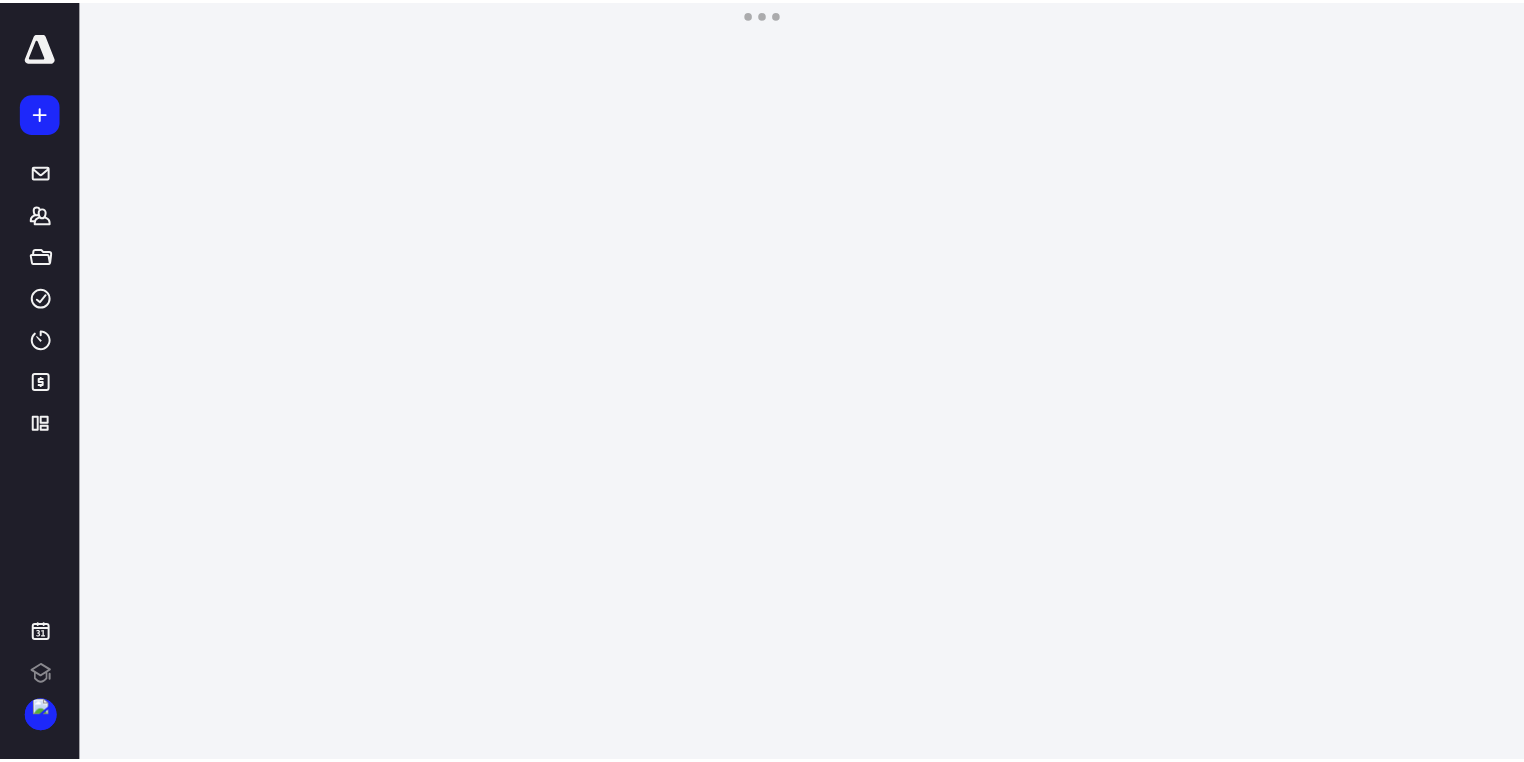 scroll, scrollTop: 0, scrollLeft: 0, axis: both 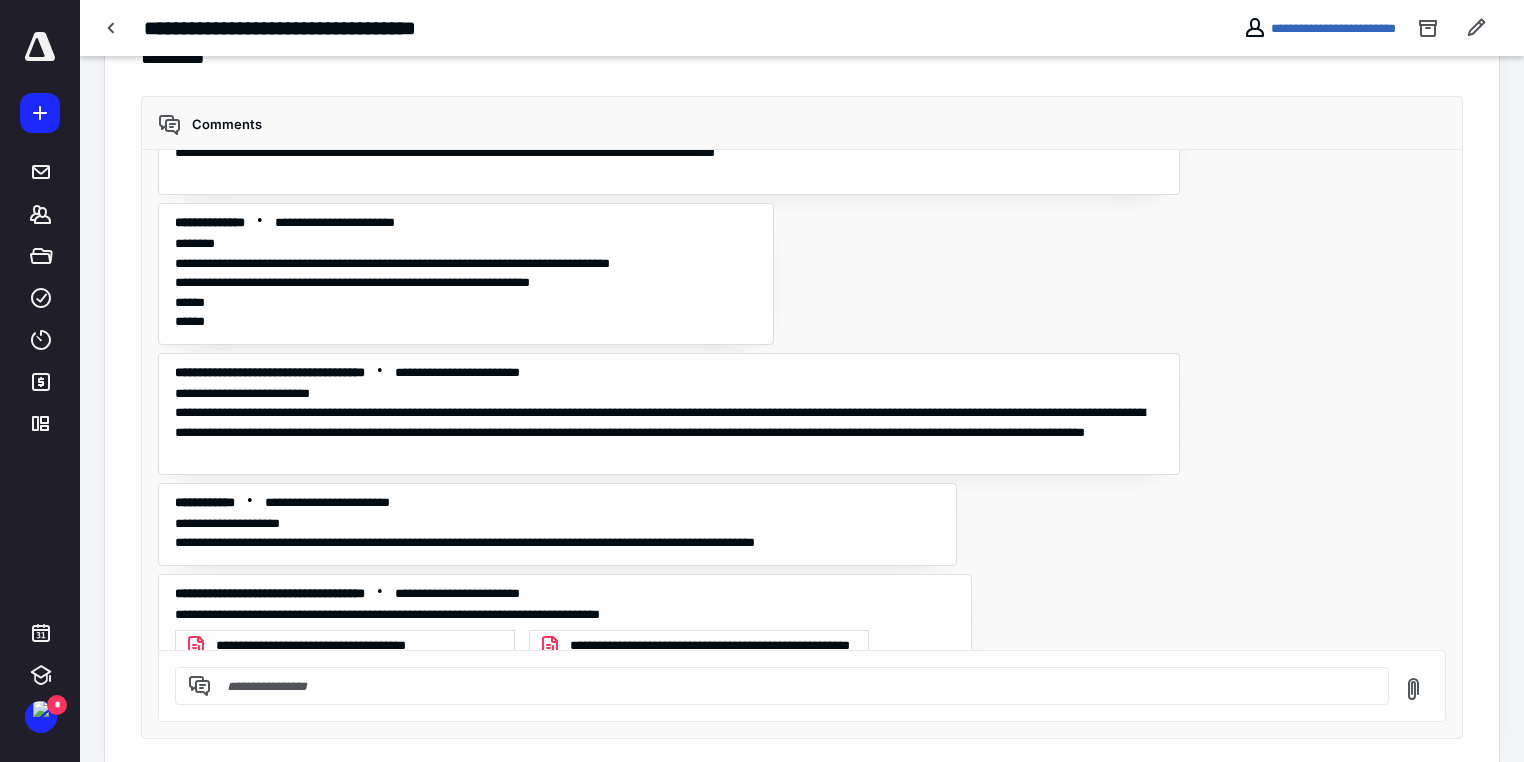 click on "**********" at bounding box center [344, 646] 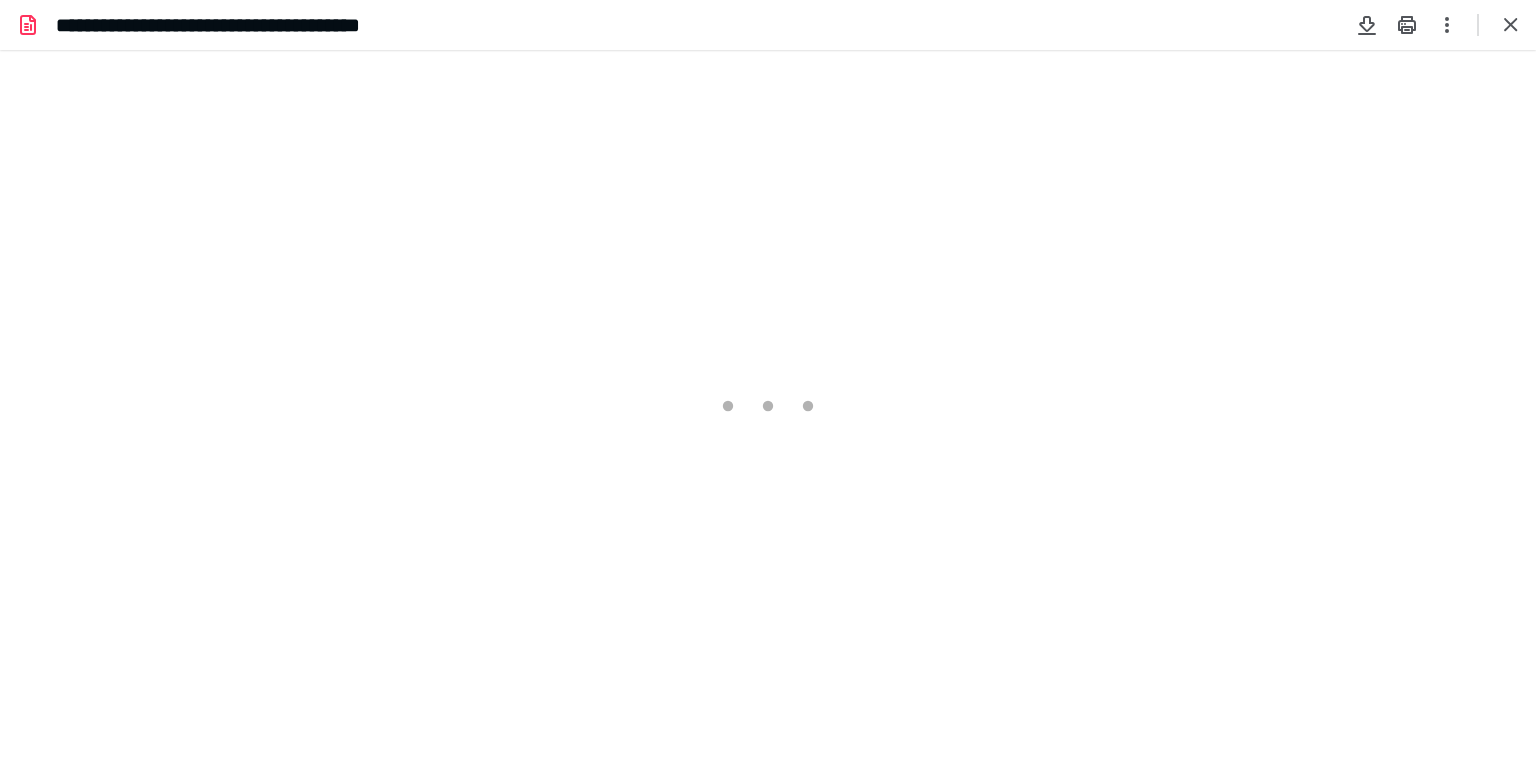 scroll, scrollTop: 0, scrollLeft: 0, axis: both 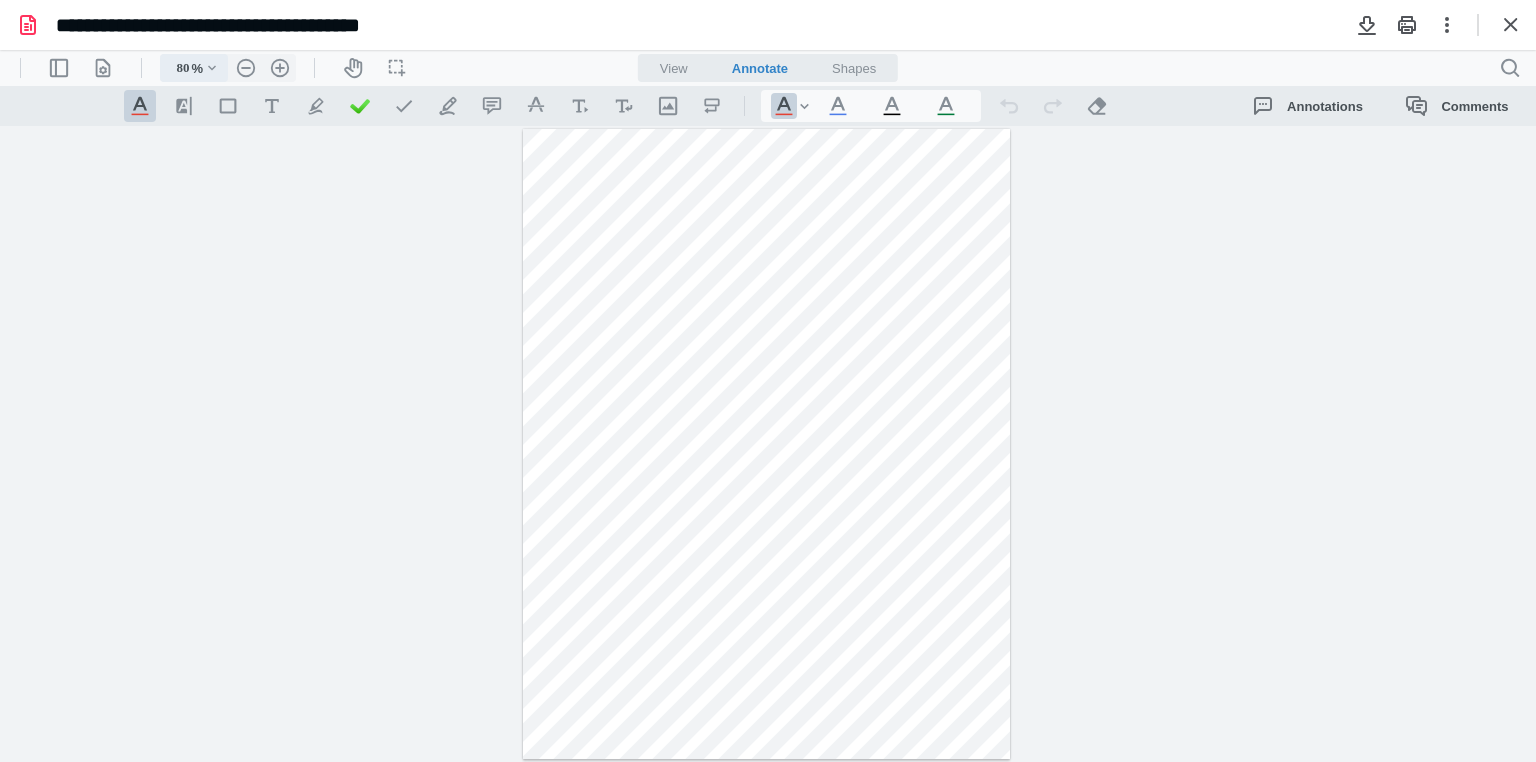 click on ".cls-1{fill:#abb0c4;} icon - chevron - down" at bounding box center (212, 68) 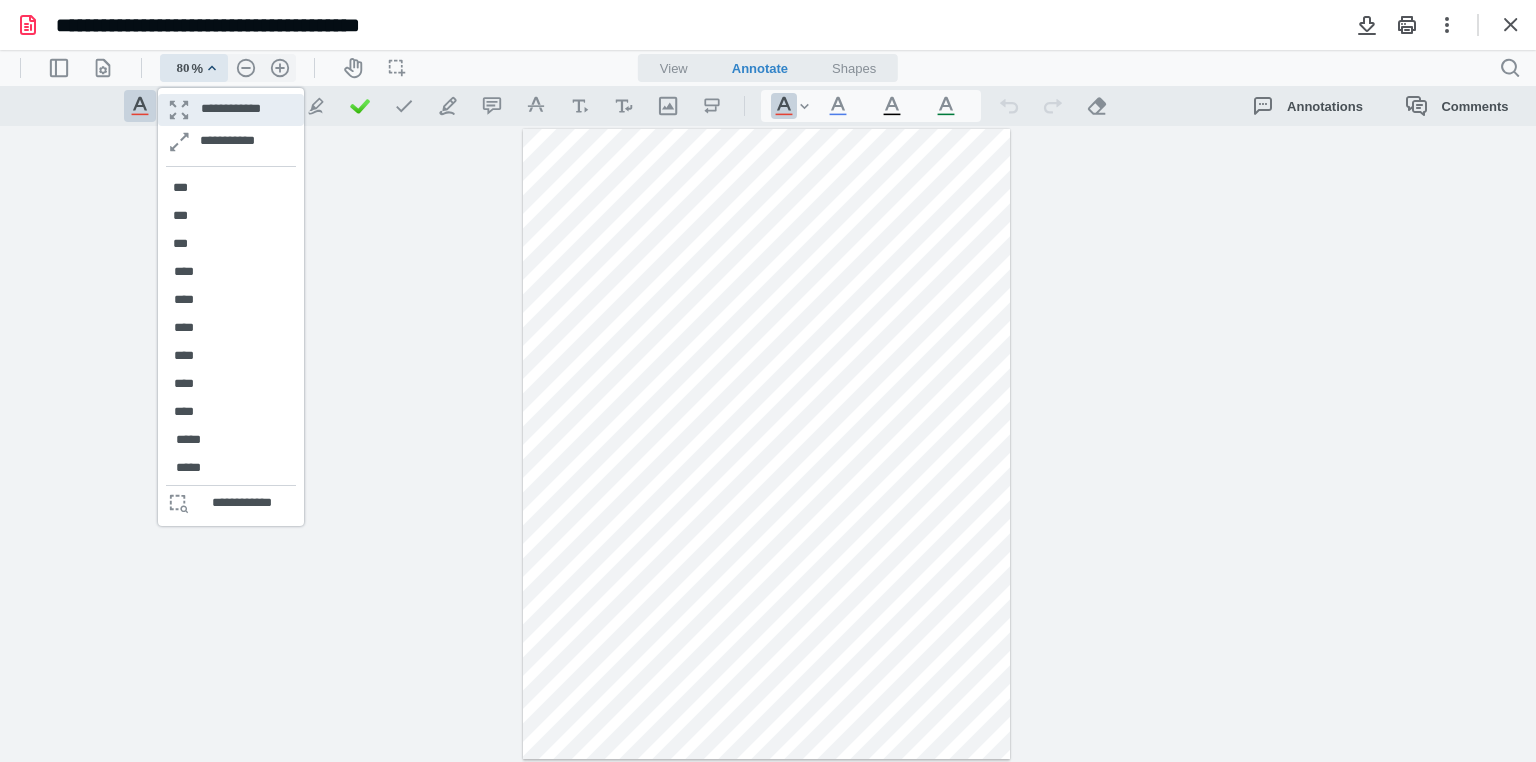 click on "**********" at bounding box center (231, 110) 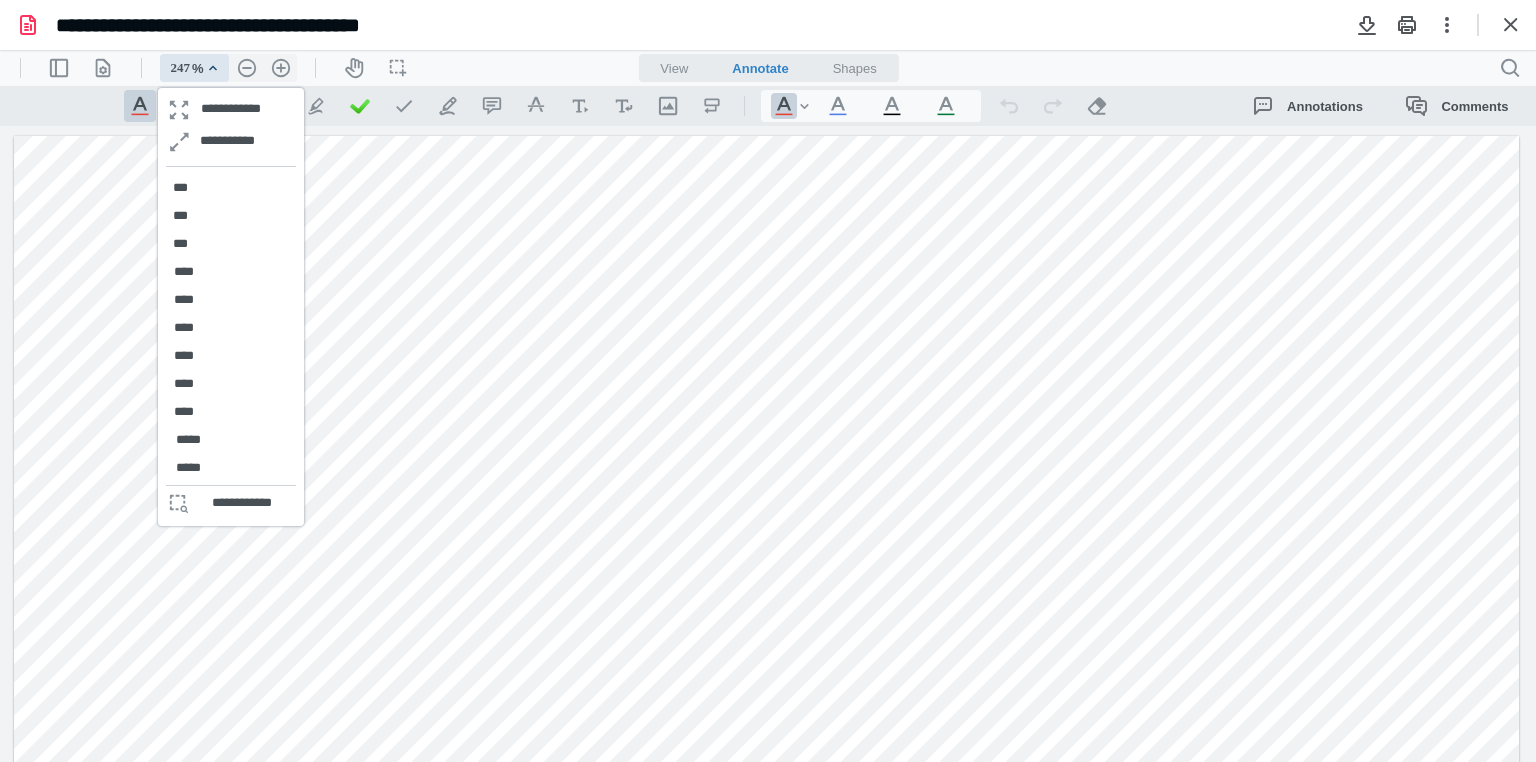 click at bounding box center [767, 1110] 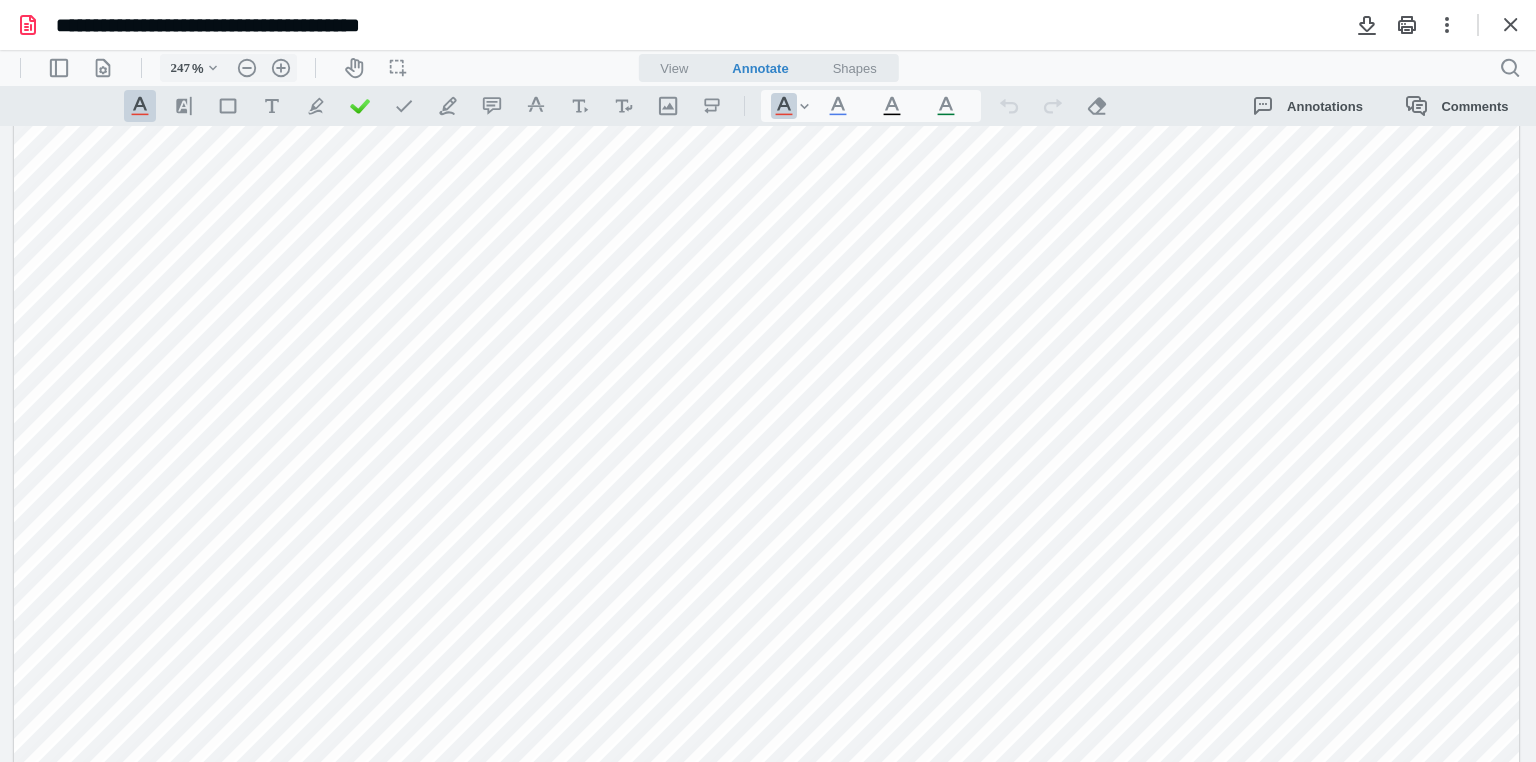 scroll, scrollTop: 0, scrollLeft: 0, axis: both 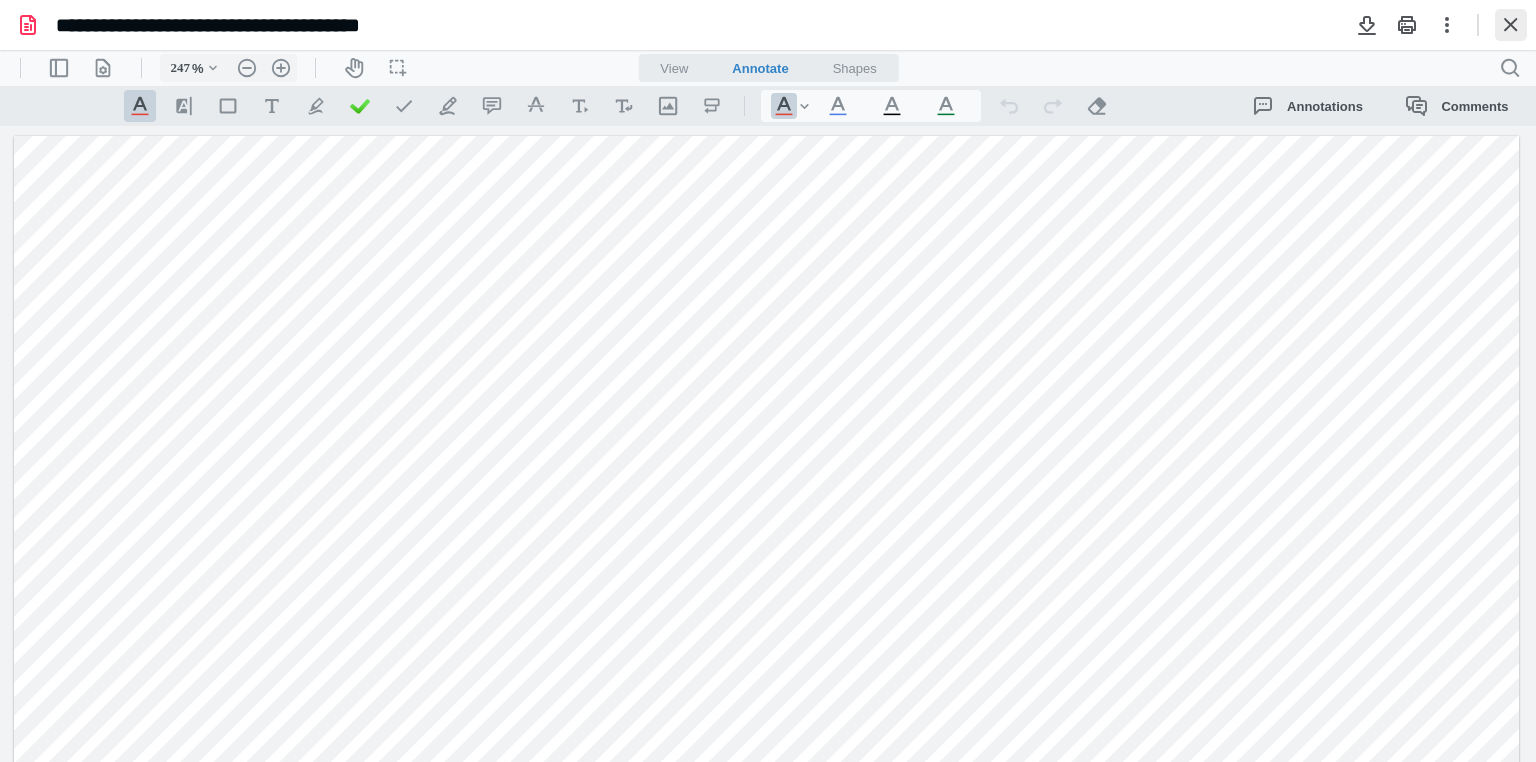 click at bounding box center (1511, 25) 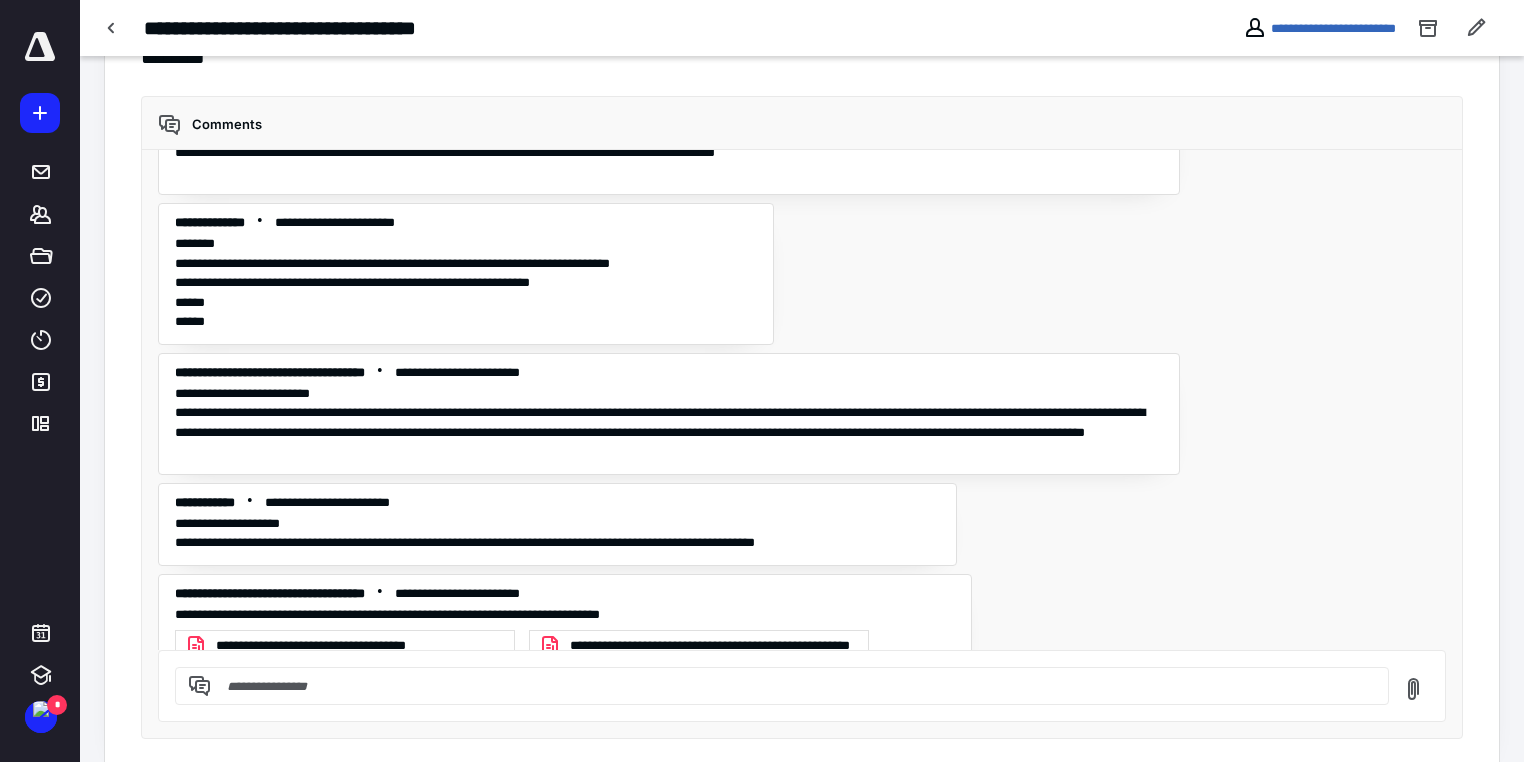 click on "**********" at bounding box center (802, 400) 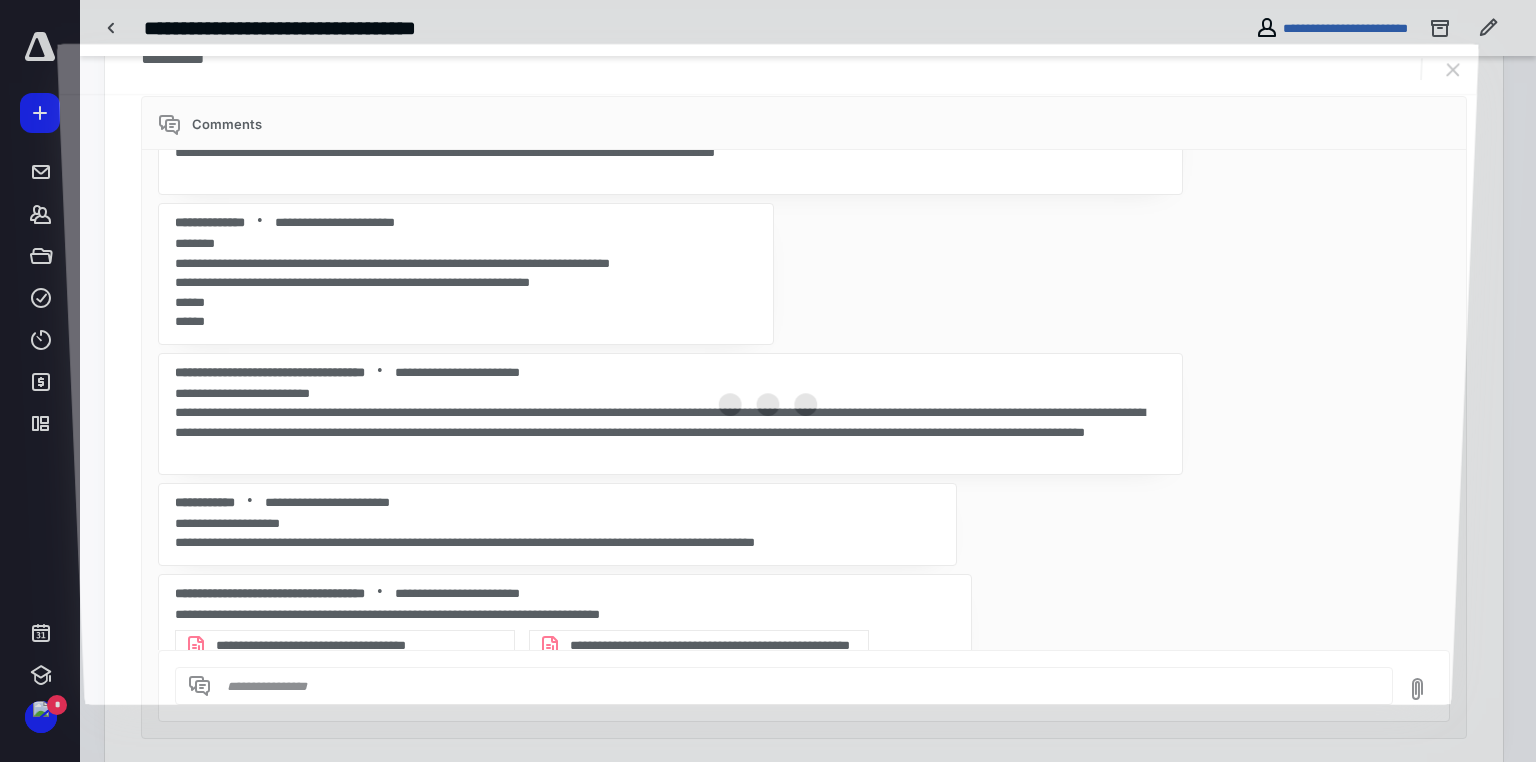 click at bounding box center [768, 399] 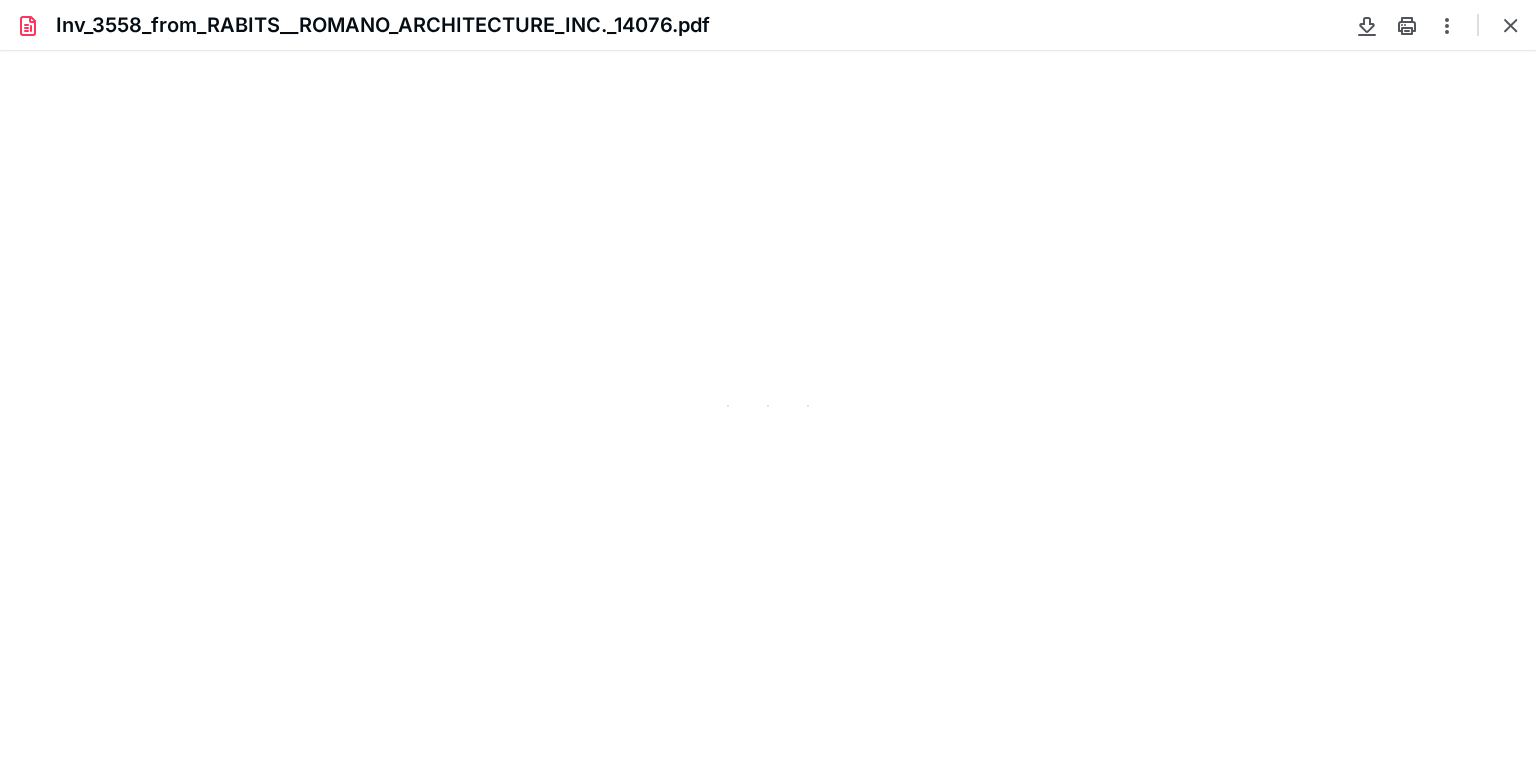 scroll, scrollTop: 0, scrollLeft: 0, axis: both 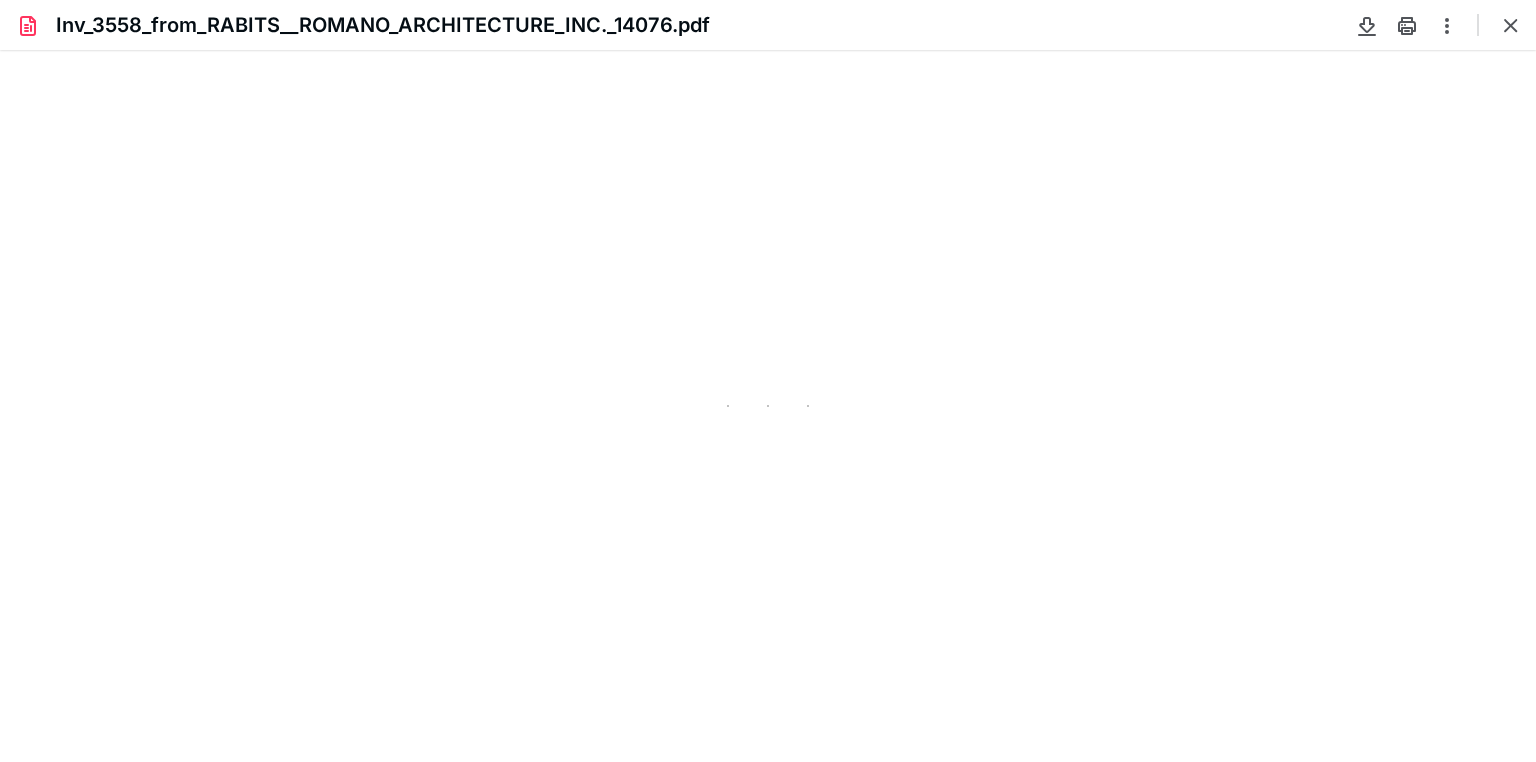 type on "247" 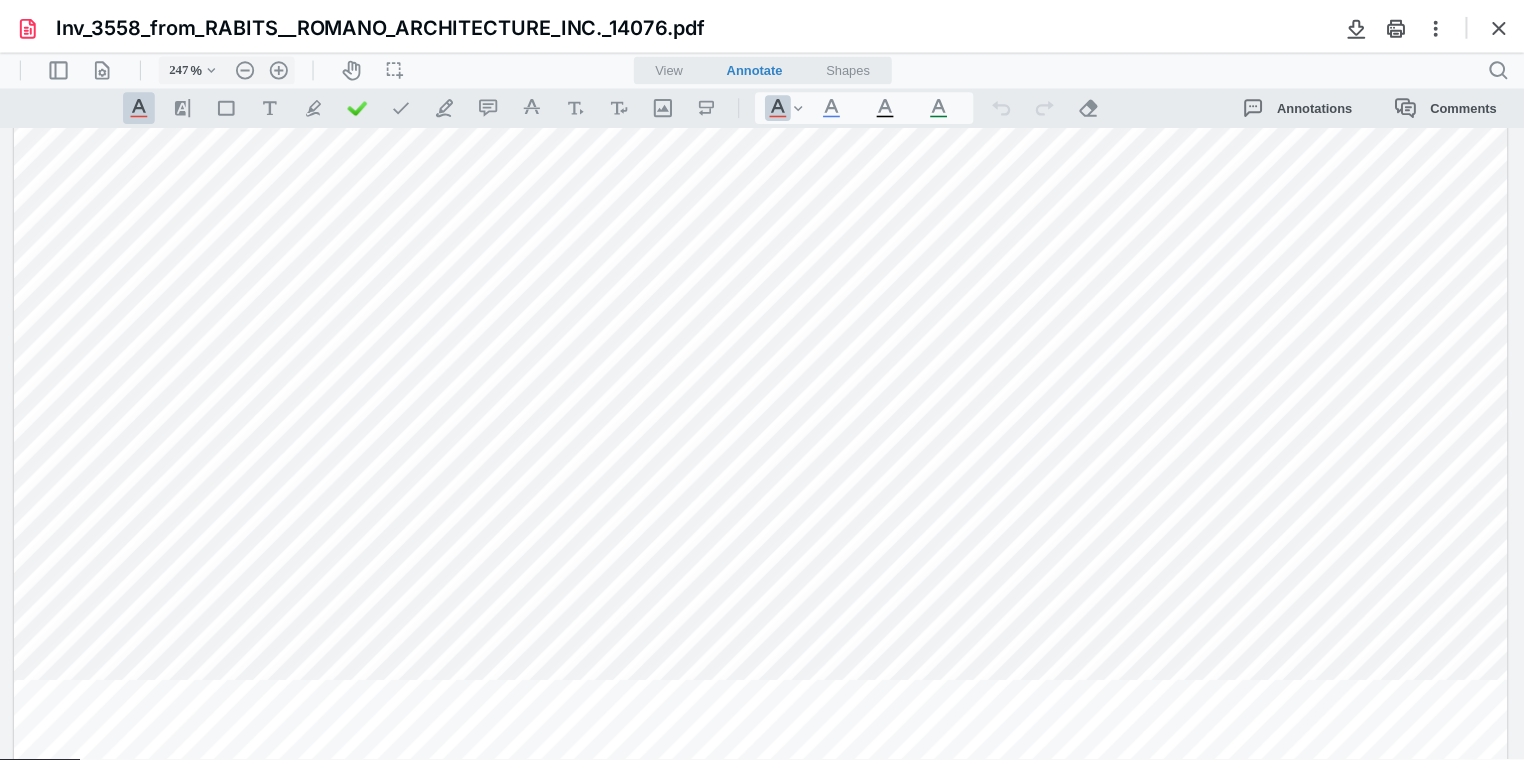 scroll, scrollTop: 1331, scrollLeft: 0, axis: vertical 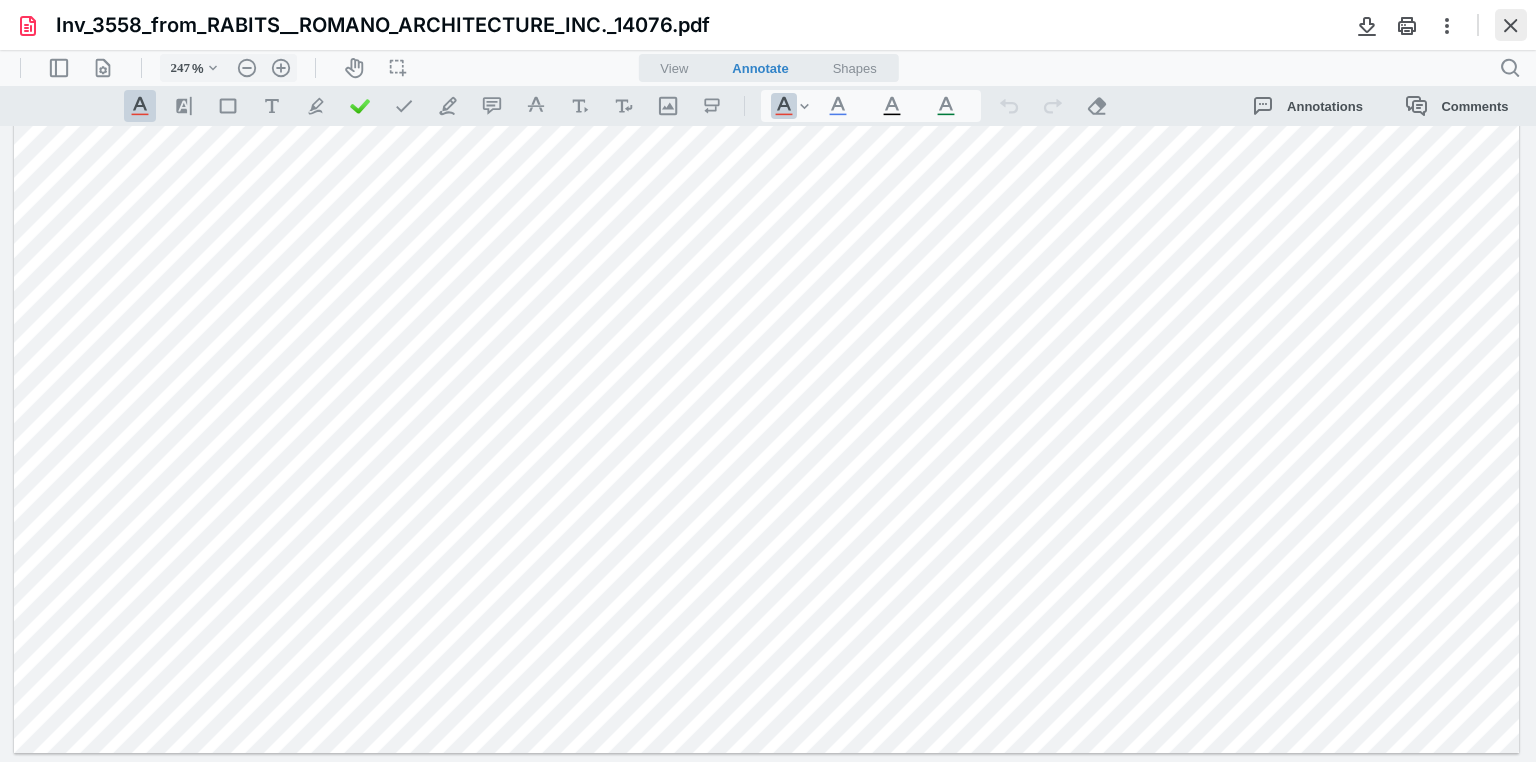 click at bounding box center (1511, 25) 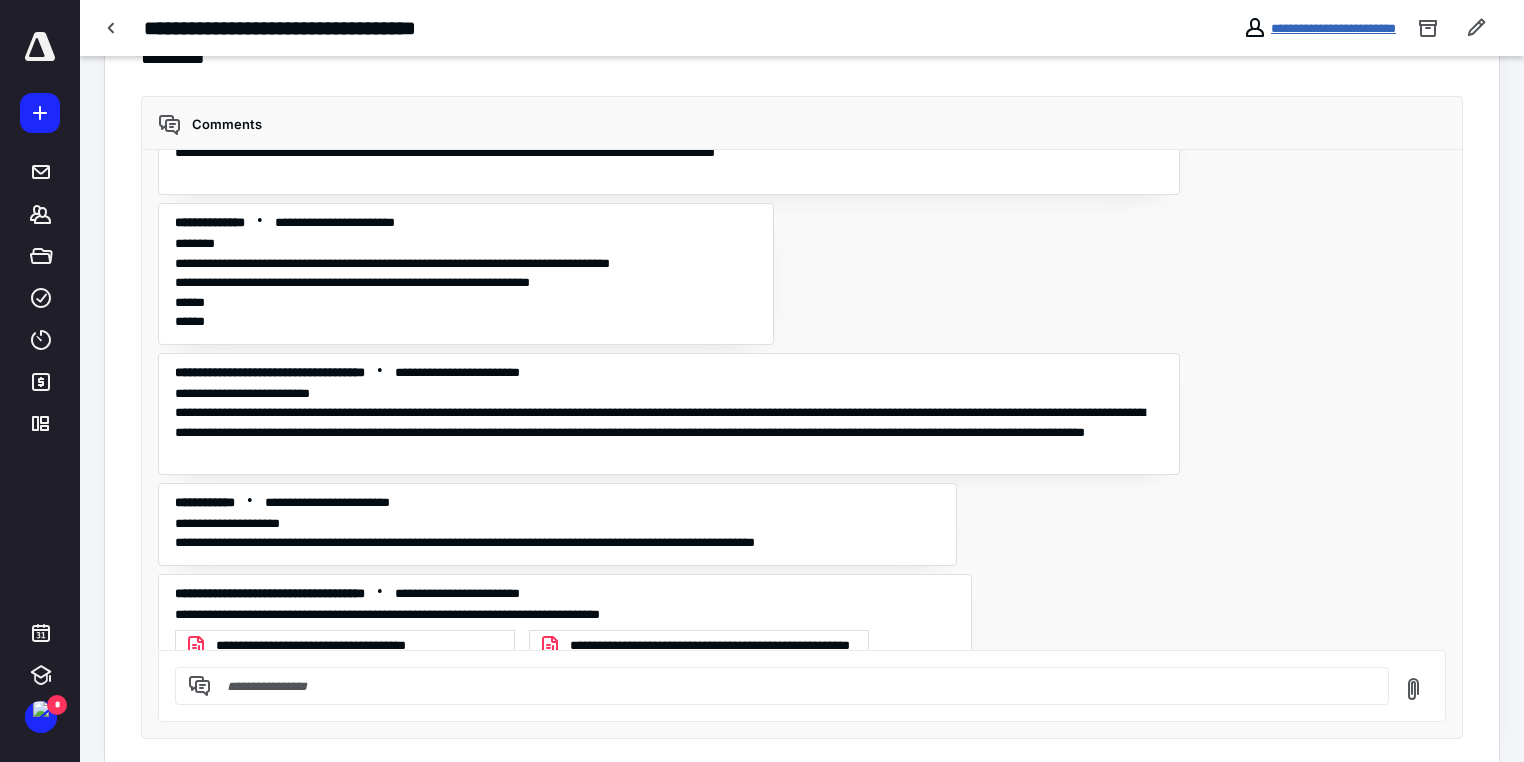 click on "**********" at bounding box center [1333, 28] 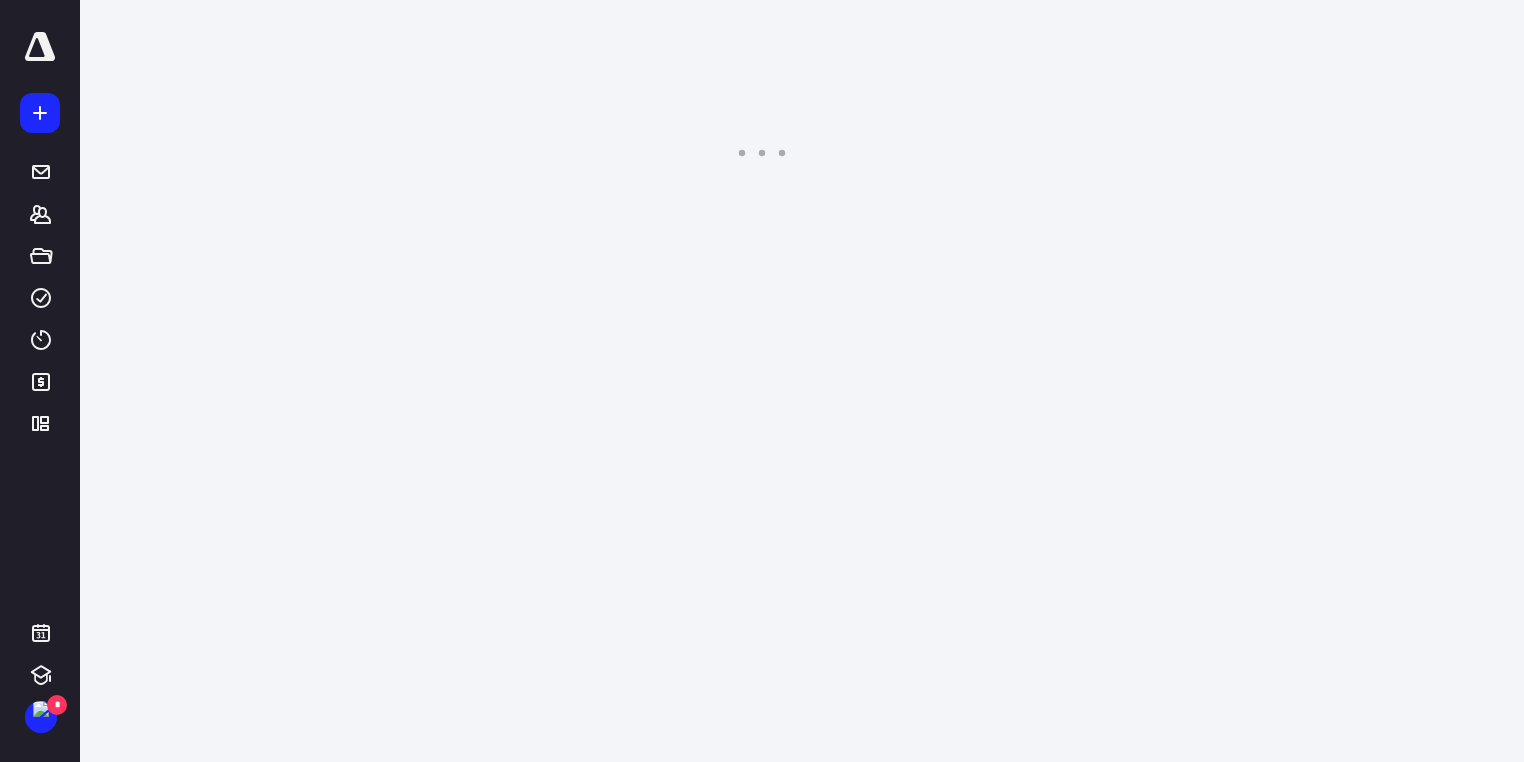 scroll, scrollTop: 0, scrollLeft: 0, axis: both 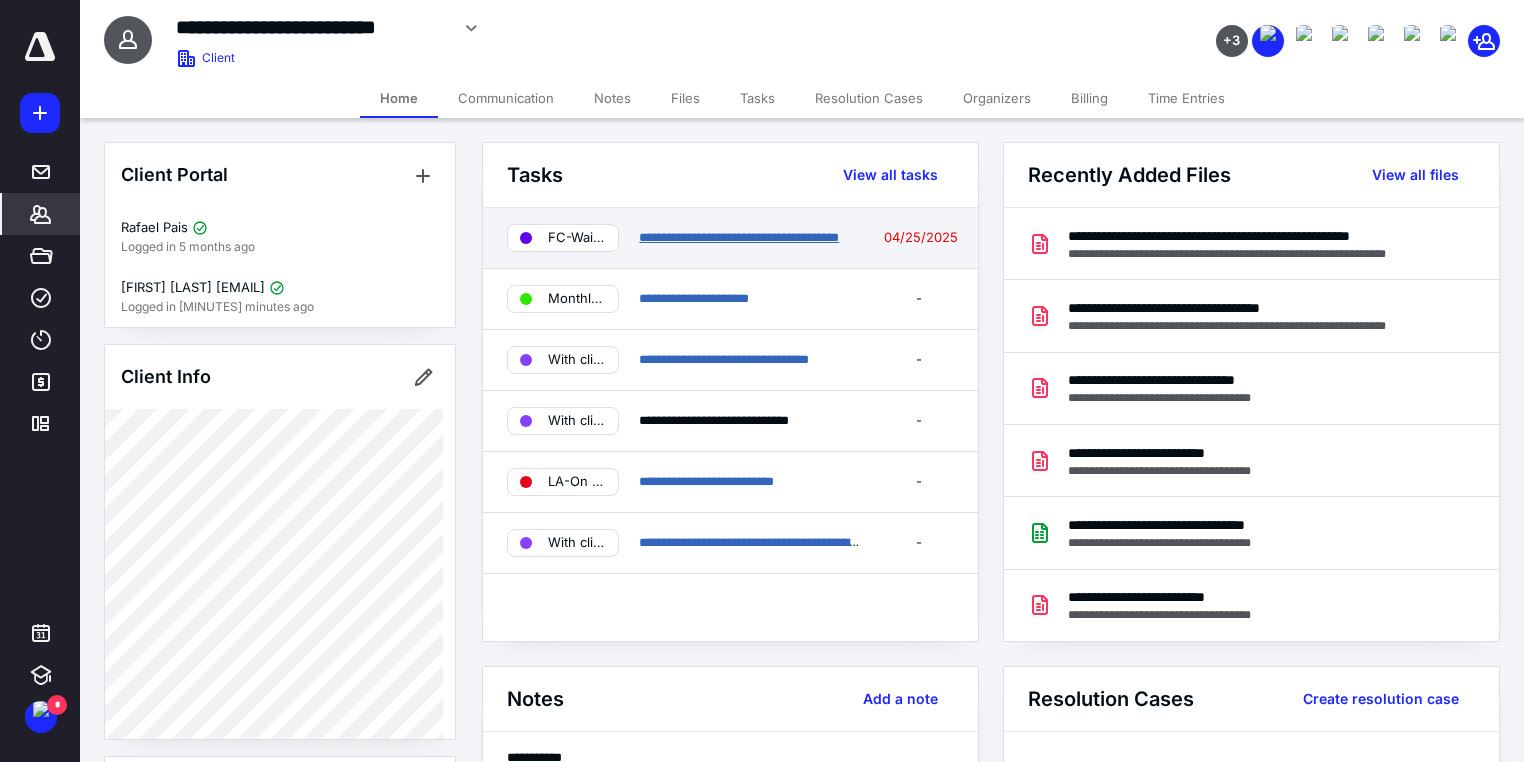 click on "**********" at bounding box center [739, 237] 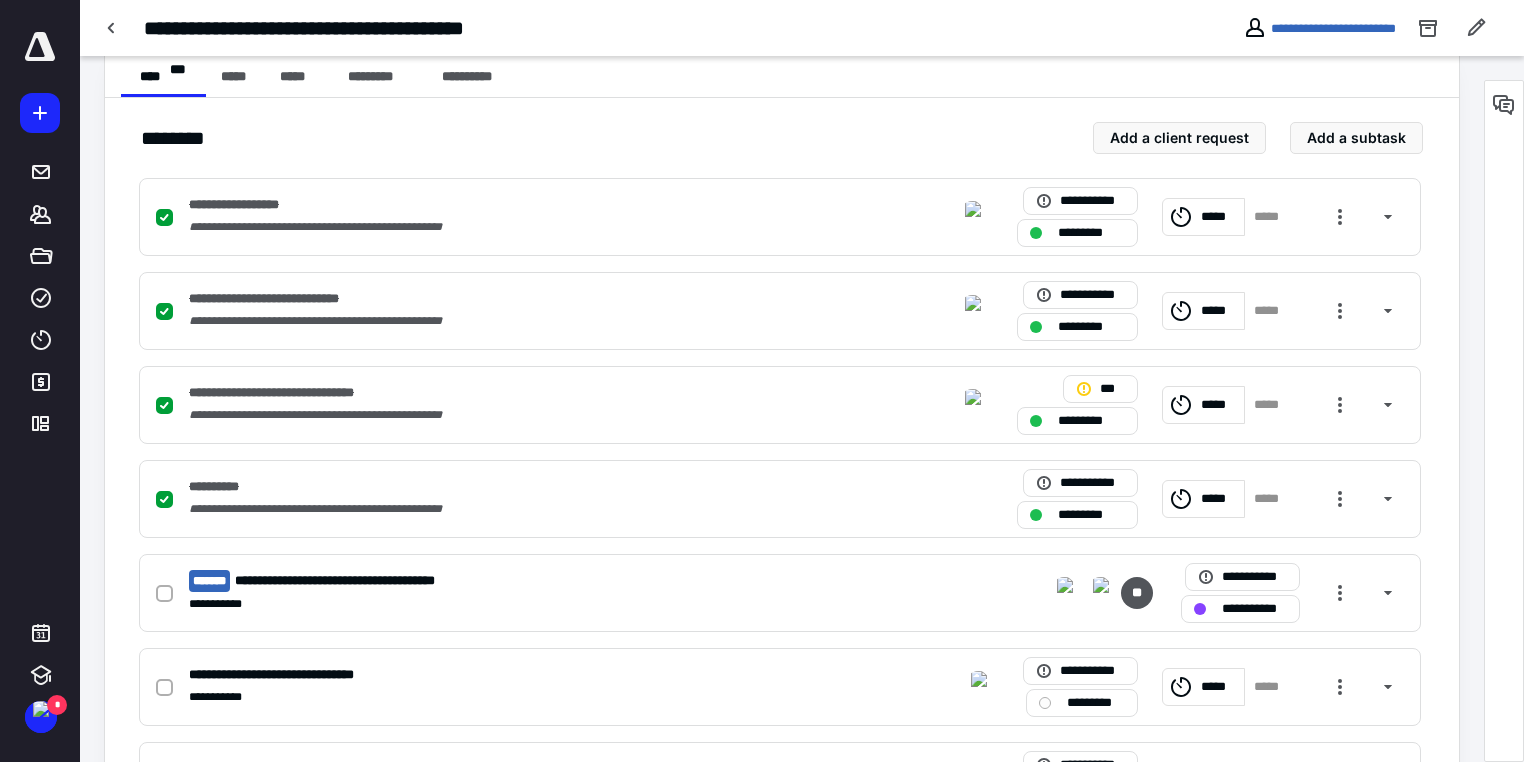 scroll, scrollTop: 480, scrollLeft: 0, axis: vertical 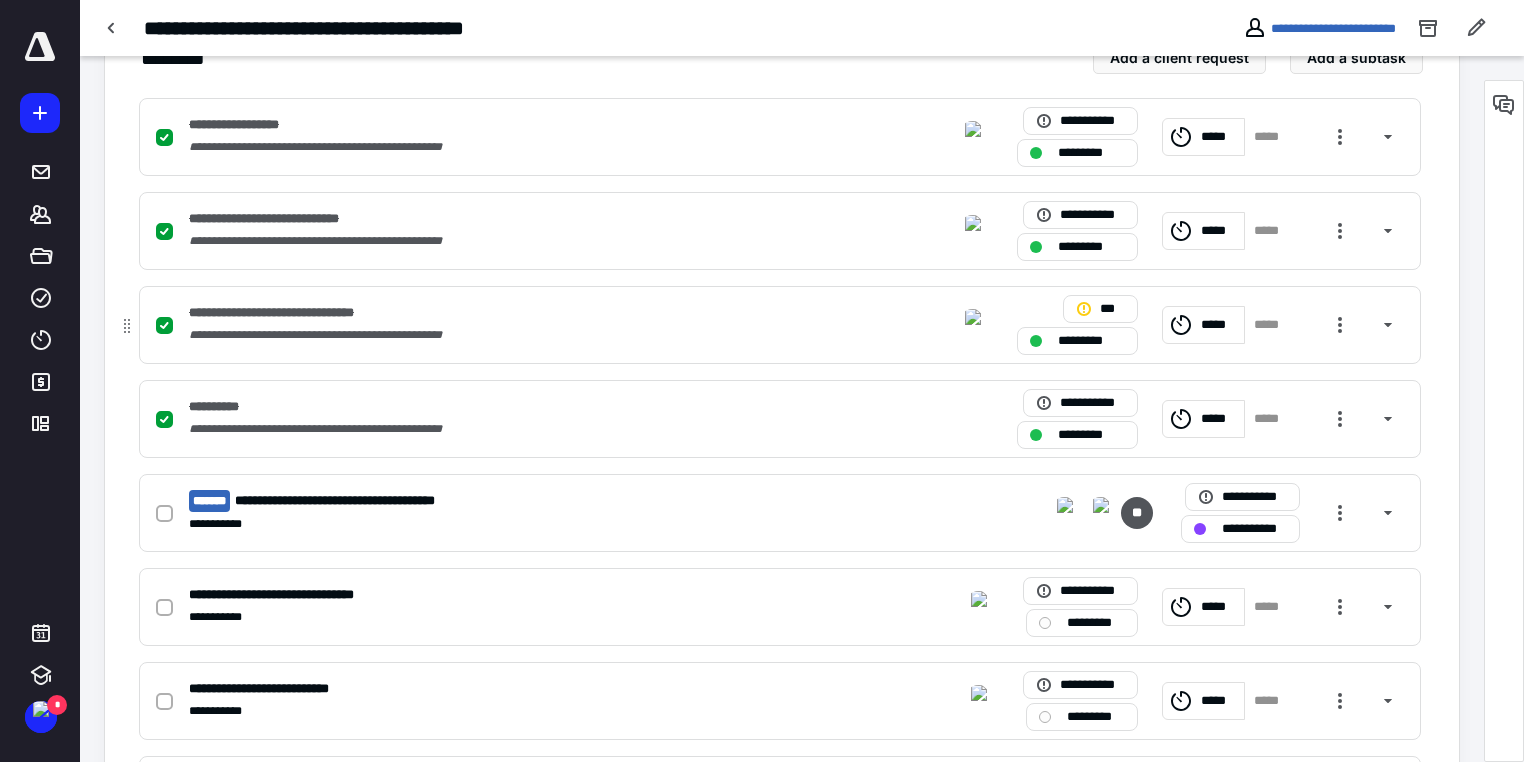 click on "**********" at bounding box center (780, 325) 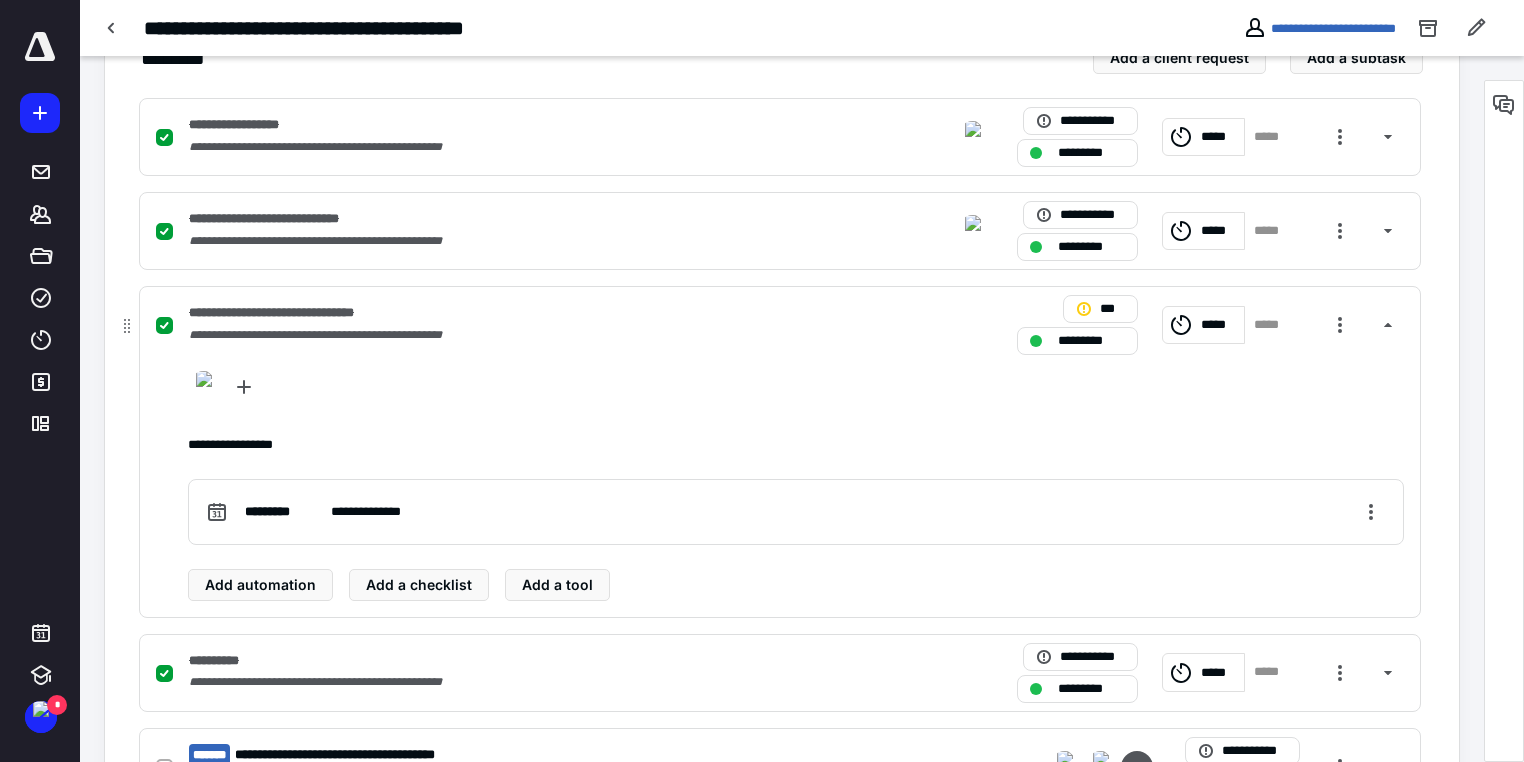click at bounding box center (796, 391) 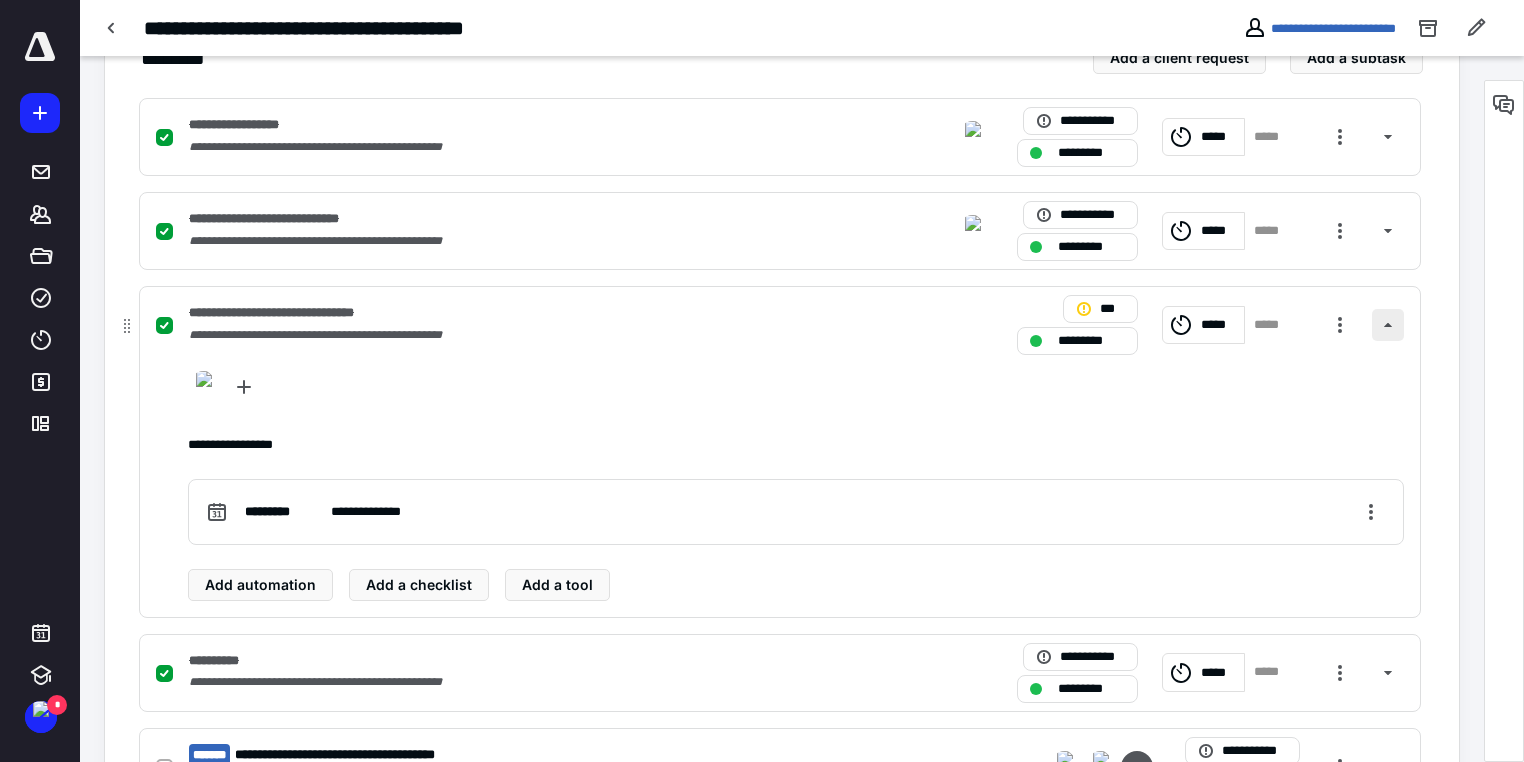 click at bounding box center (1388, 325) 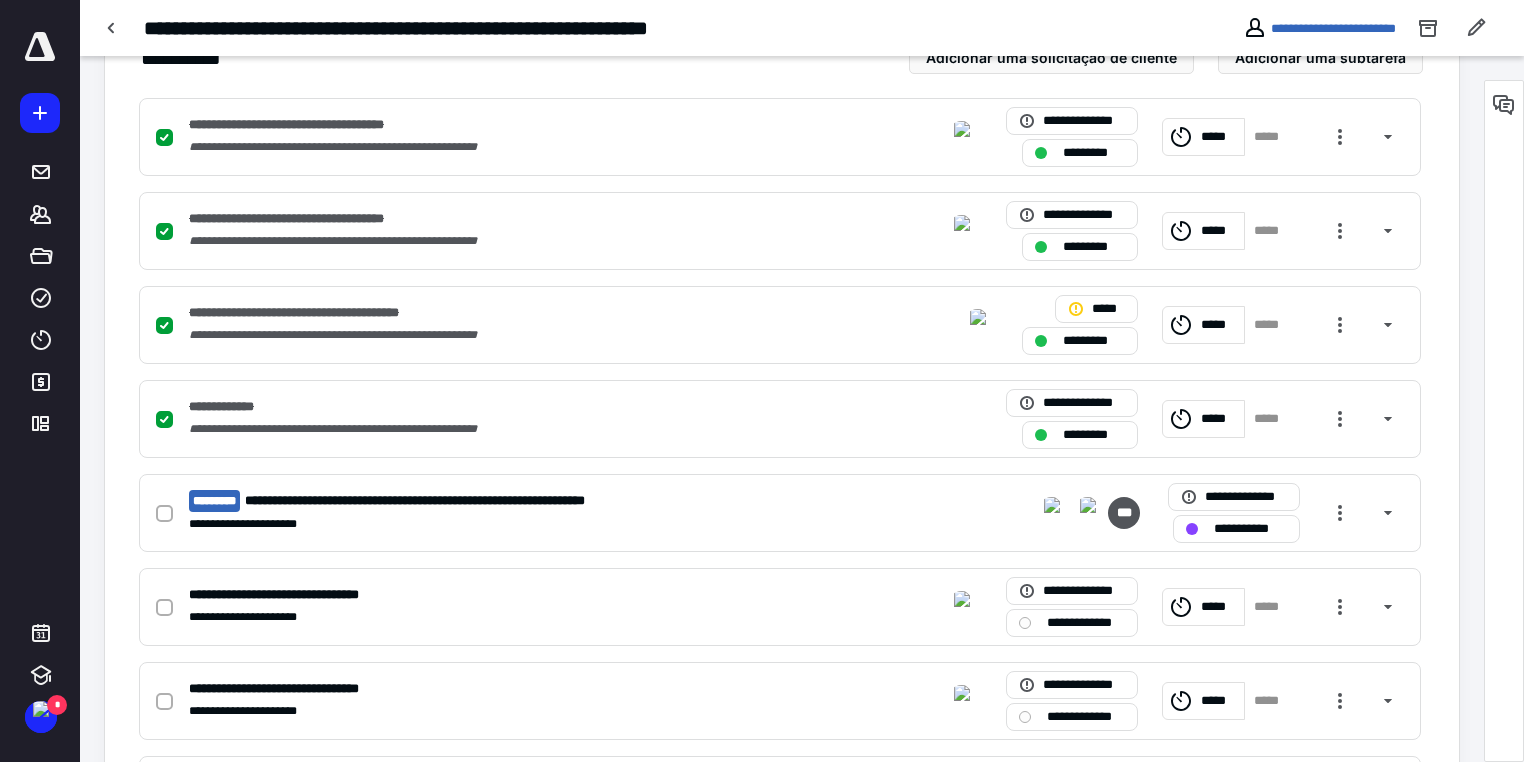 scroll, scrollTop: 640, scrollLeft: 0, axis: vertical 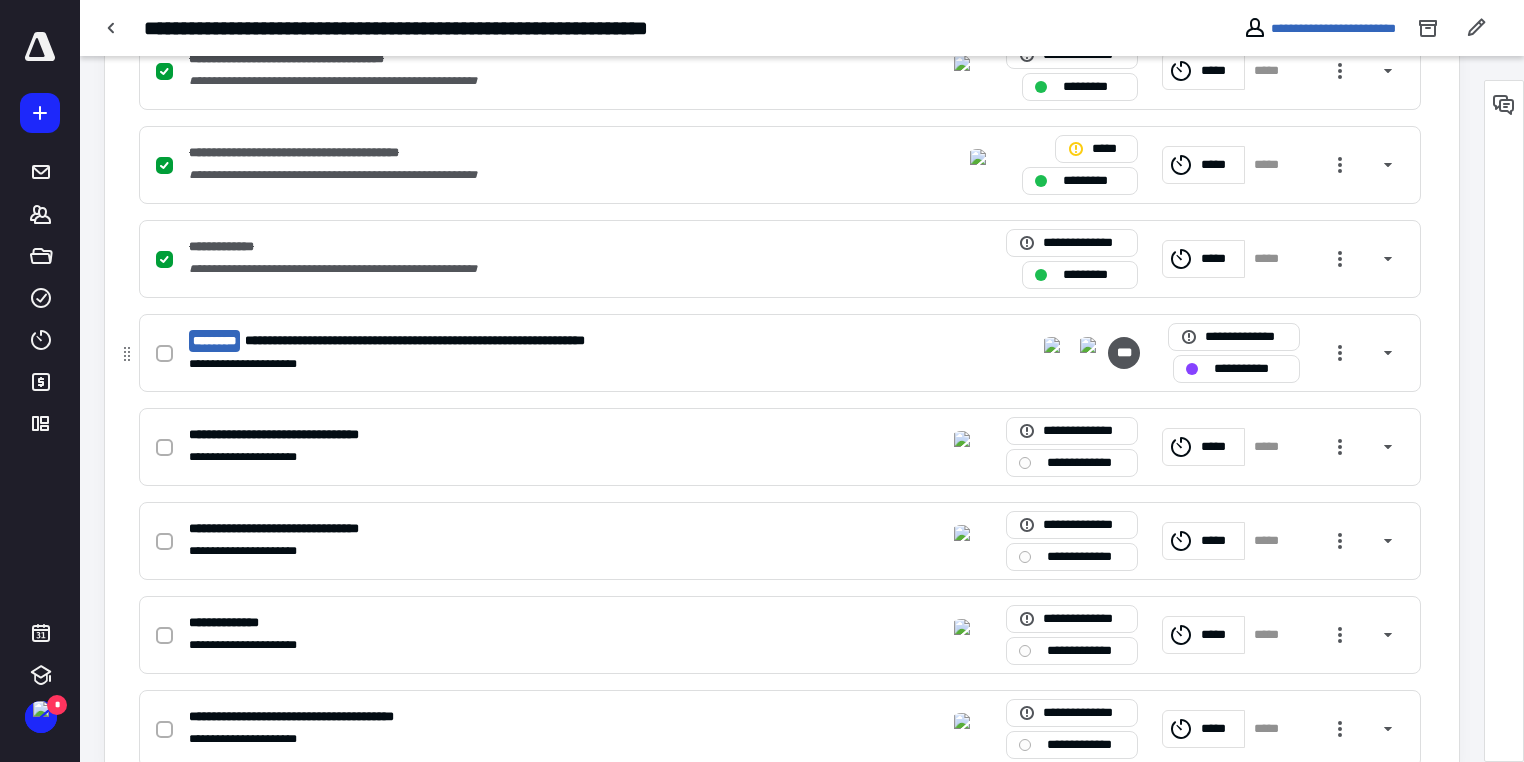 click on "**********" at bounding box center [780, 353] 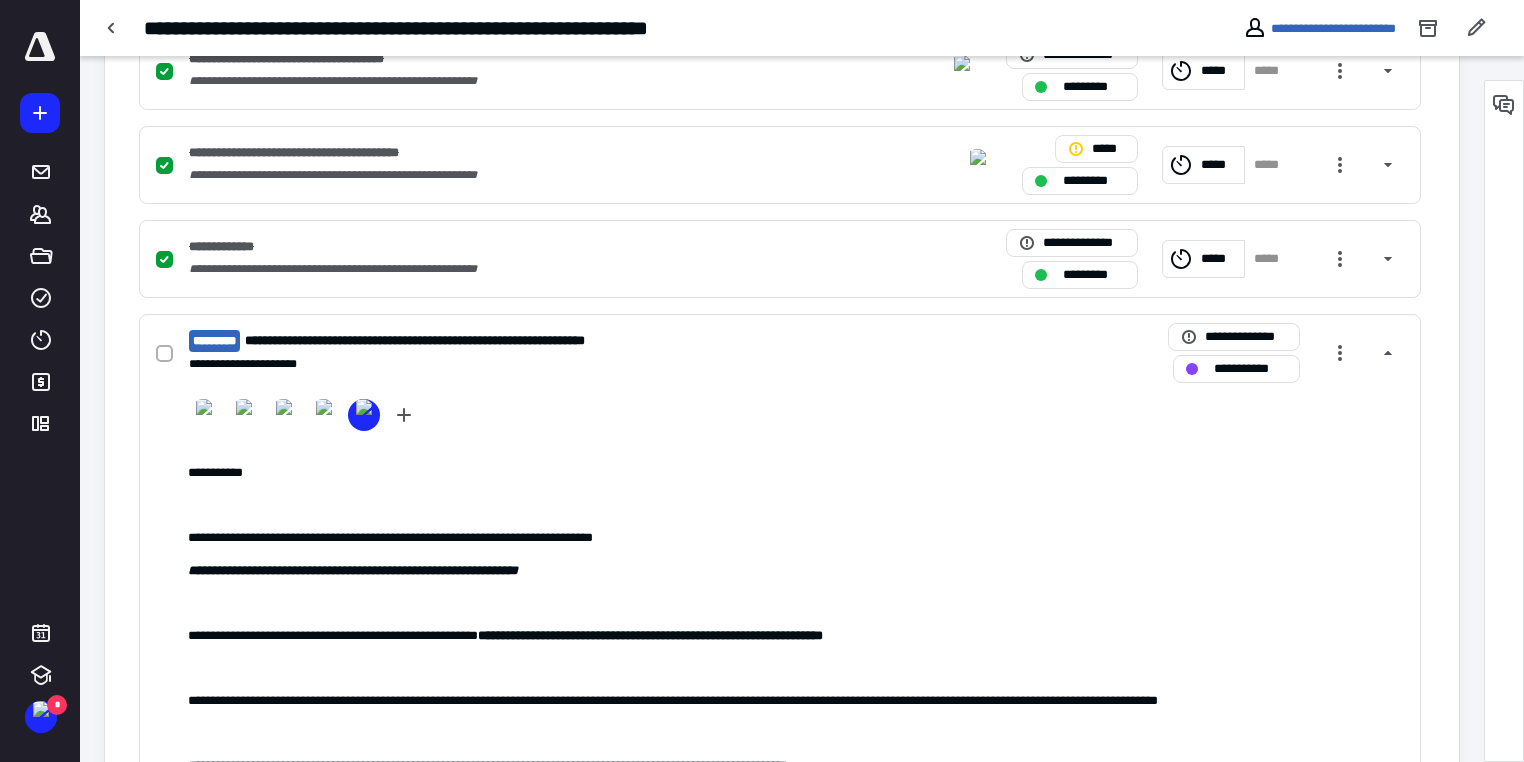 scroll, scrollTop: 560, scrollLeft: 0, axis: vertical 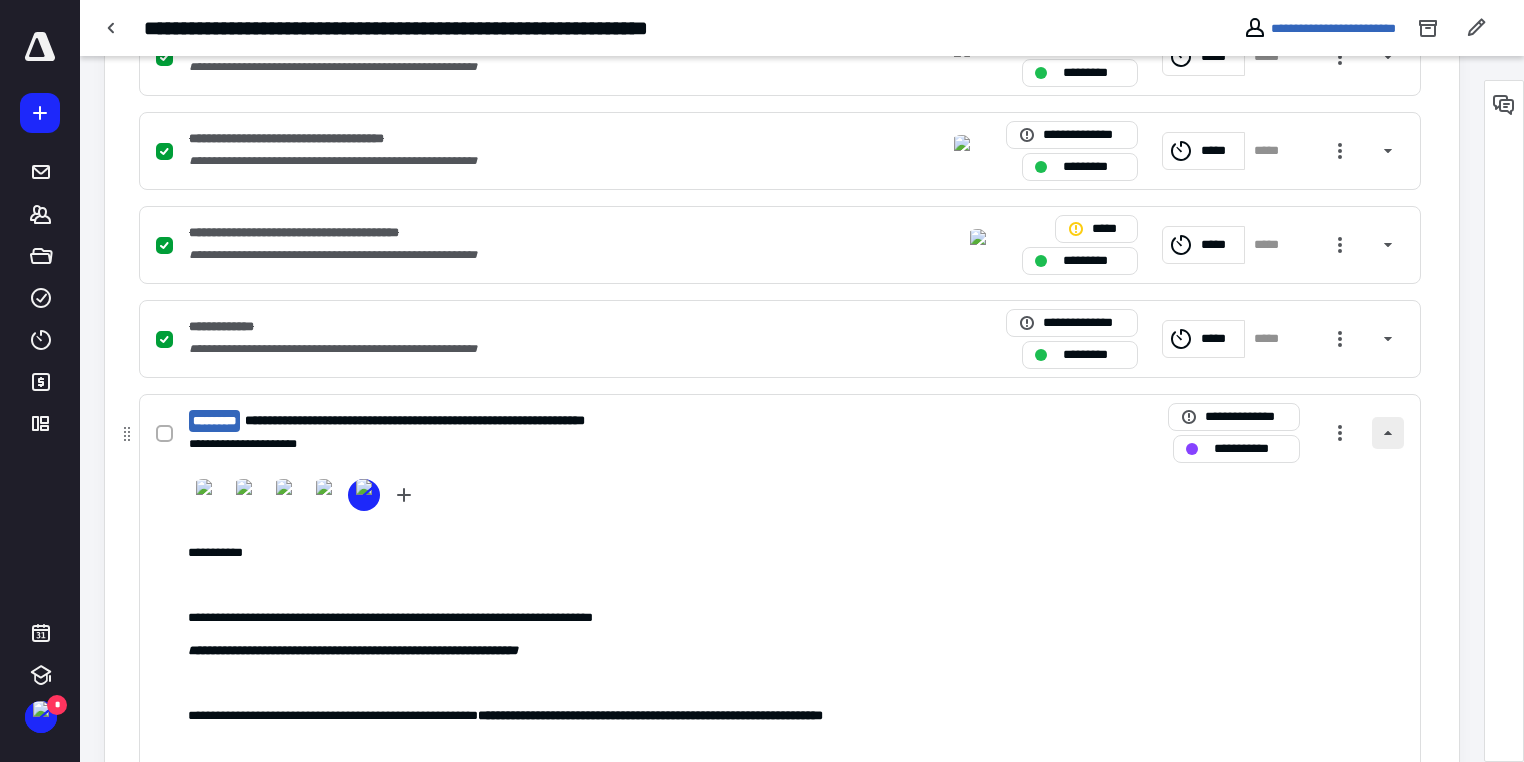 click at bounding box center [1388, 433] 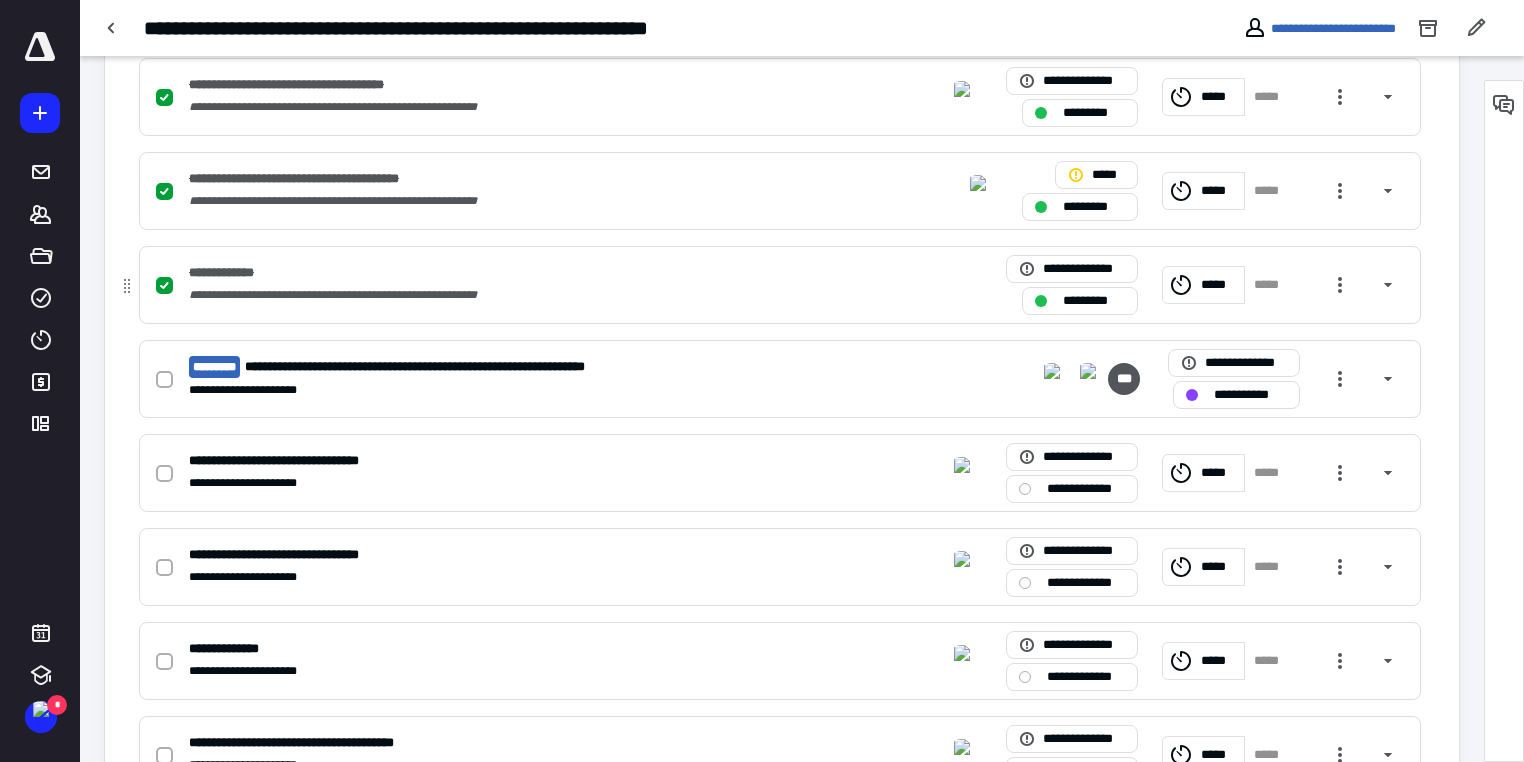 scroll, scrollTop: 694, scrollLeft: 0, axis: vertical 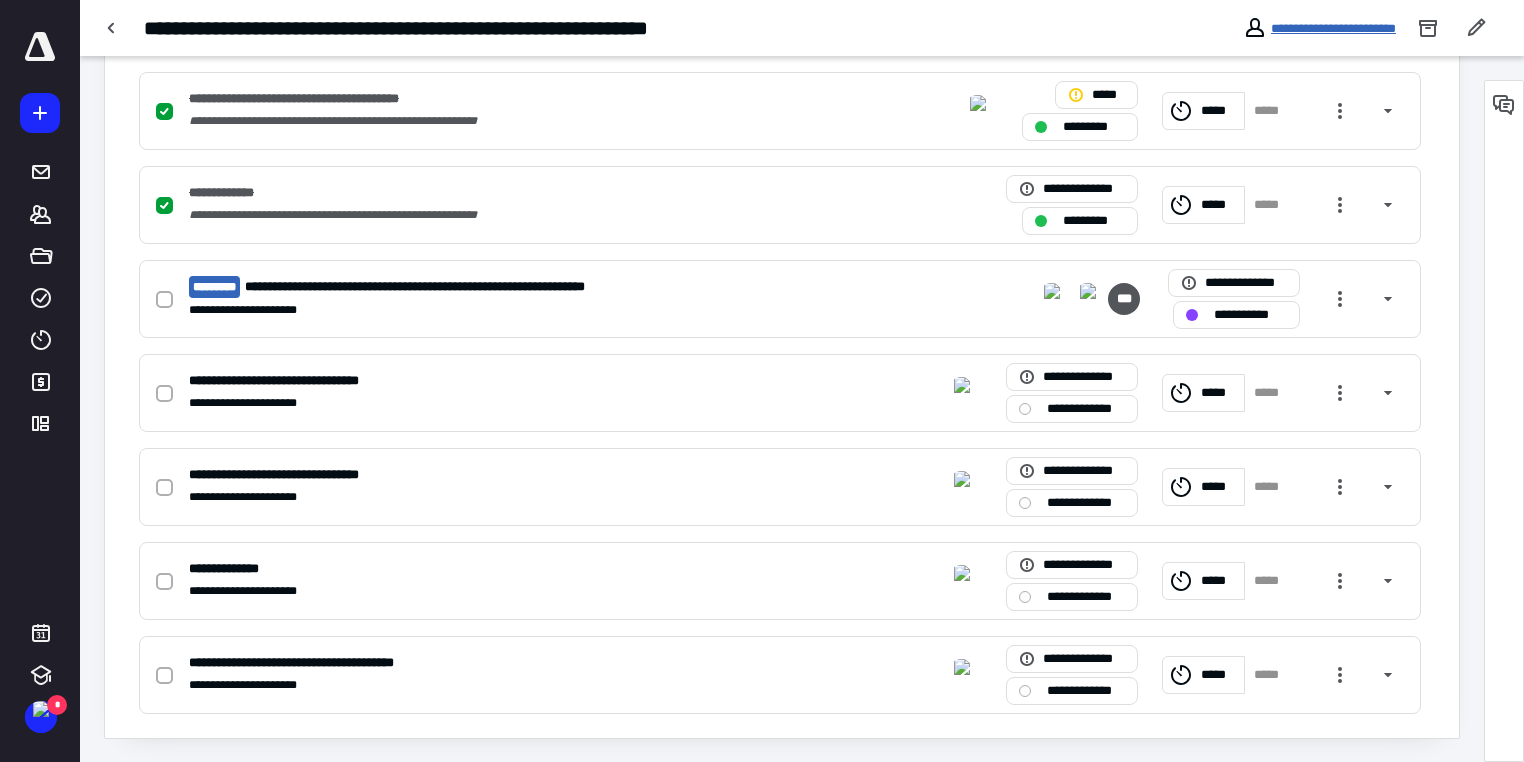 click on "**********" at bounding box center [1333, 28] 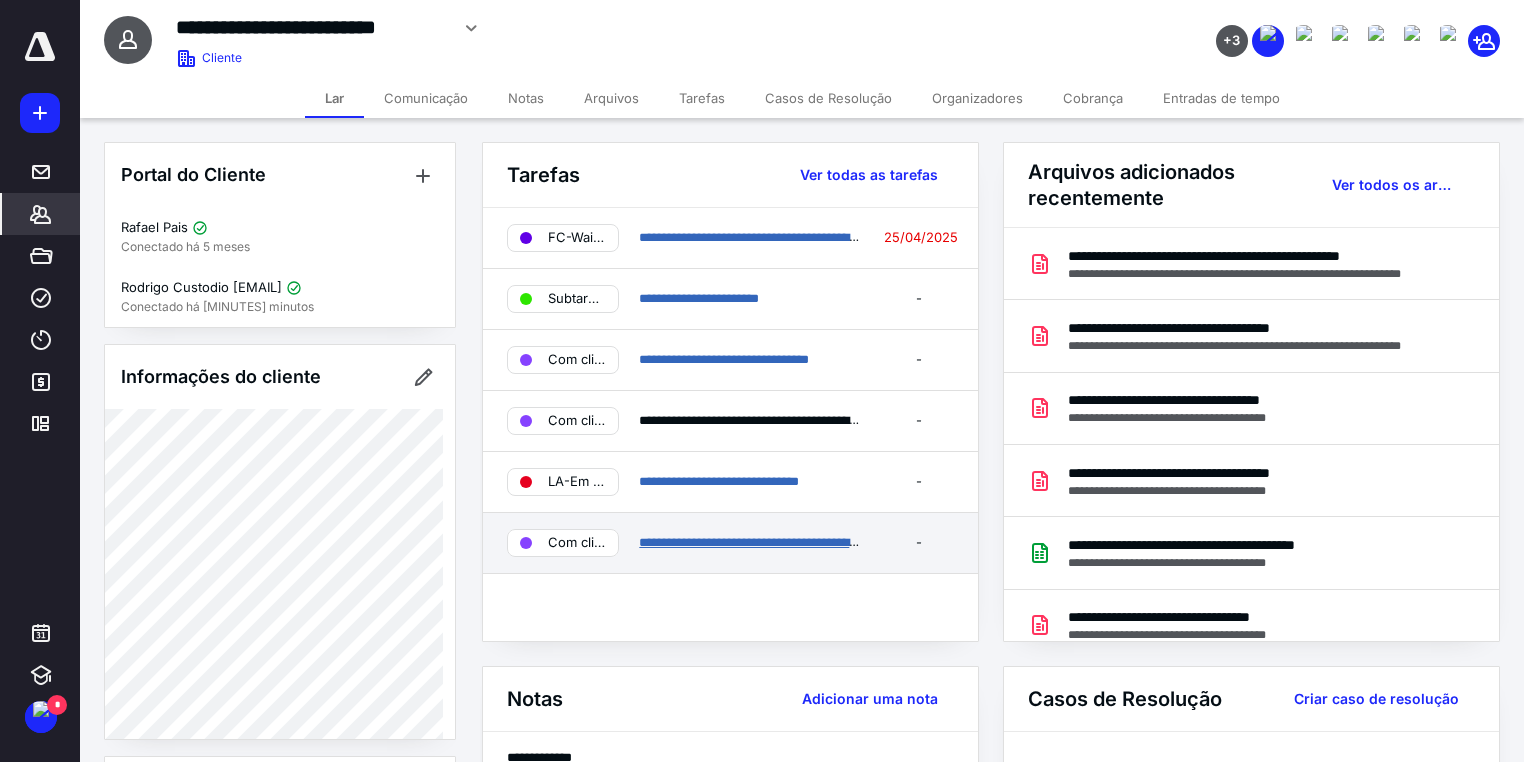 click on "**********" at bounding box center [824, 542] 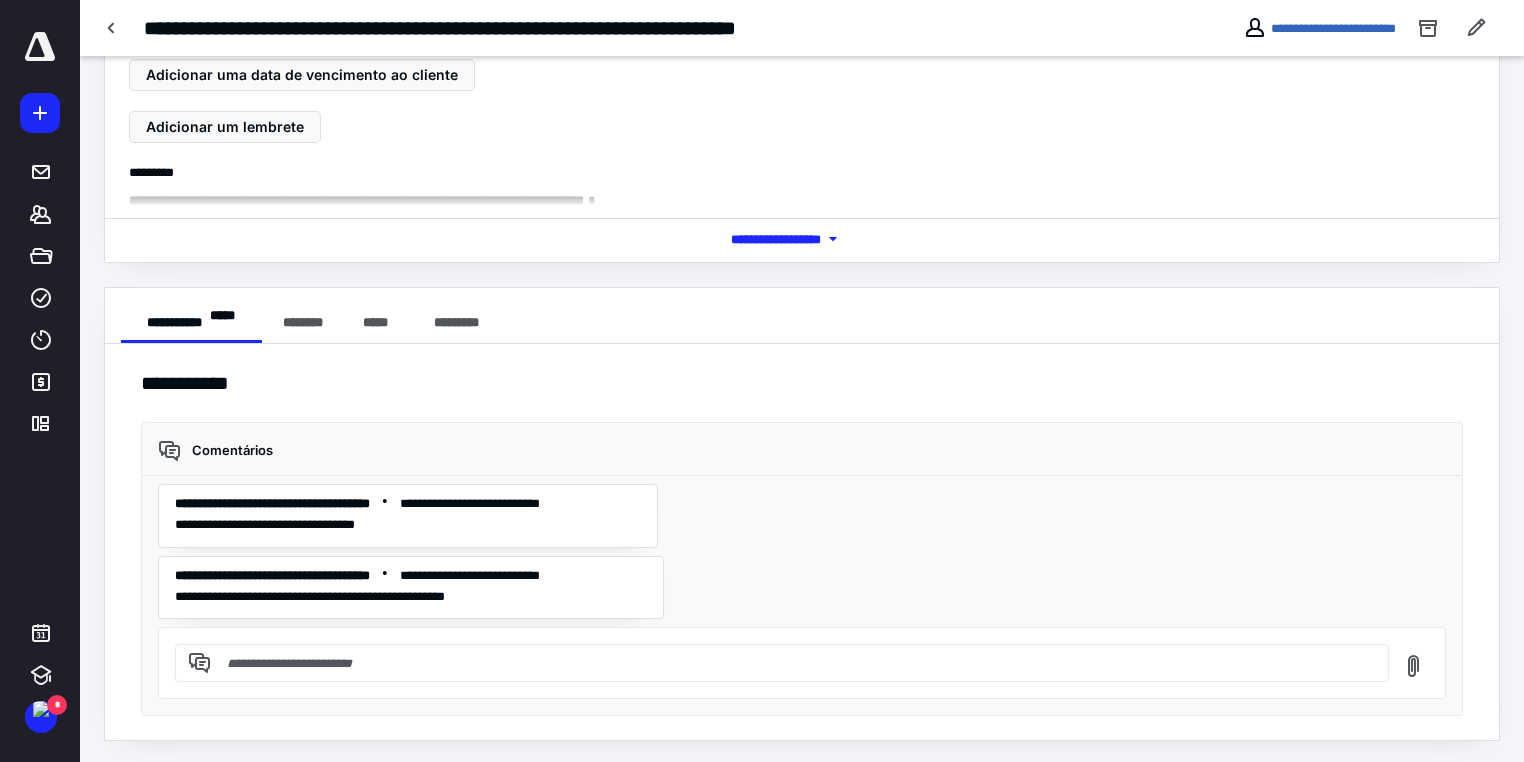 scroll, scrollTop: 0, scrollLeft: 0, axis: both 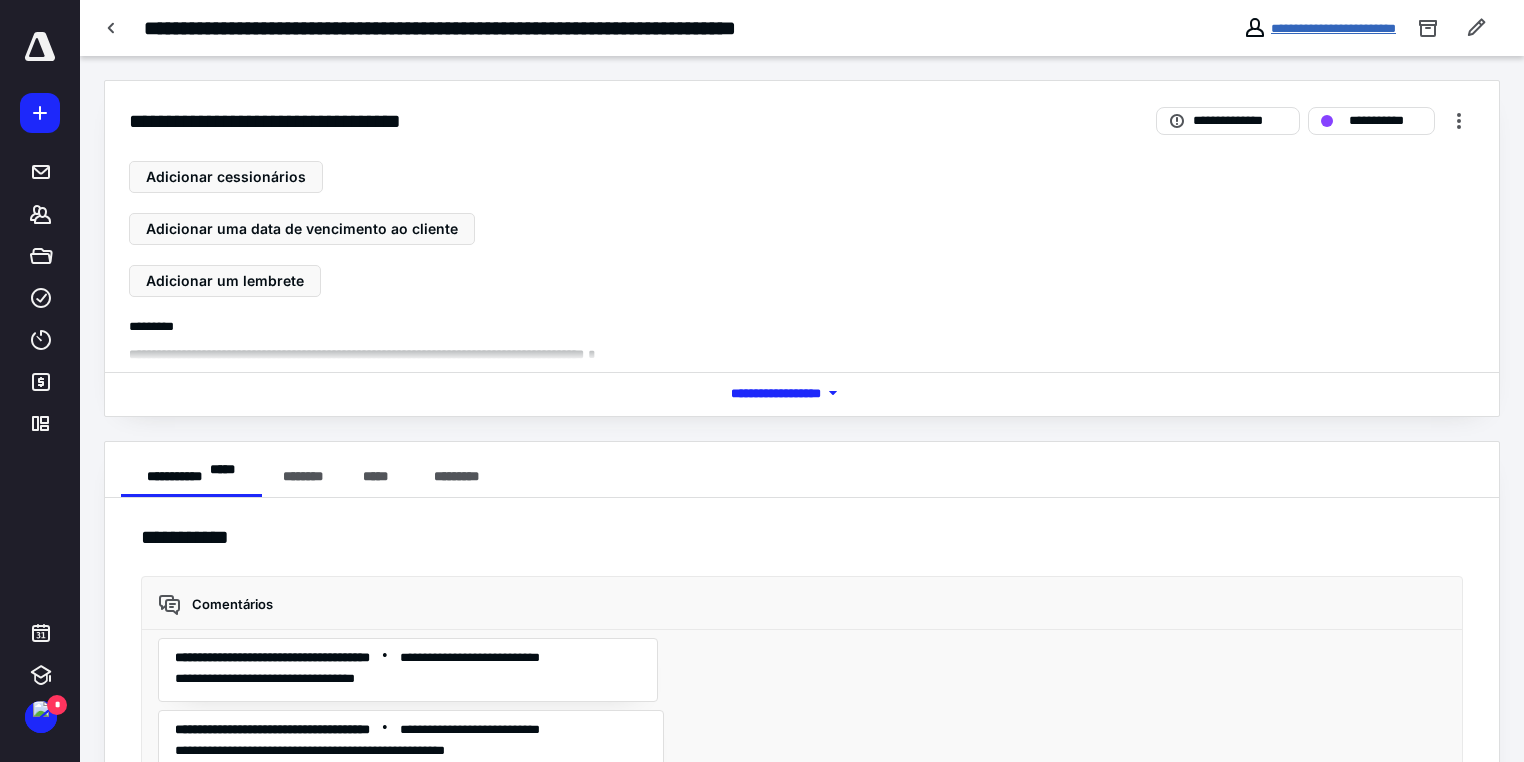 click on "**********" at bounding box center [1333, 28] 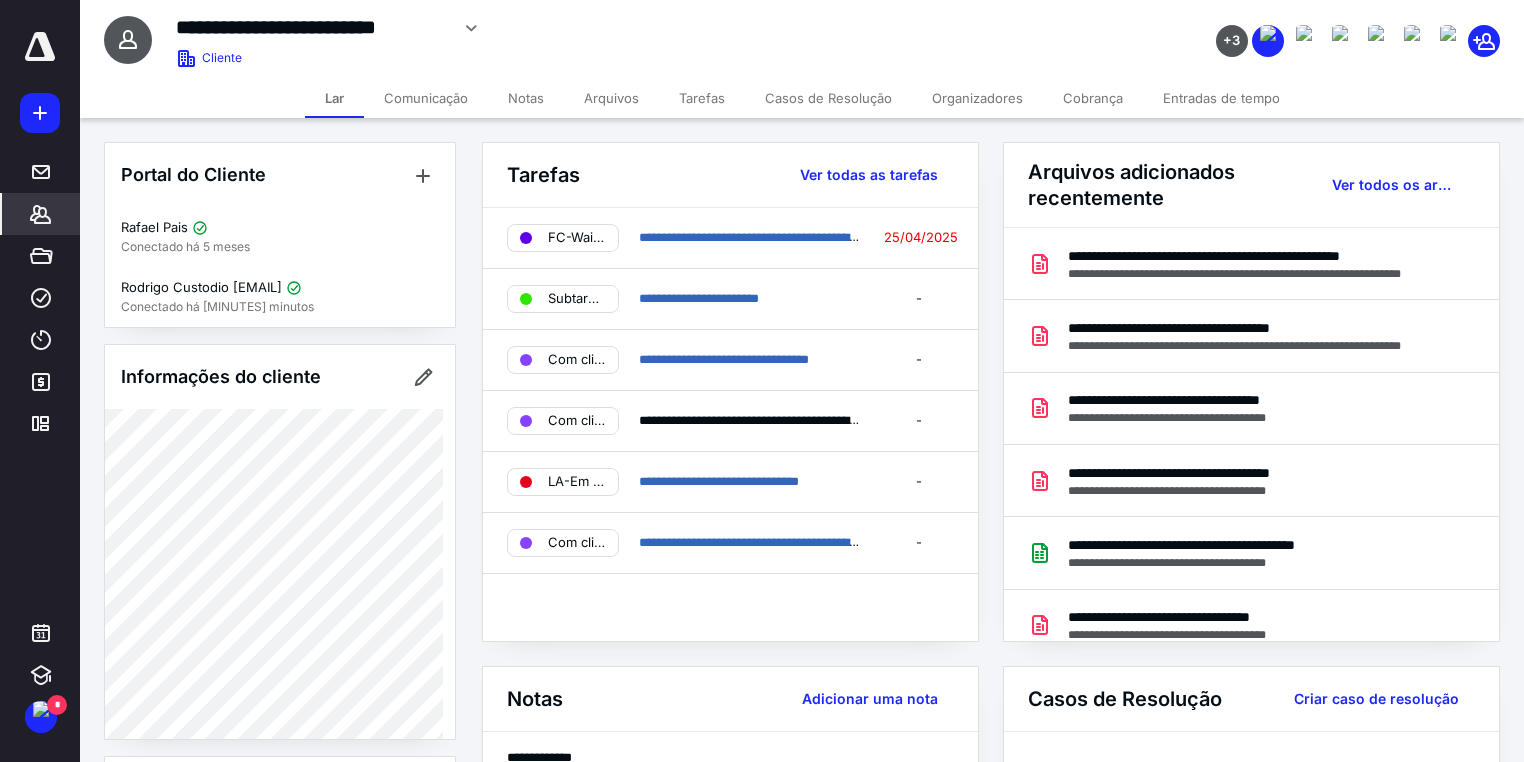 click on "Tarefas" at bounding box center (702, 98) 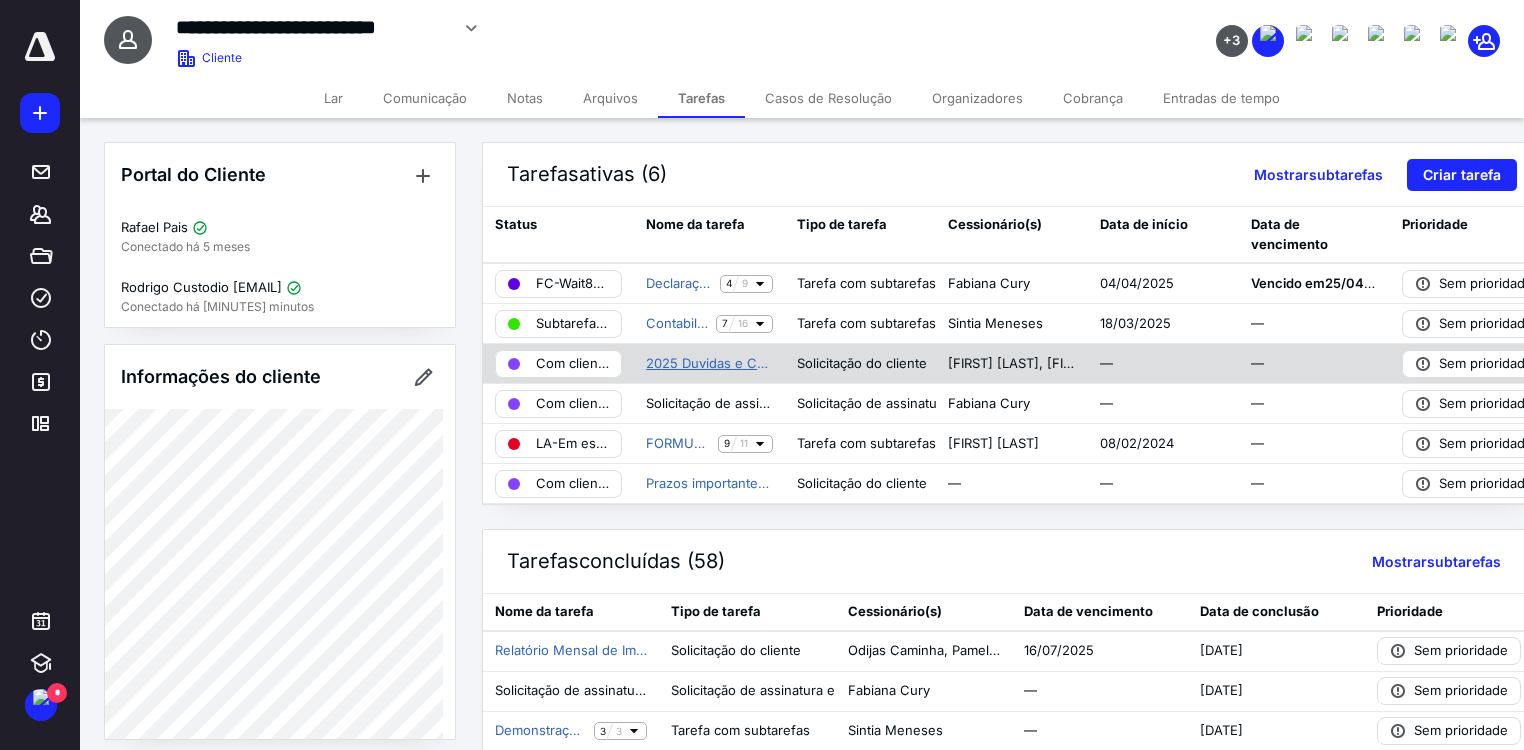 click on "2025 Duvidas e Comentários - Hauzi" at bounding box center [760, 363] 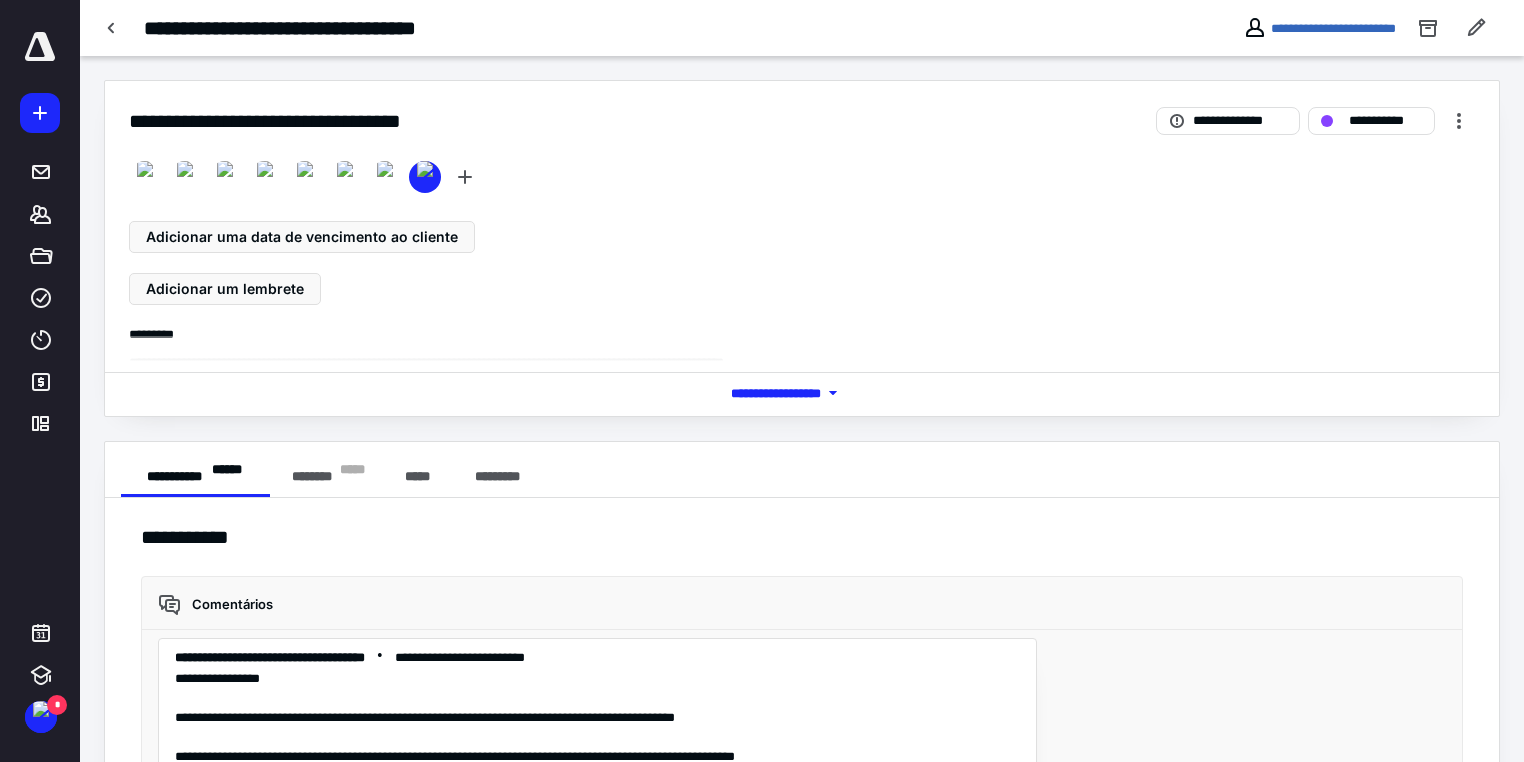 scroll, scrollTop: 8916, scrollLeft: 0, axis: vertical 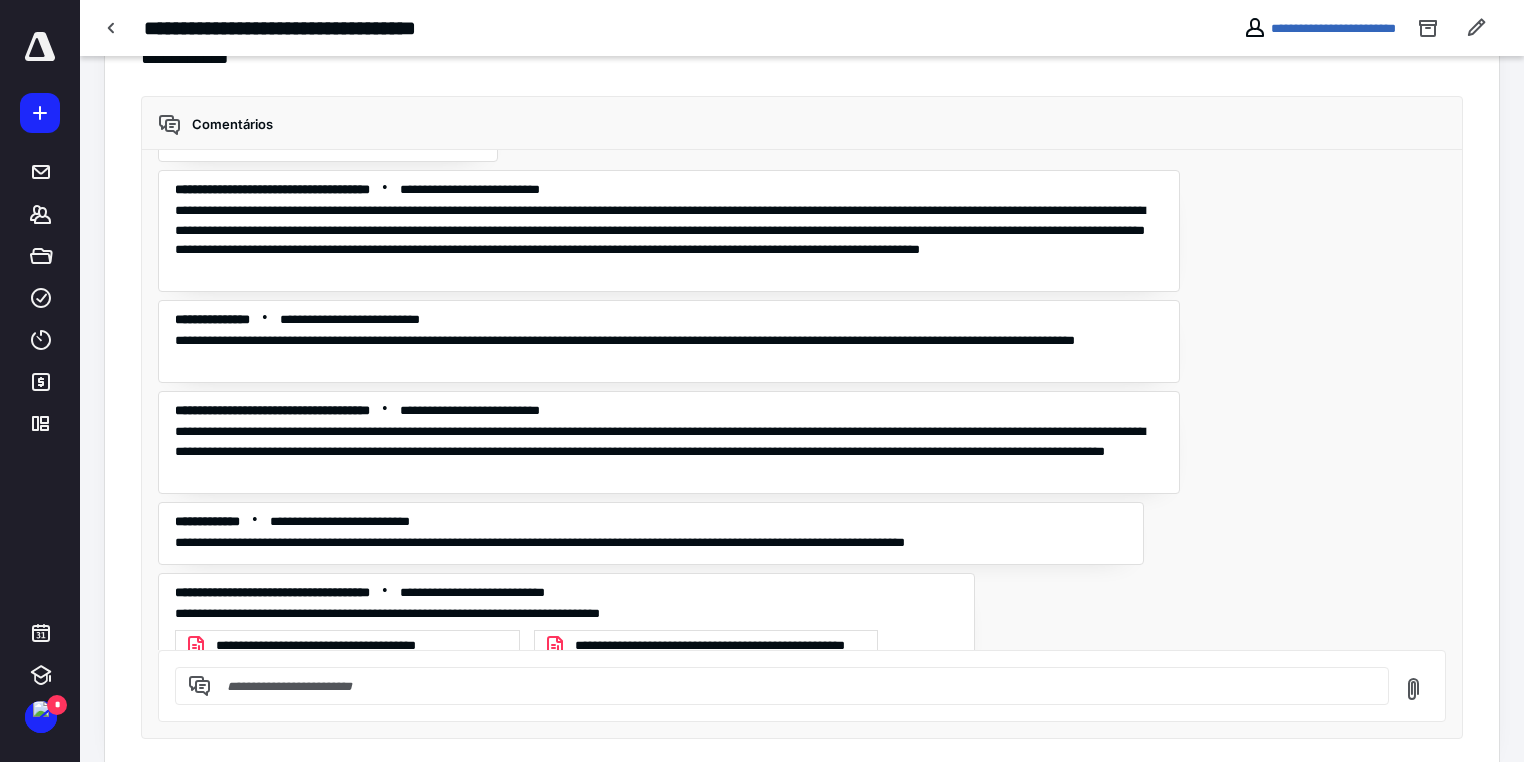 click at bounding box center (794, 686) 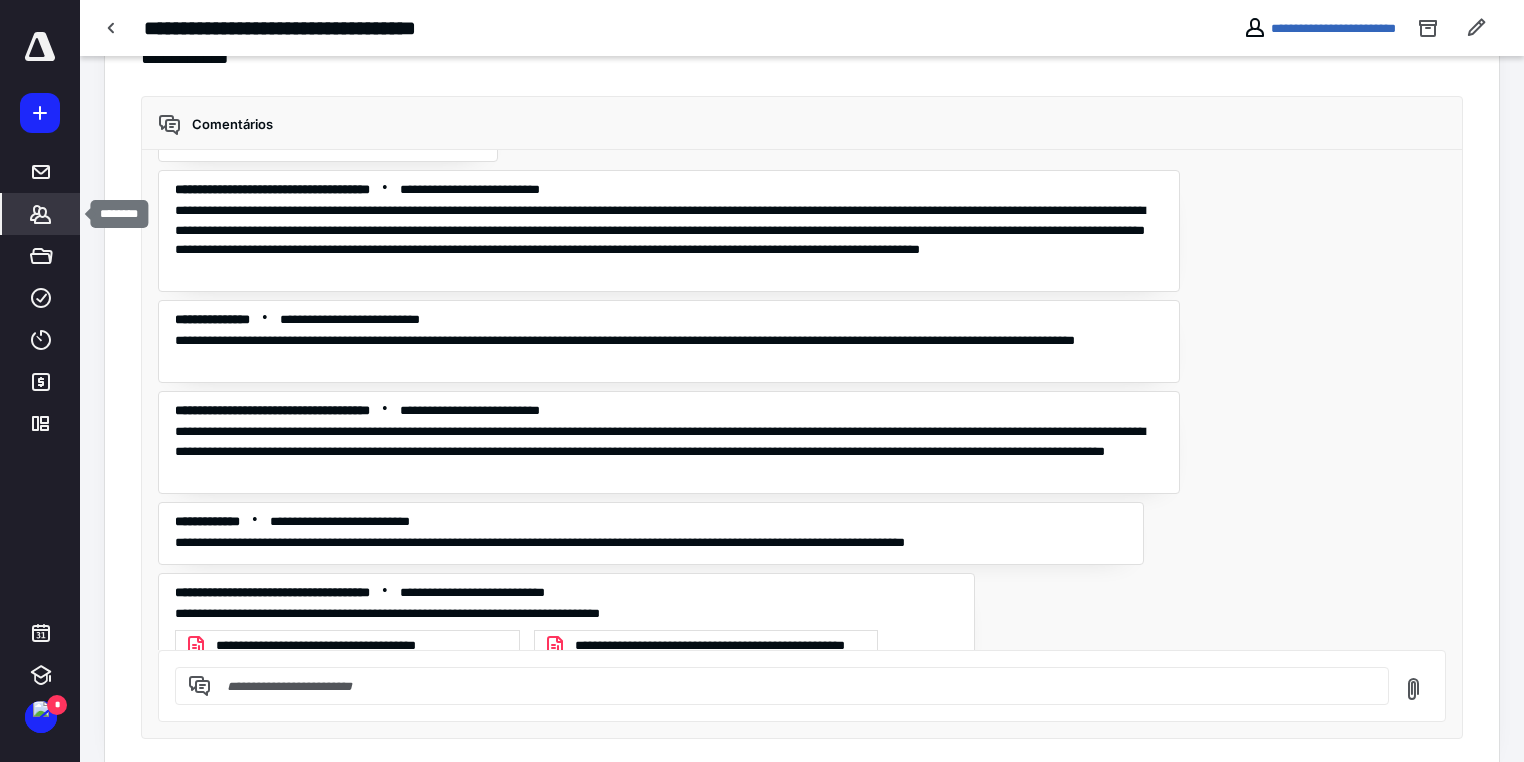 click 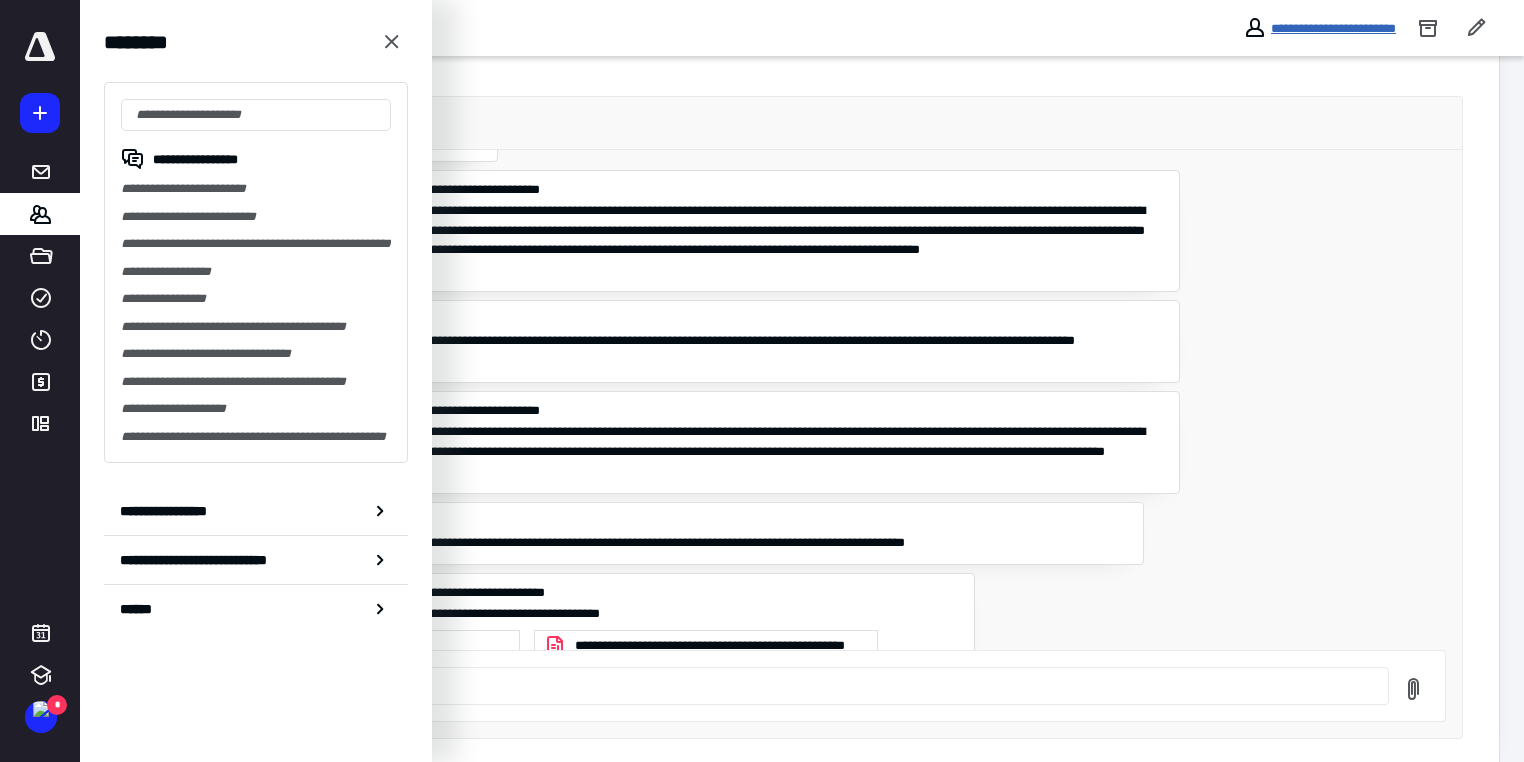 click on "**********" at bounding box center (1333, 28) 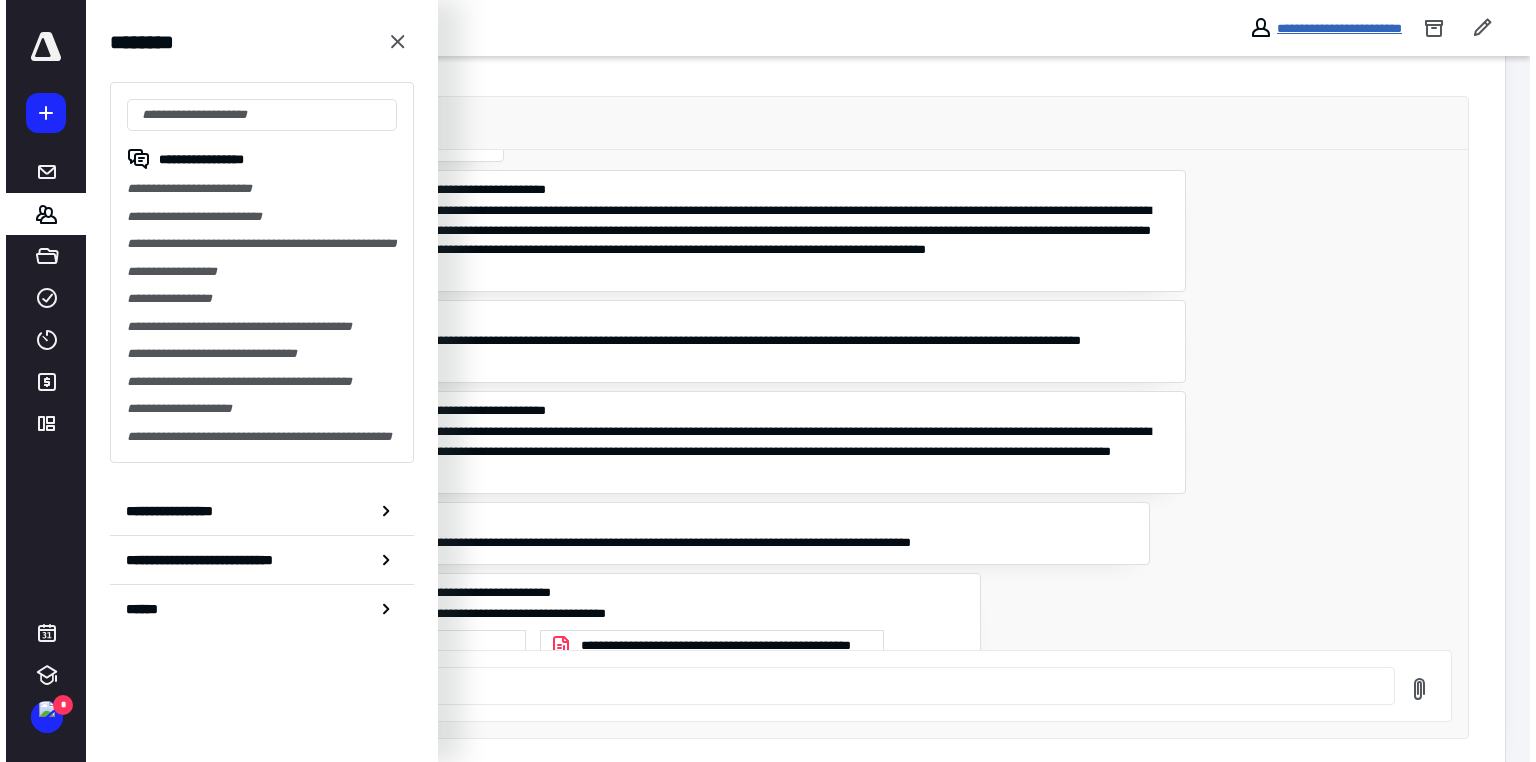 scroll, scrollTop: 0, scrollLeft: 0, axis: both 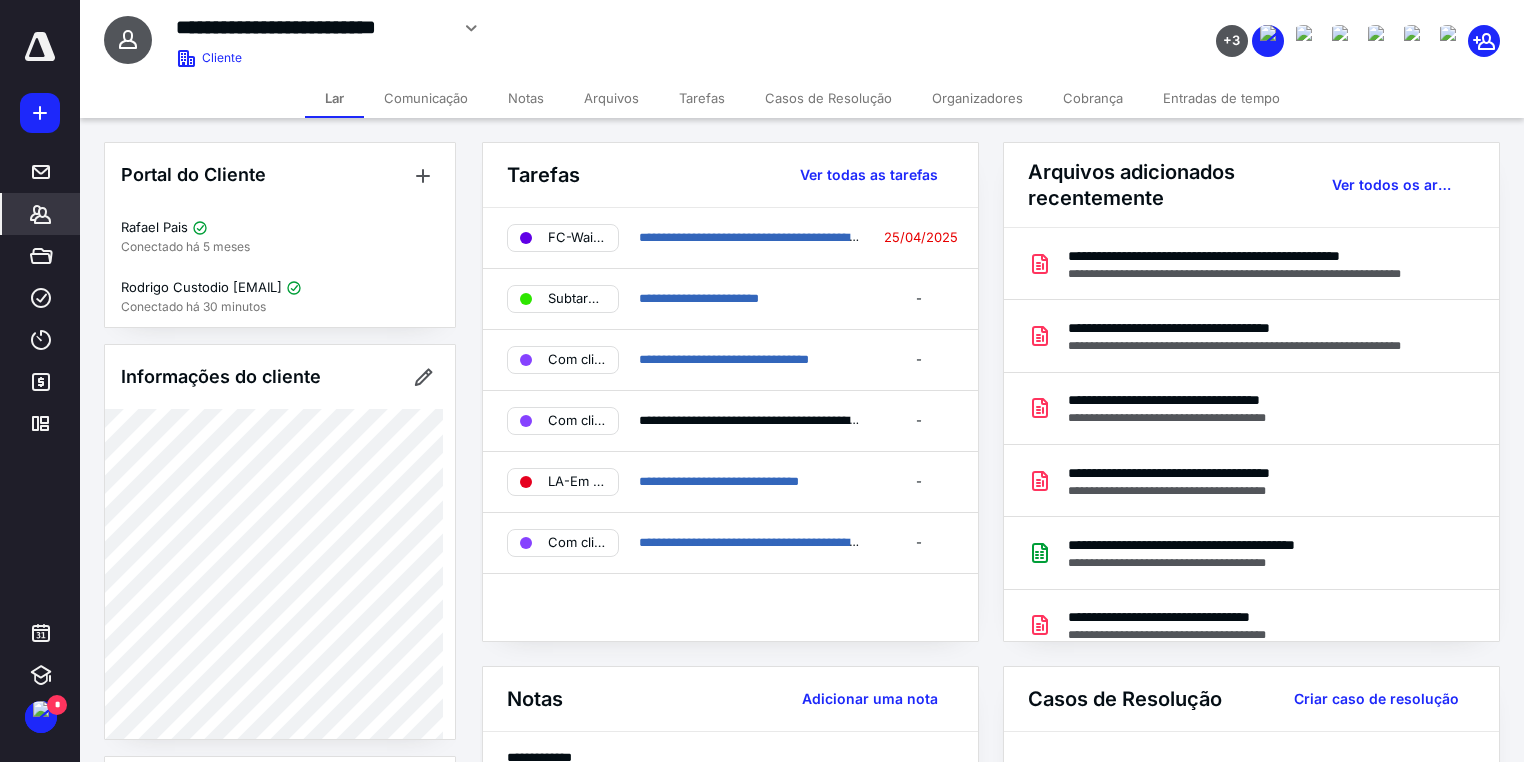 click on "Arquivos" at bounding box center [611, 98] 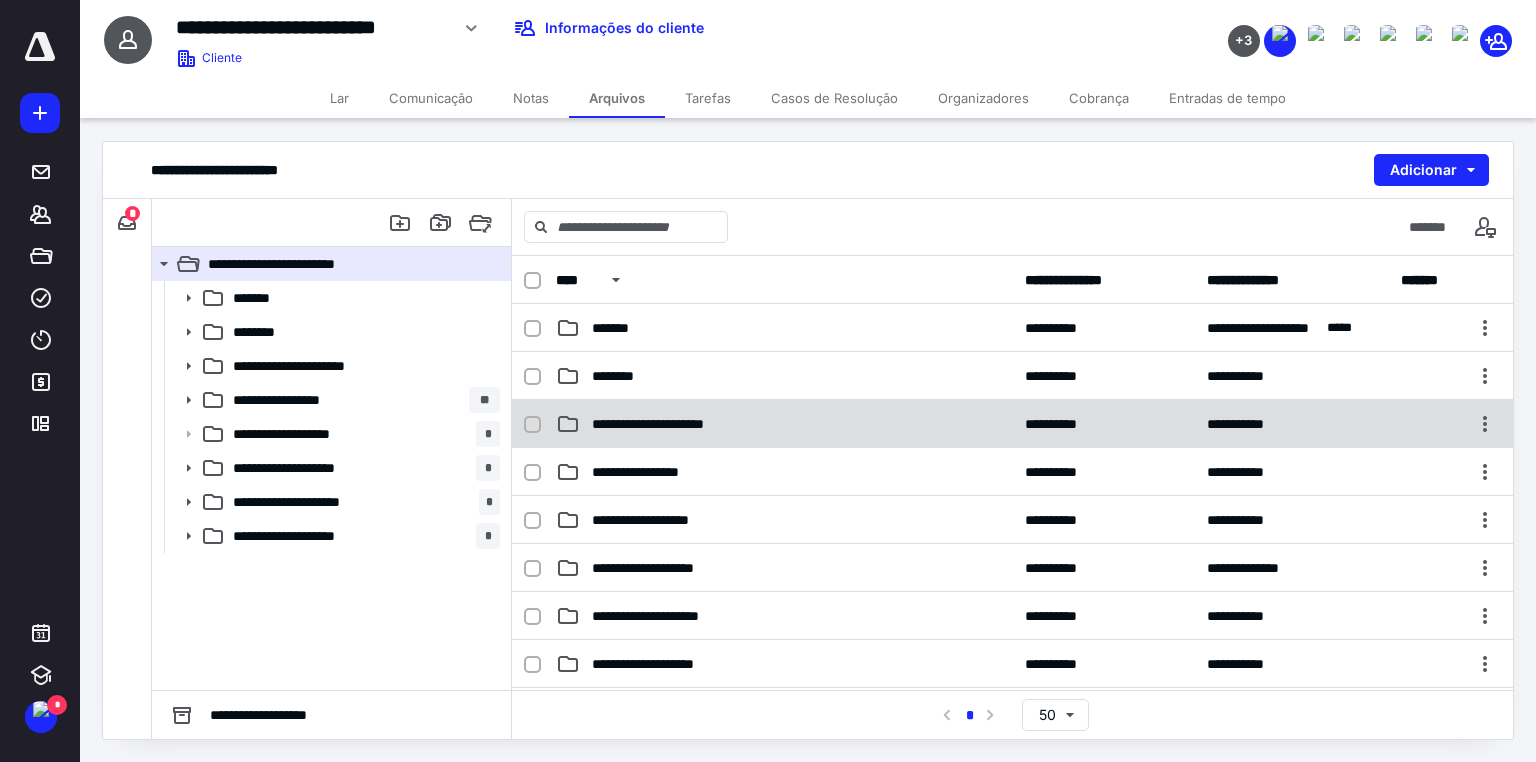 click on "**********" at bounding box center [784, 424] 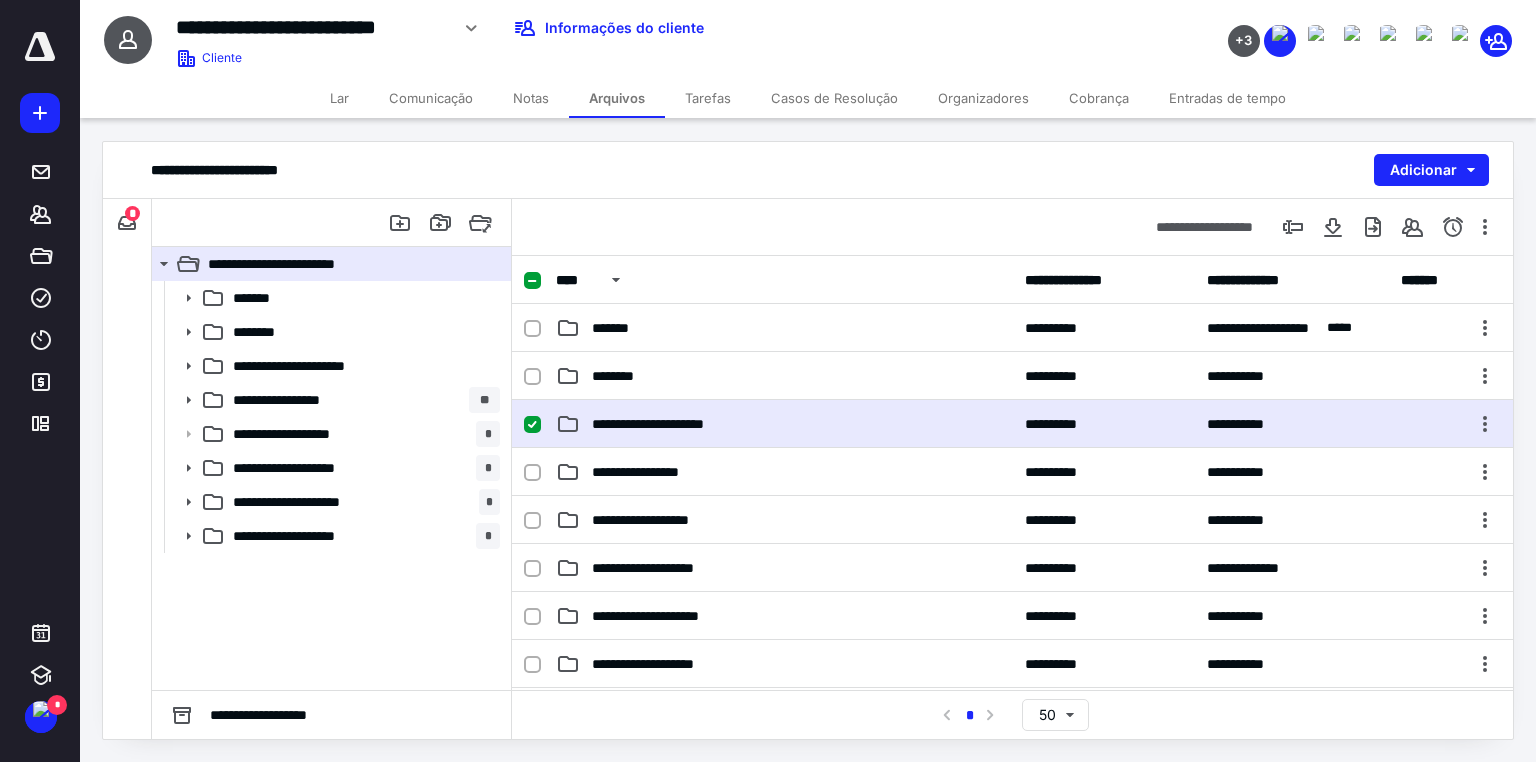 click on "**********" at bounding box center (784, 424) 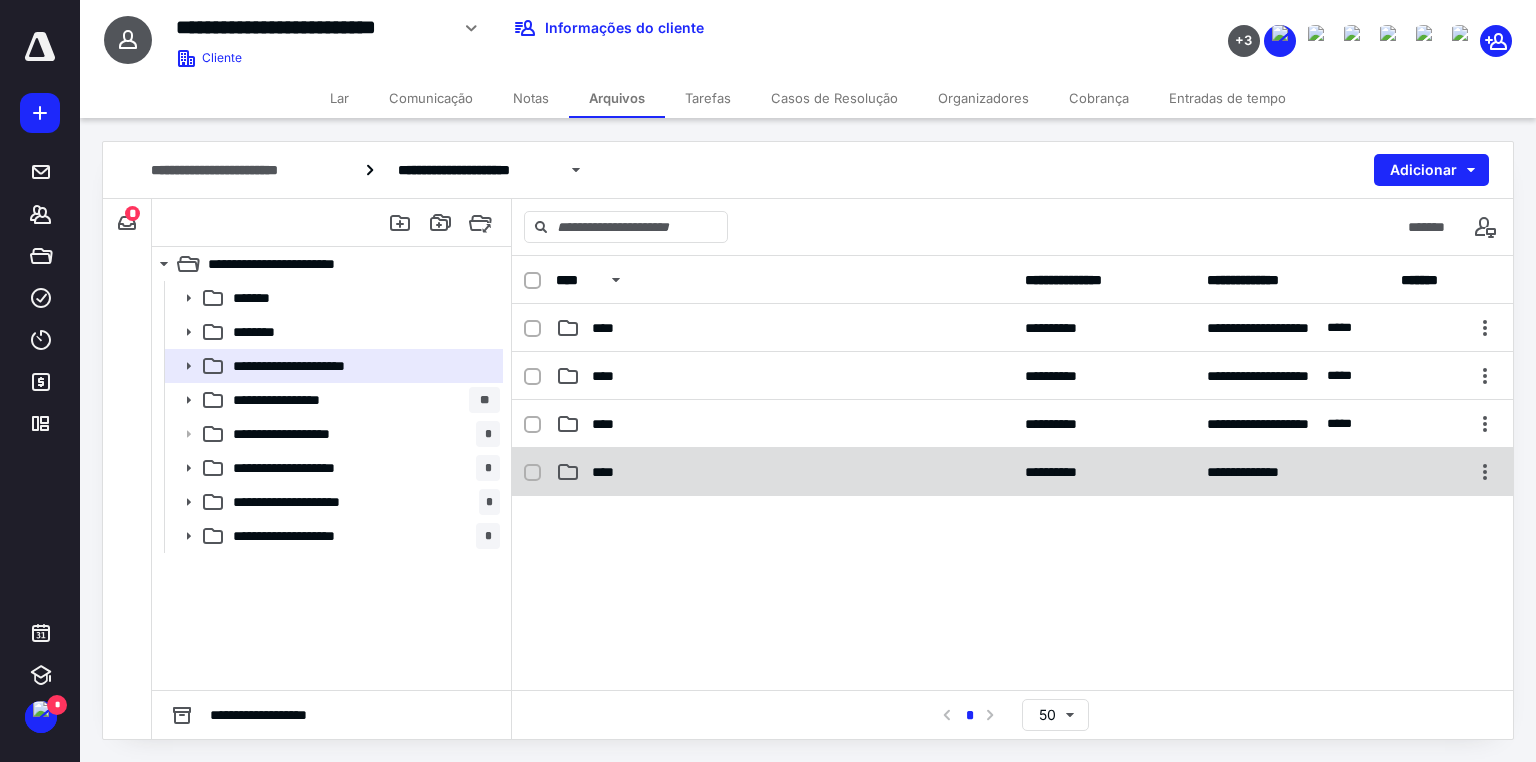 click on "****" at bounding box center [784, 472] 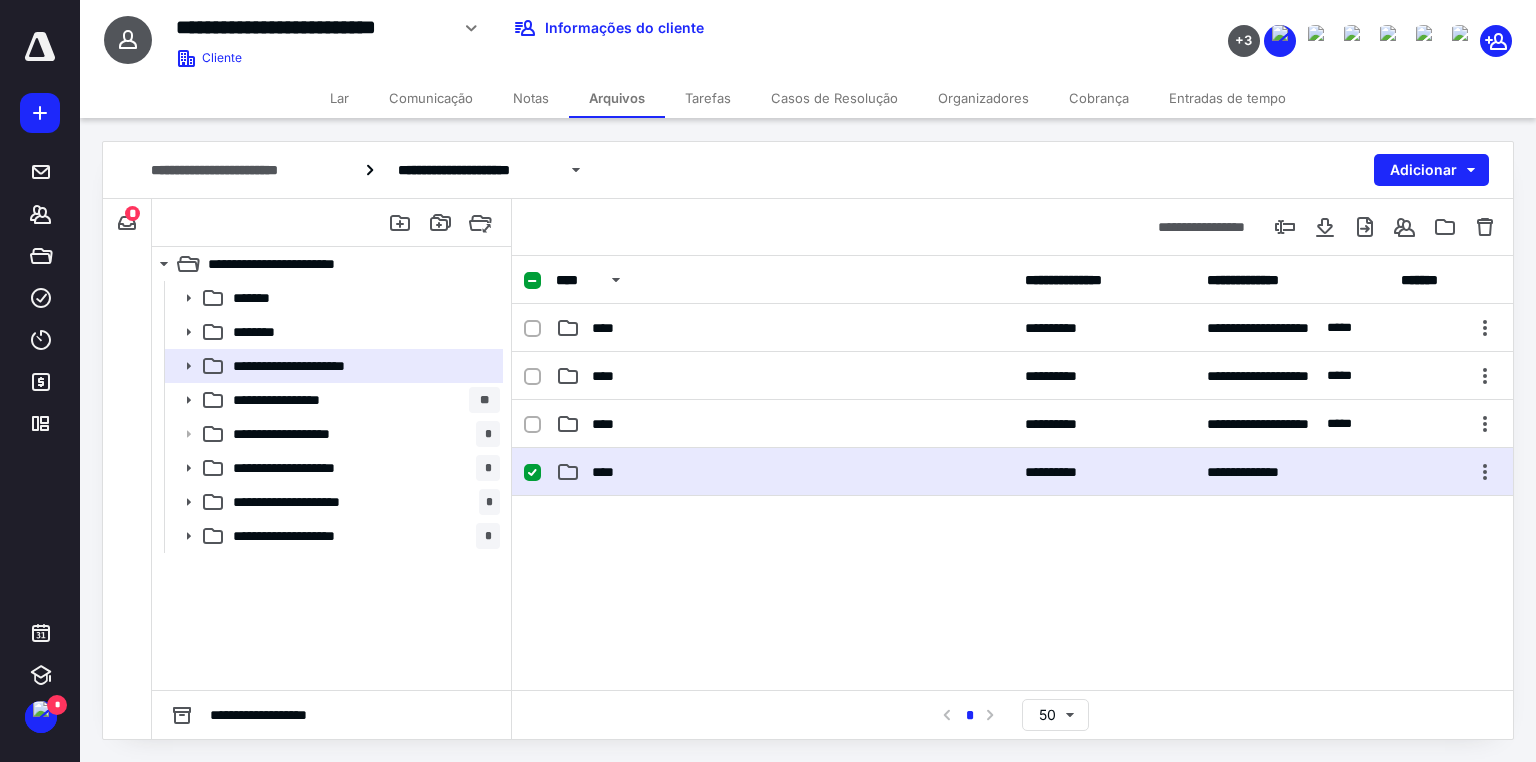 checkbox on "true" 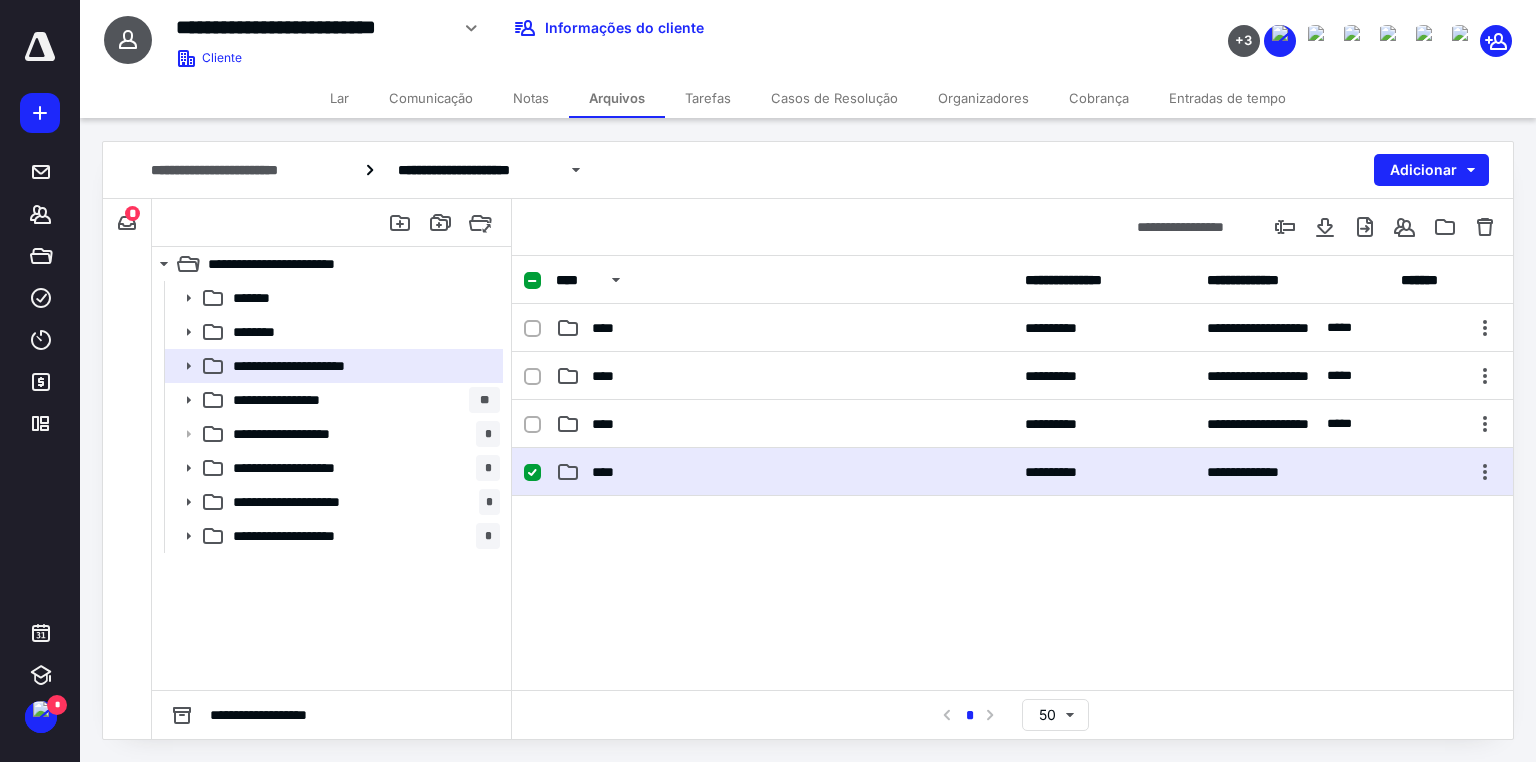click on "****" at bounding box center [784, 472] 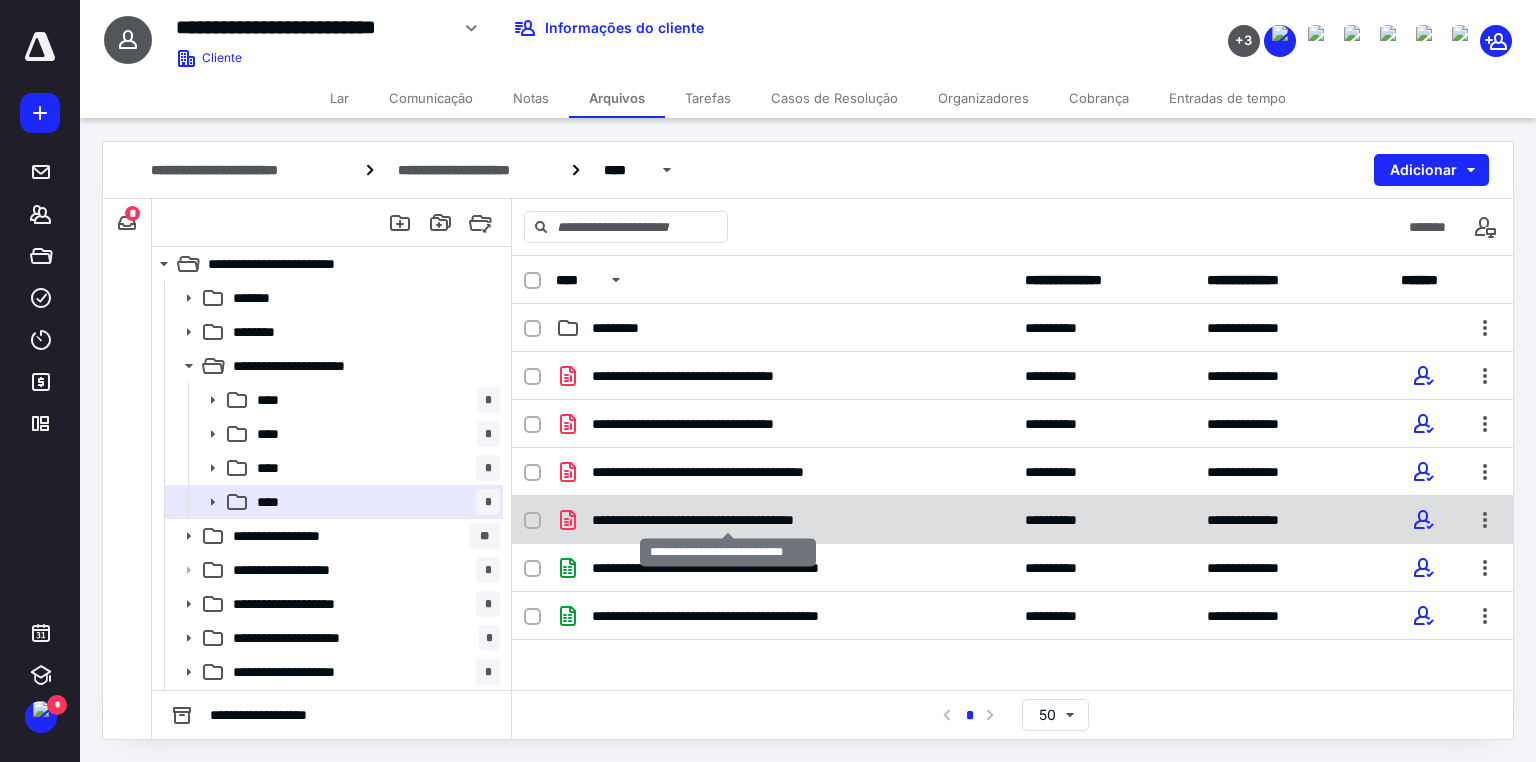 click on "**********" at bounding box center [693, 520] 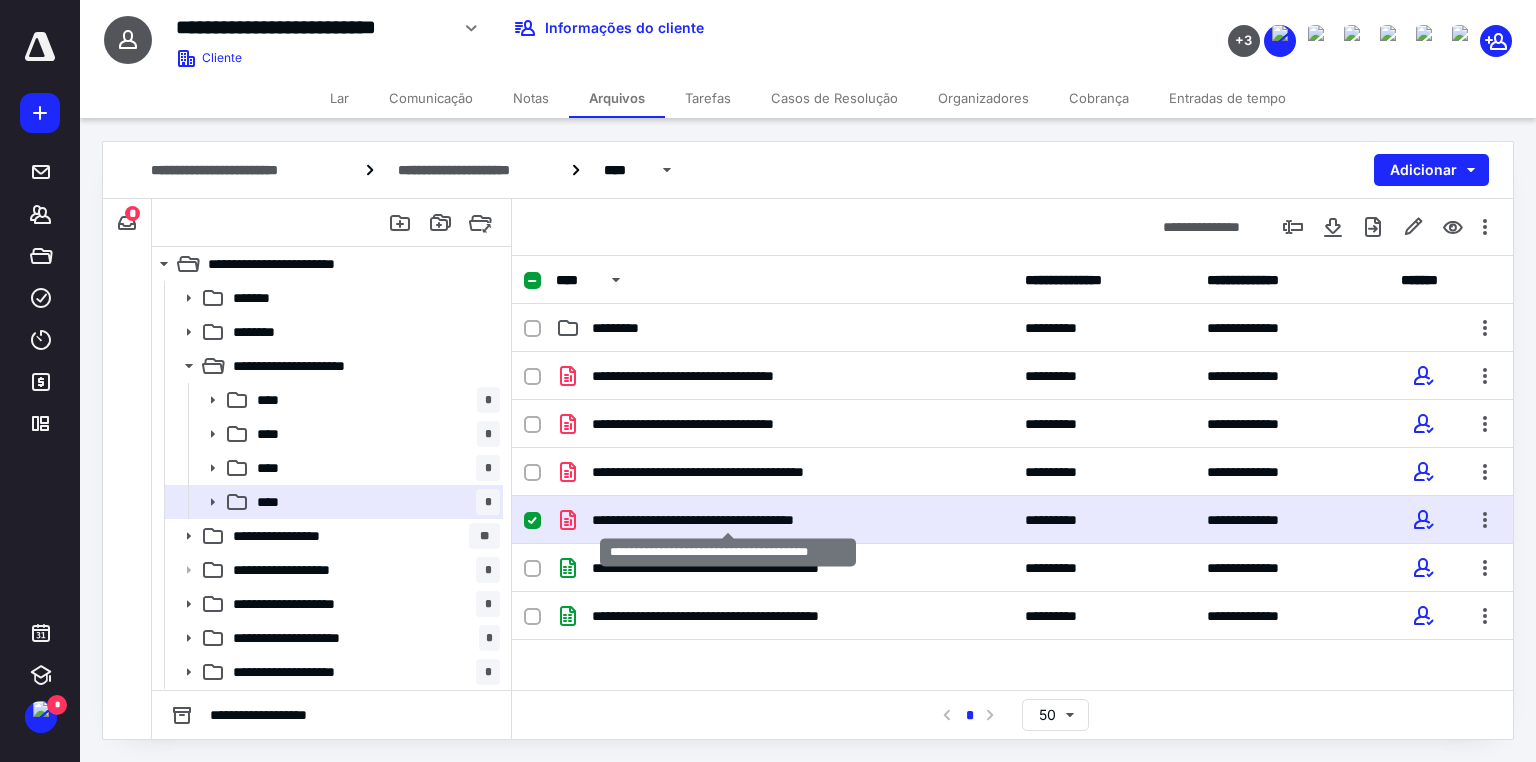 click on "**********" at bounding box center (693, 520) 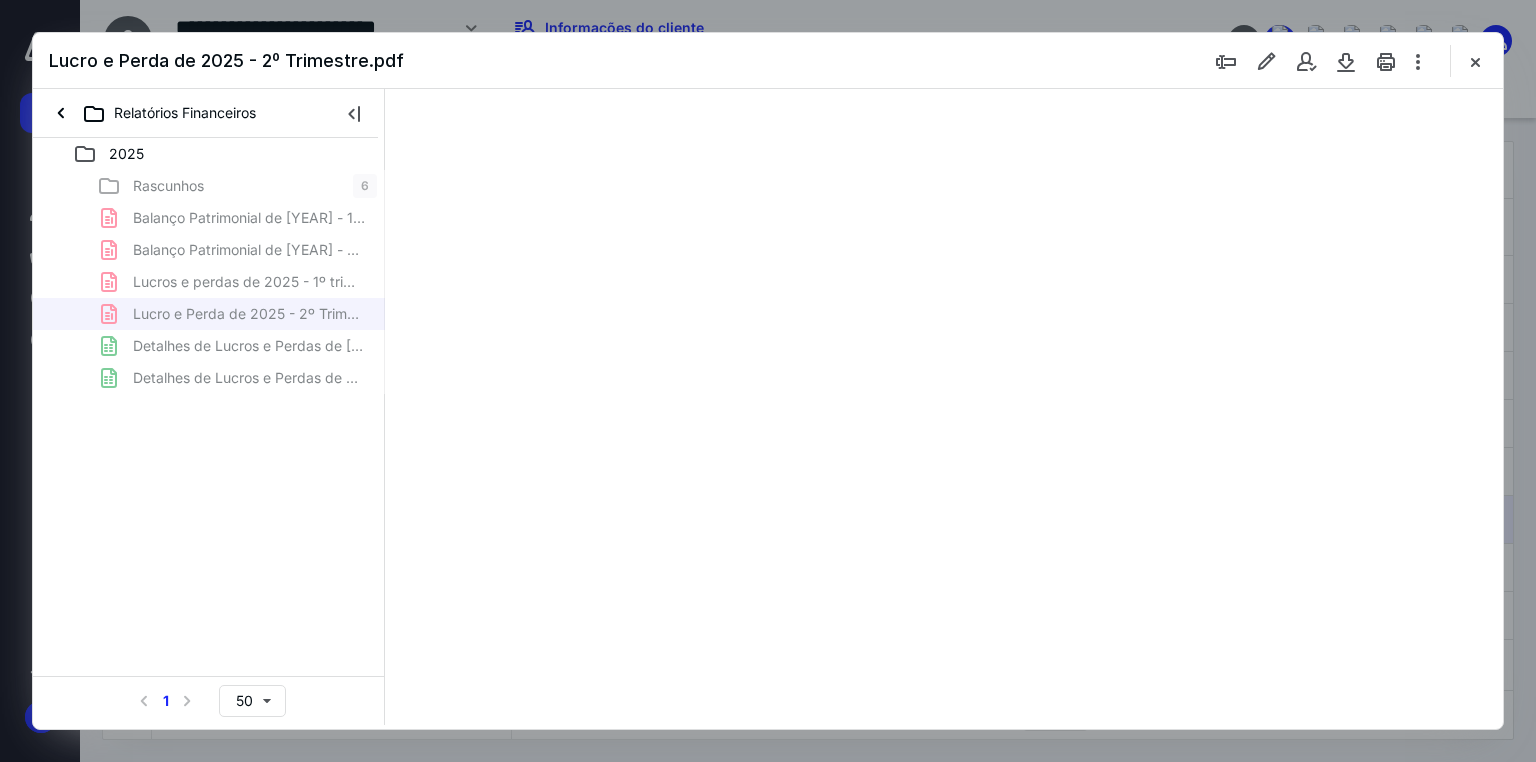 scroll, scrollTop: 0, scrollLeft: 0, axis: both 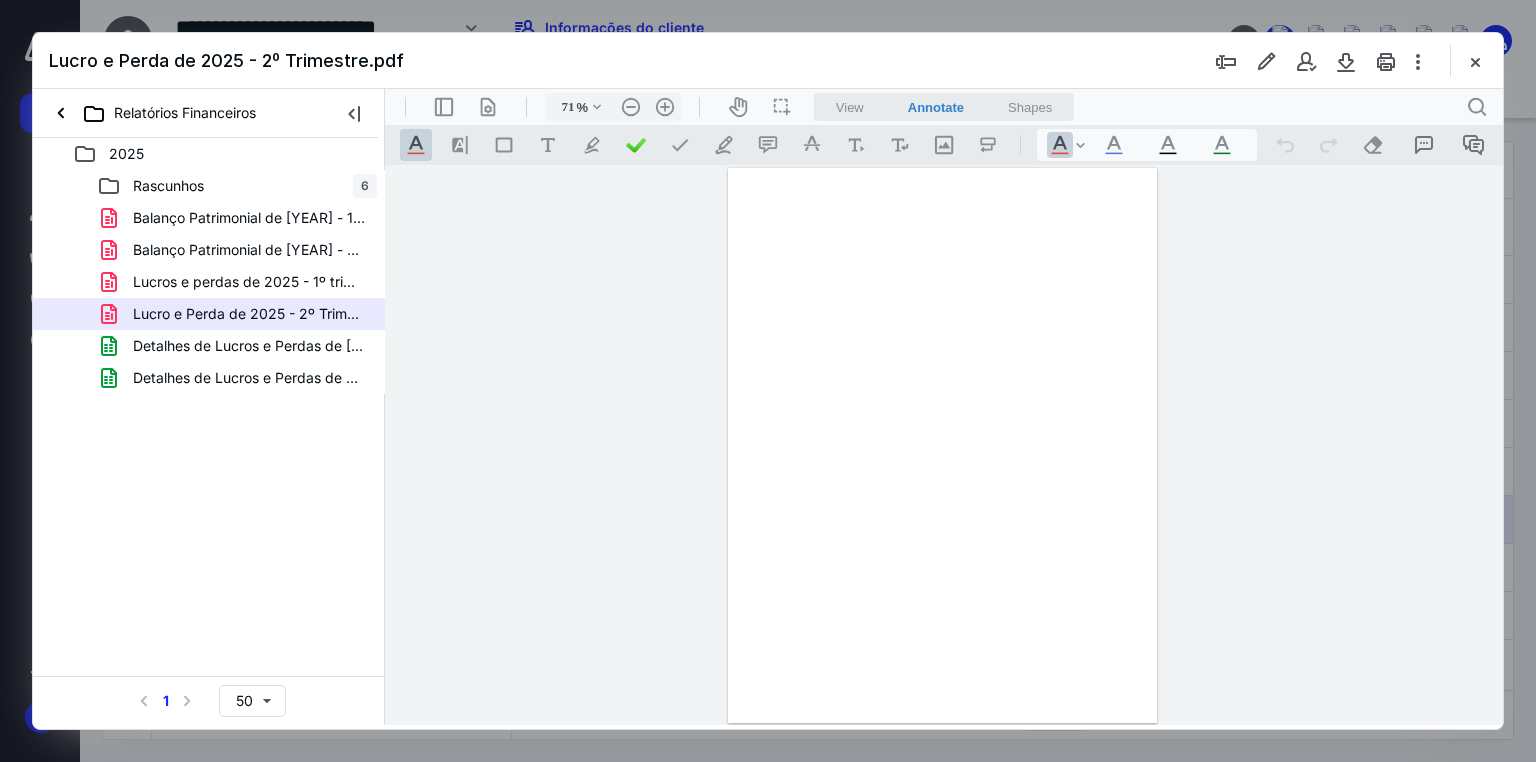 type on "179" 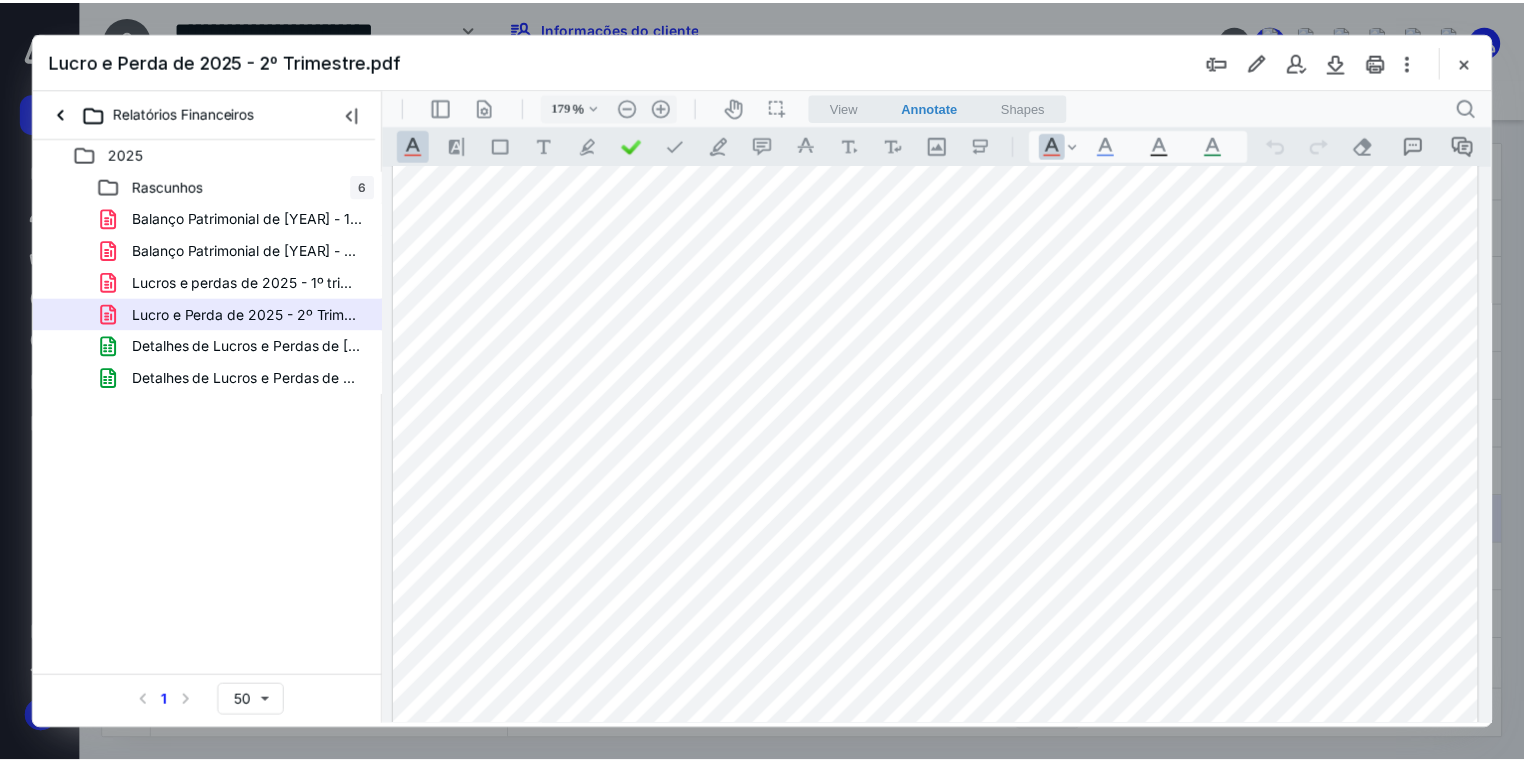 scroll, scrollTop: 240, scrollLeft: 0, axis: vertical 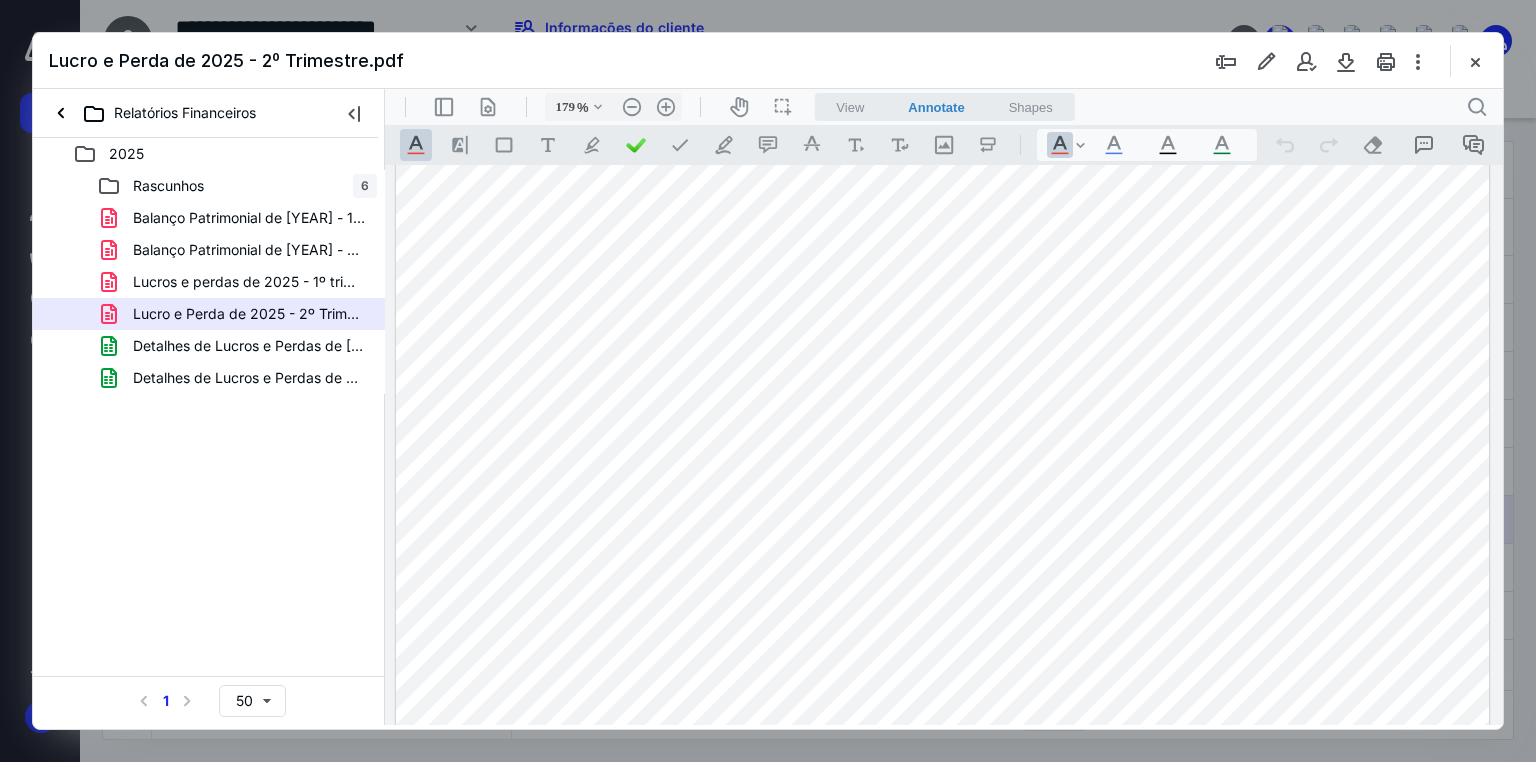 click on "Lucro e Perda de 2025 - 2º Trimestre.pdf" at bounding box center [768, 61] 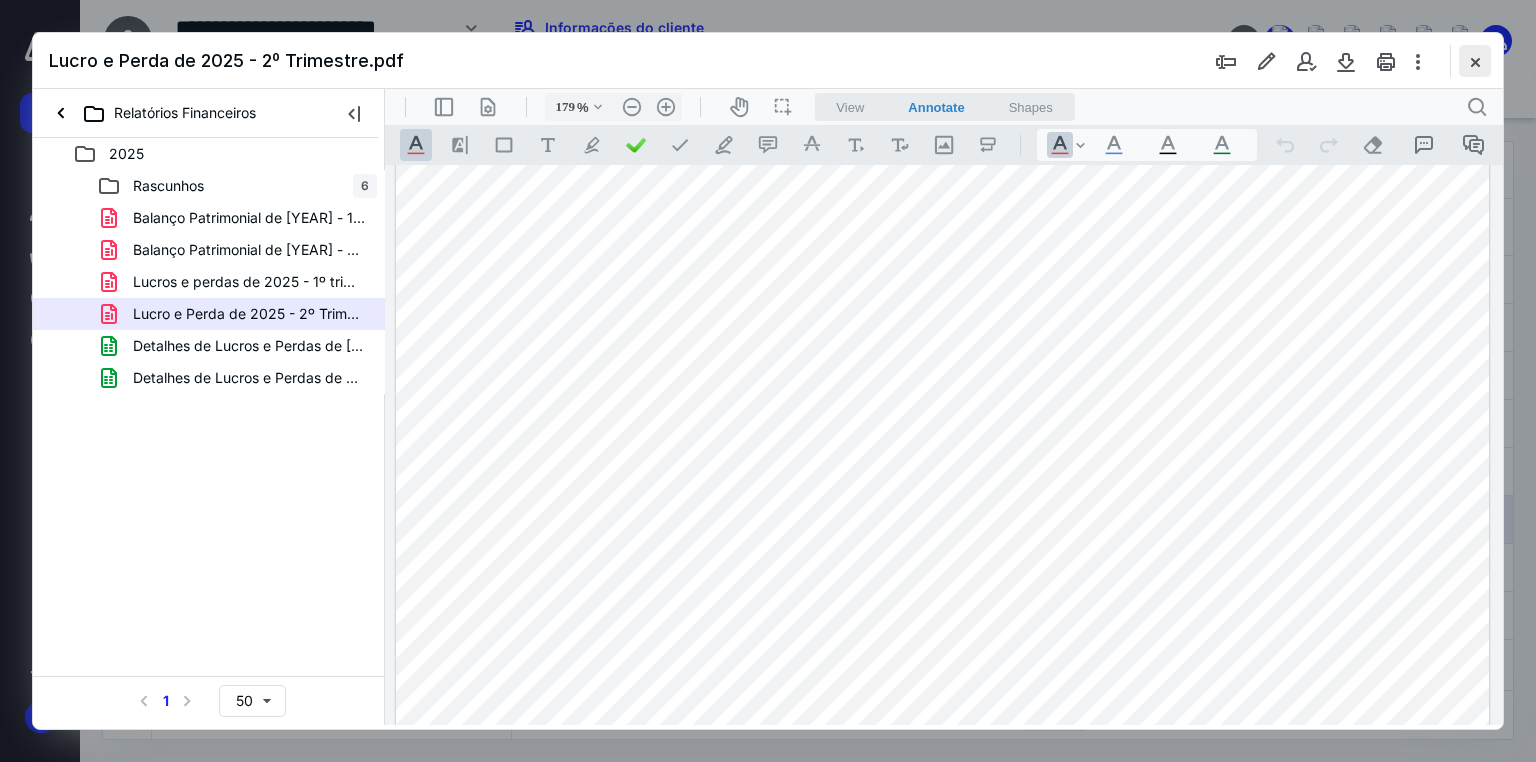 click at bounding box center (1475, 61) 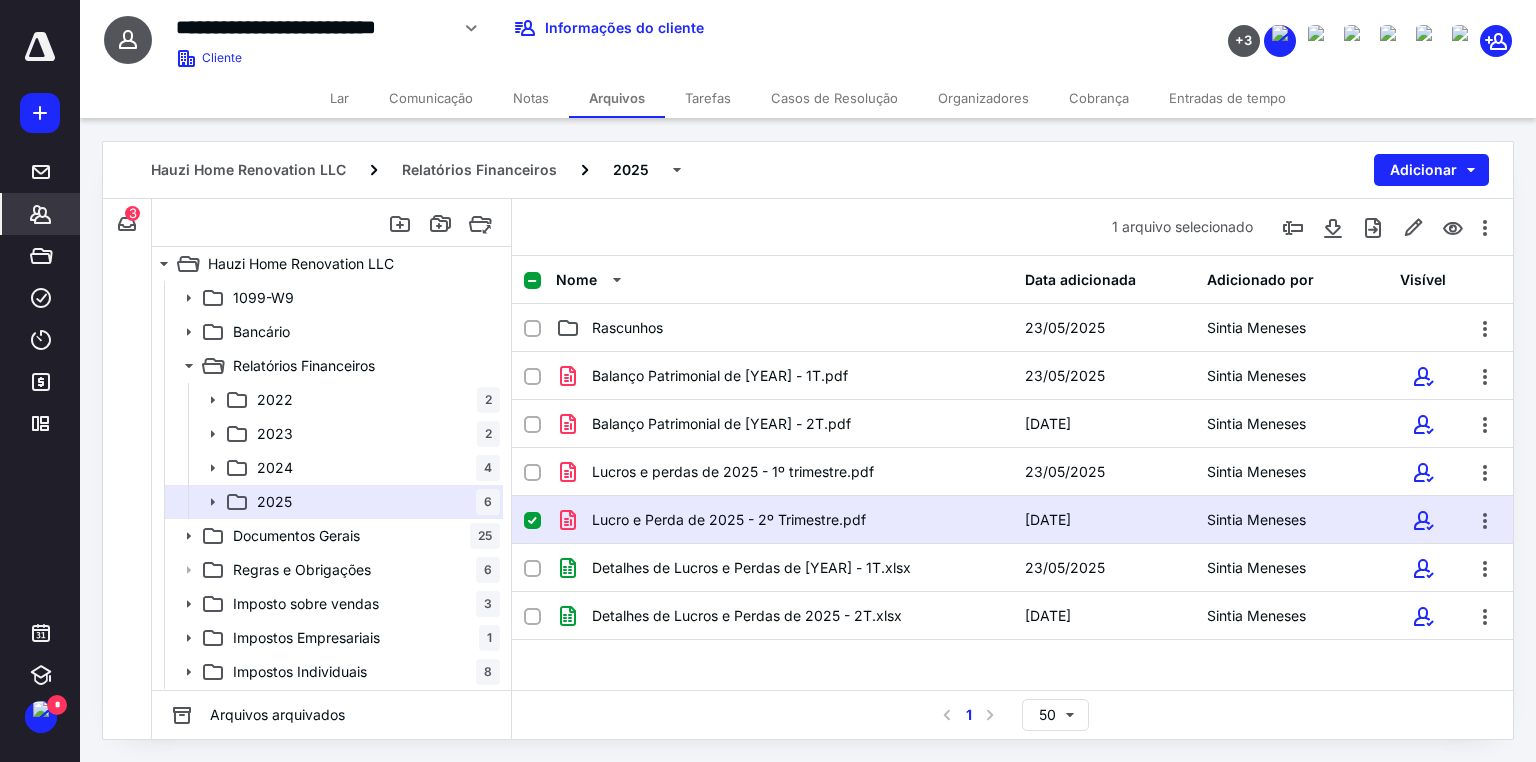 click 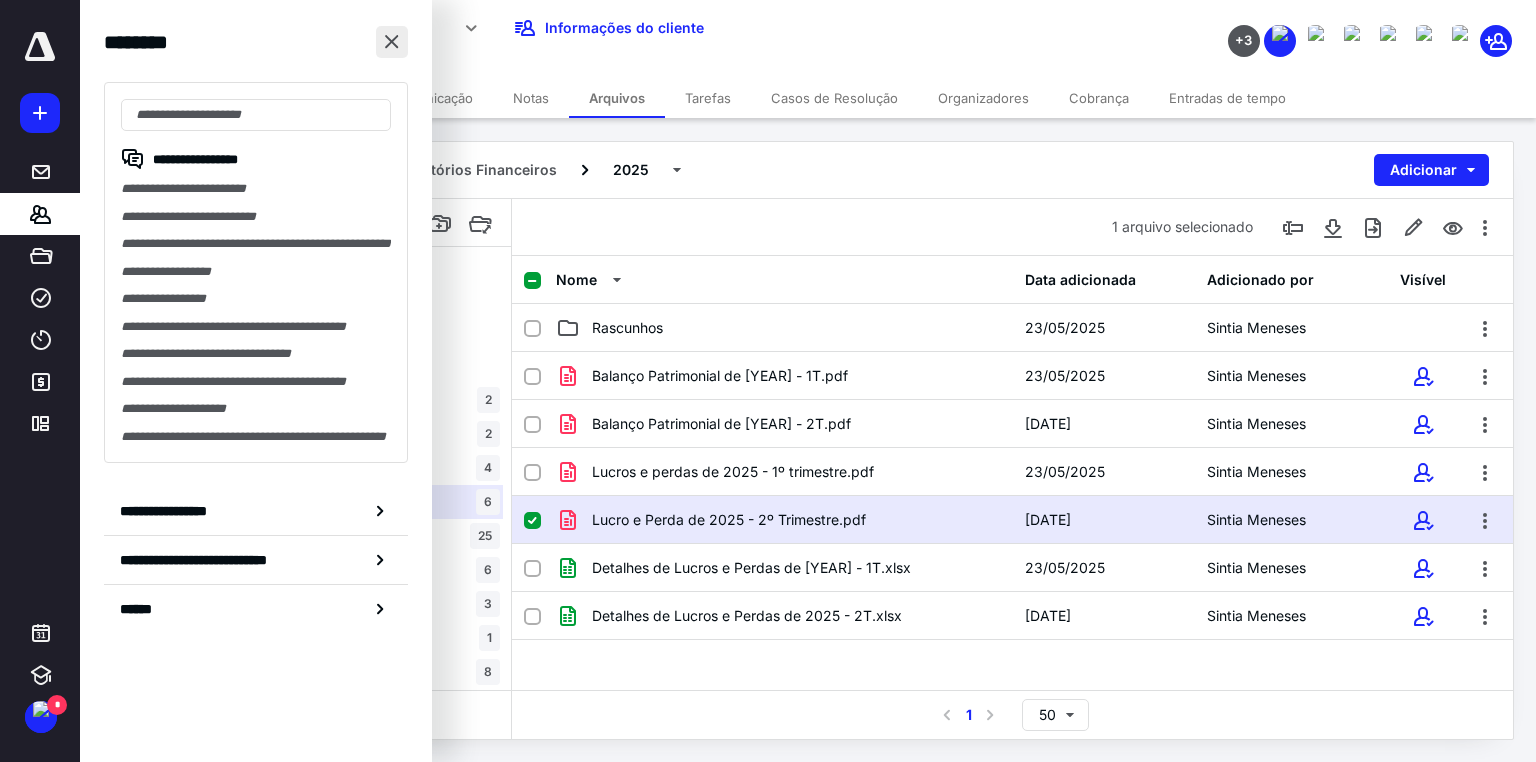 click at bounding box center (392, 42) 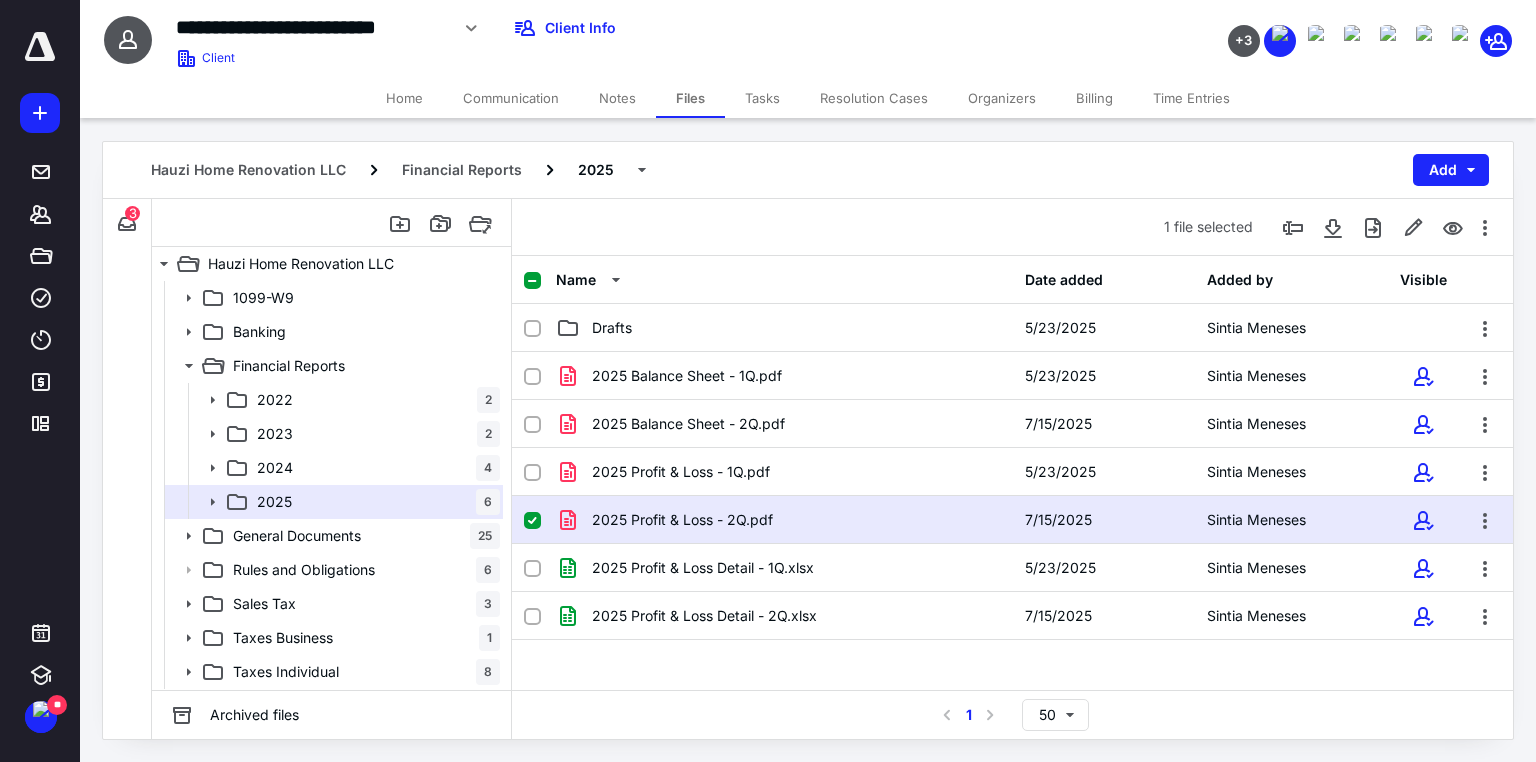 click on "Tasks" at bounding box center (762, 98) 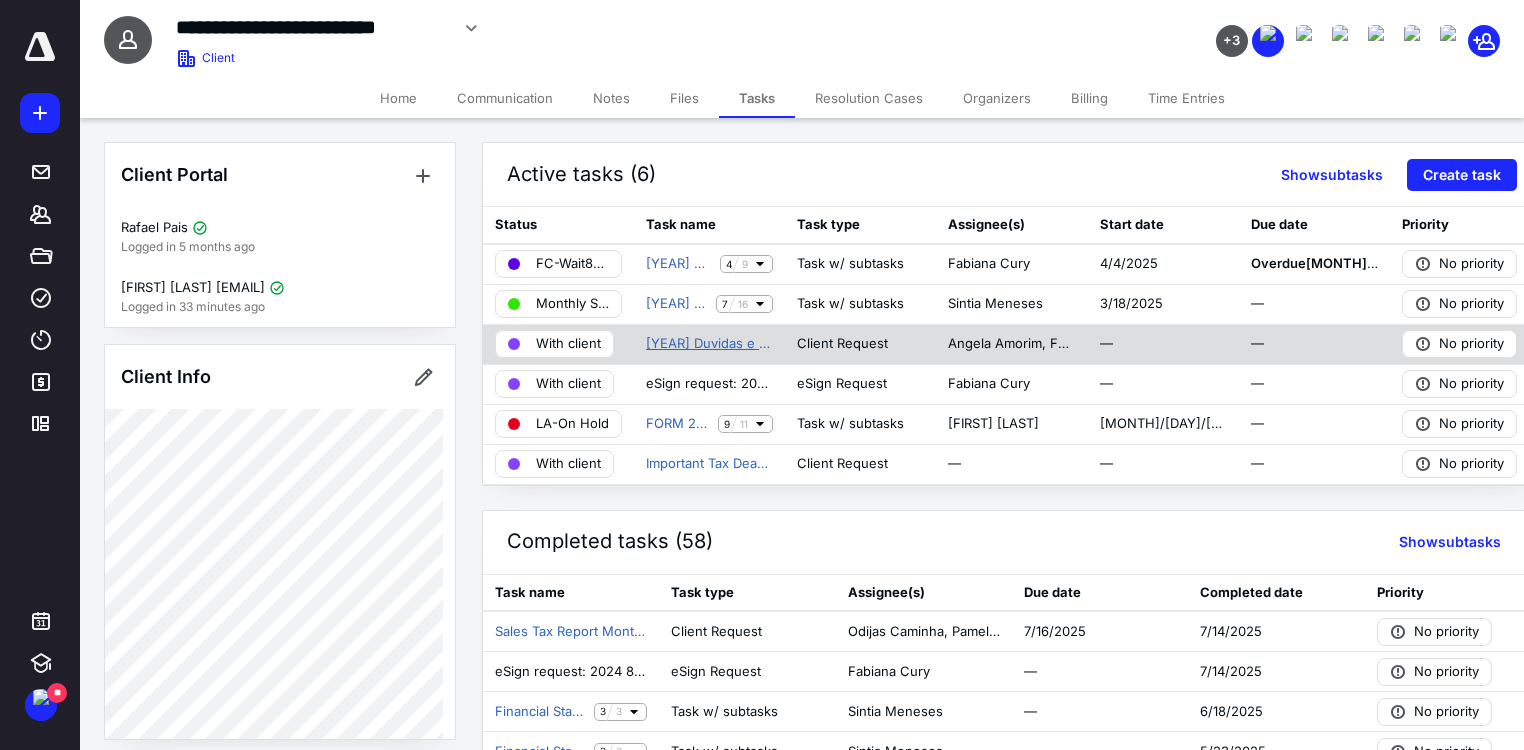 click on "[YEAR] Duvidas e Comentarios - Hauzi" at bounding box center [709, 344] 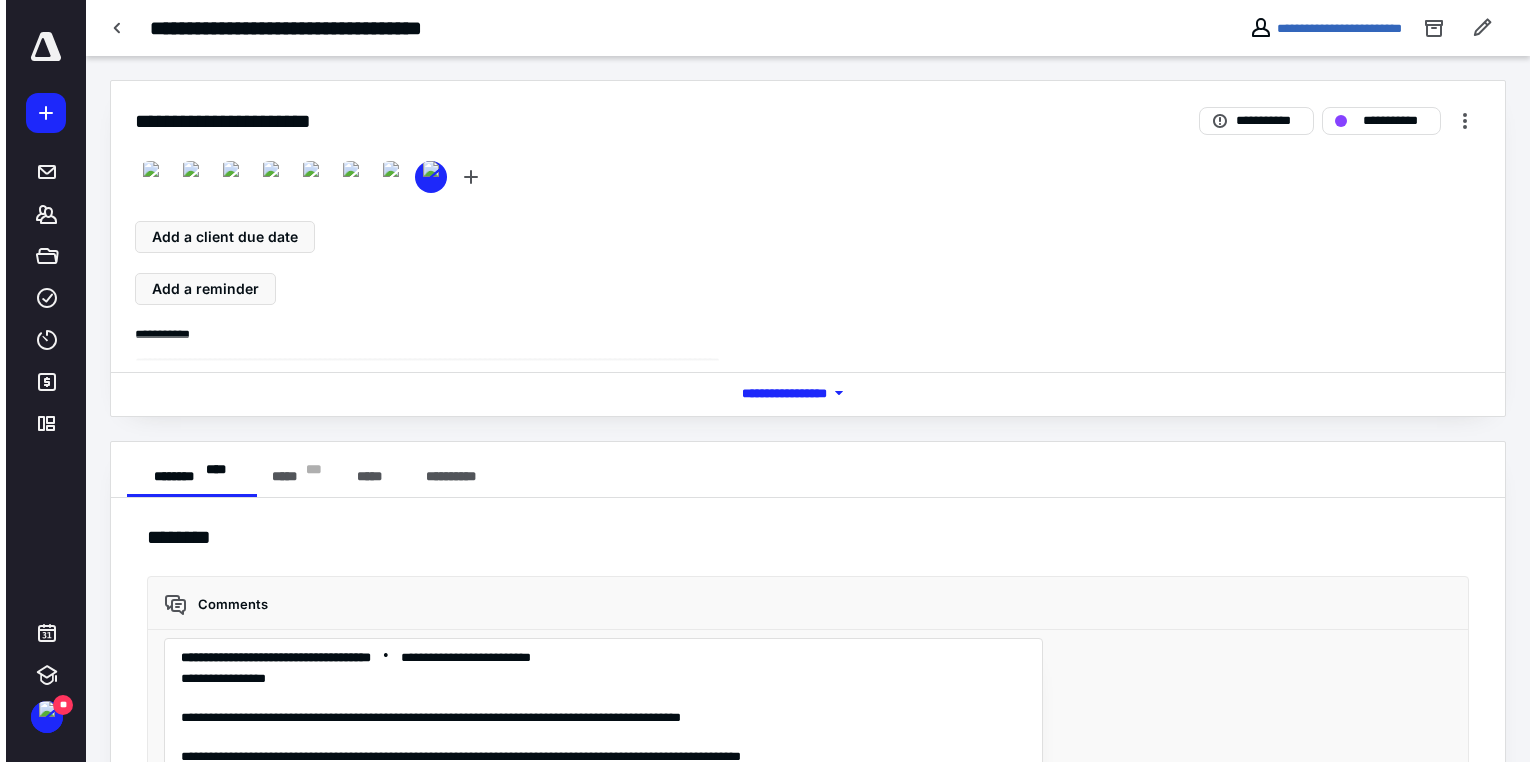 scroll, scrollTop: 9052, scrollLeft: 0, axis: vertical 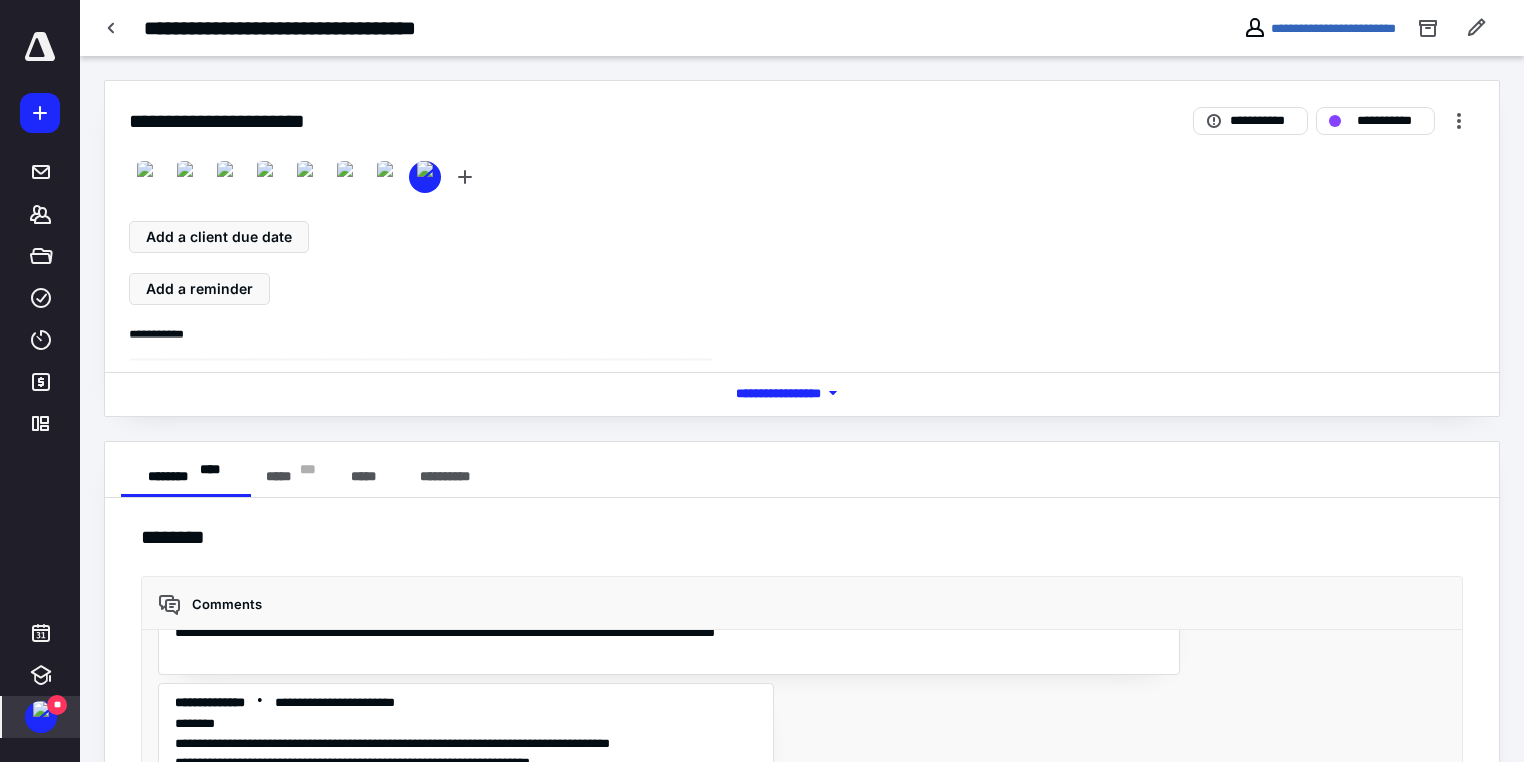 click at bounding box center (41, 709) 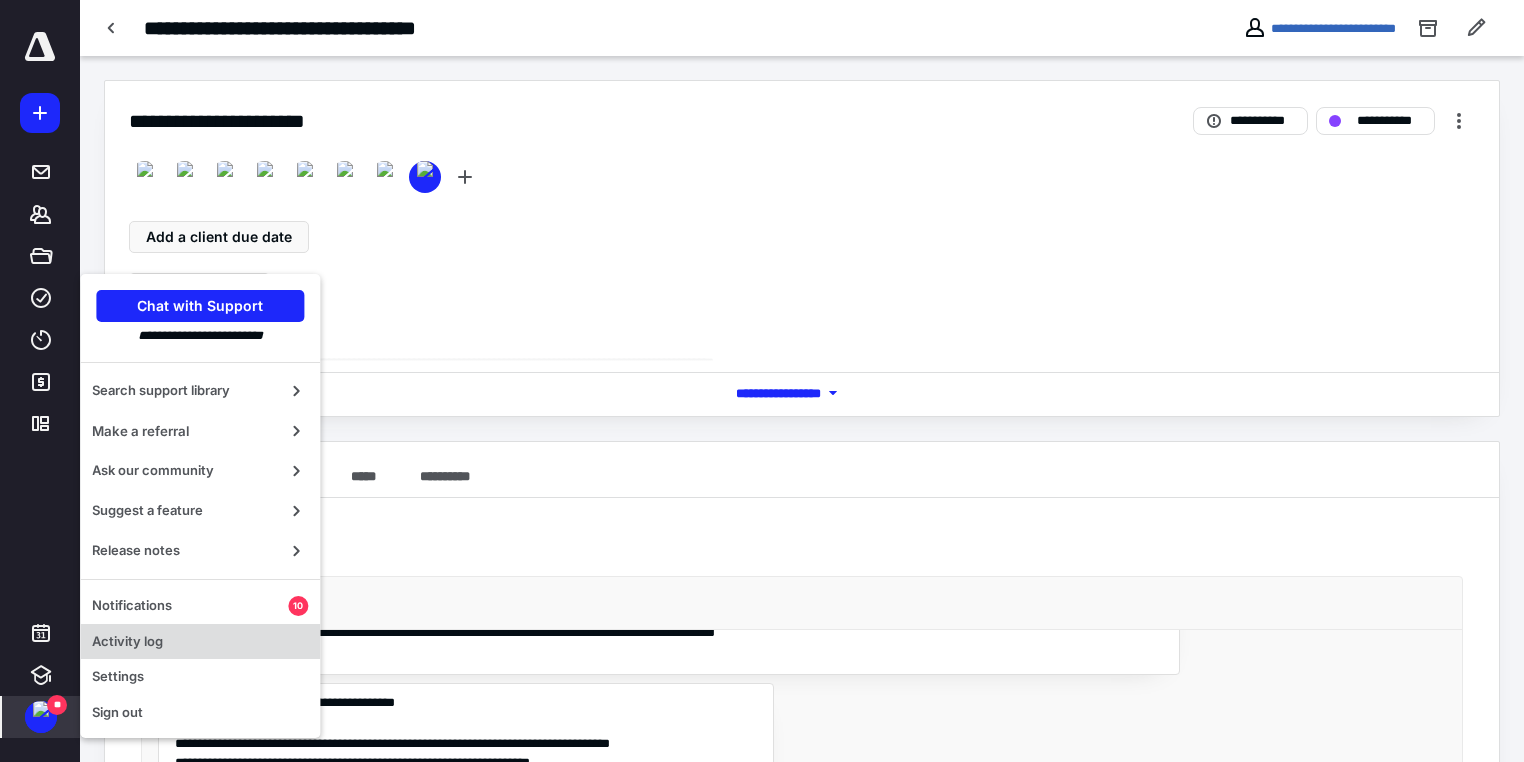click on "Activity log" at bounding box center [200, 642] 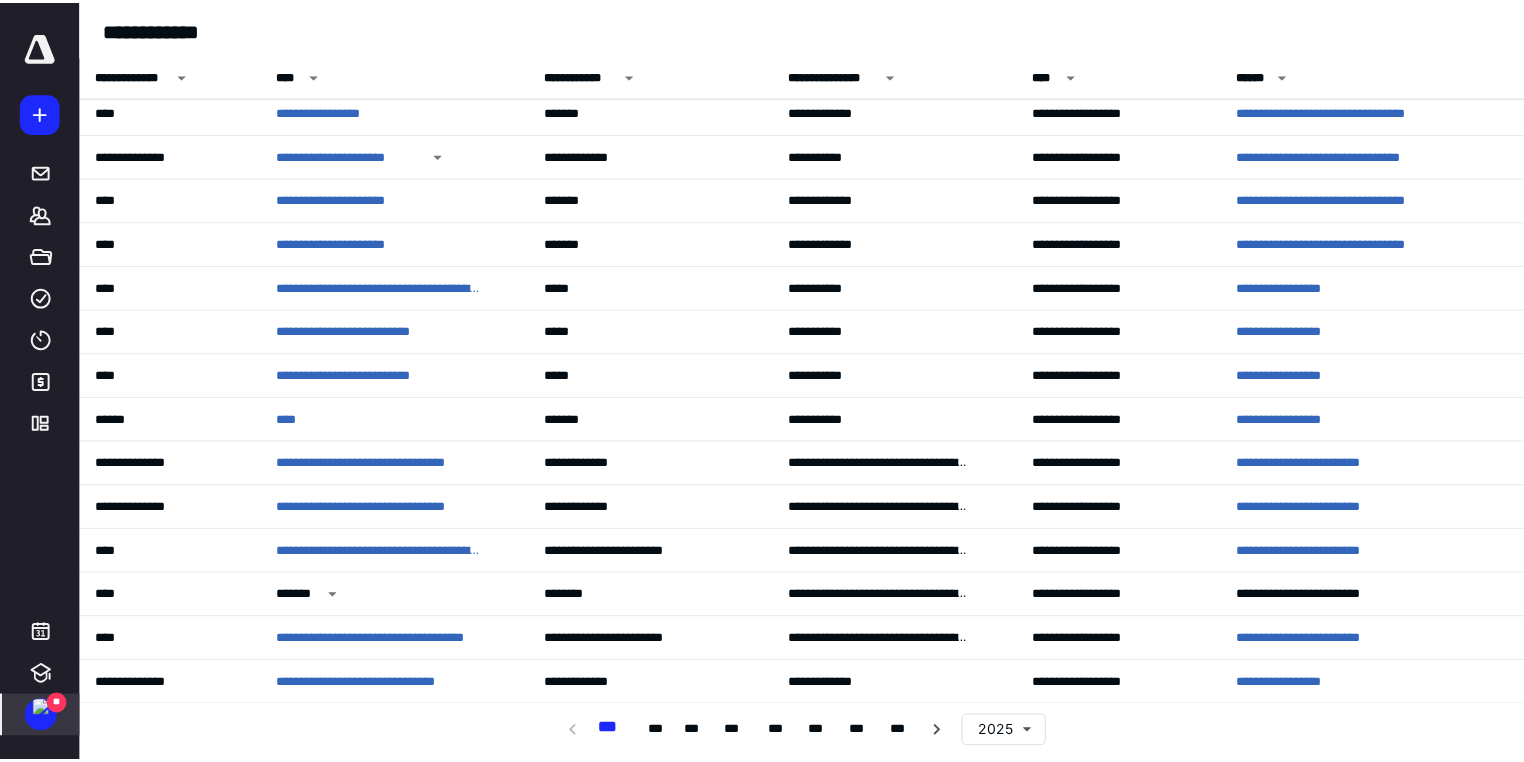 scroll, scrollTop: 960, scrollLeft: 0, axis: vertical 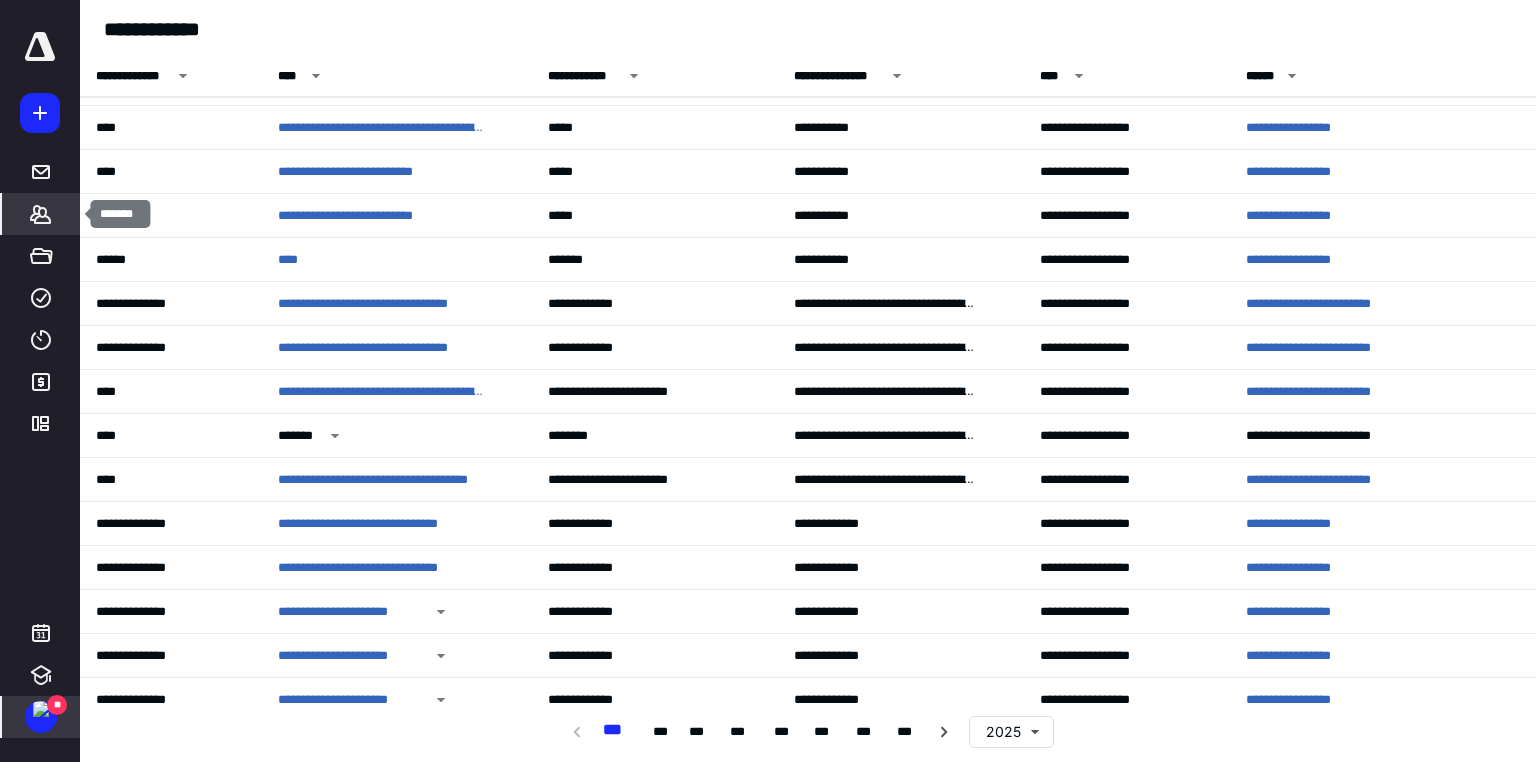 click 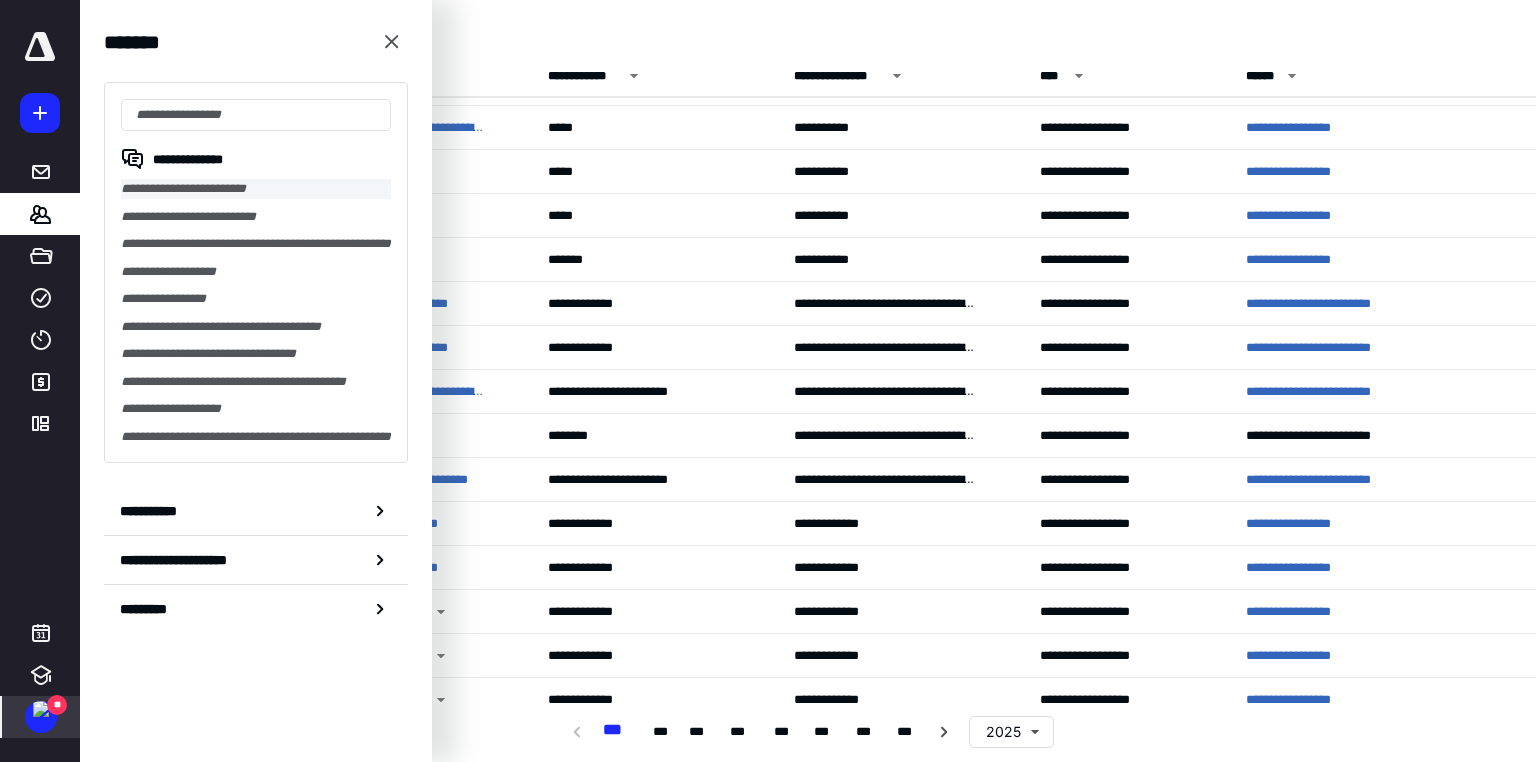 click on "**********" at bounding box center (256, 189) 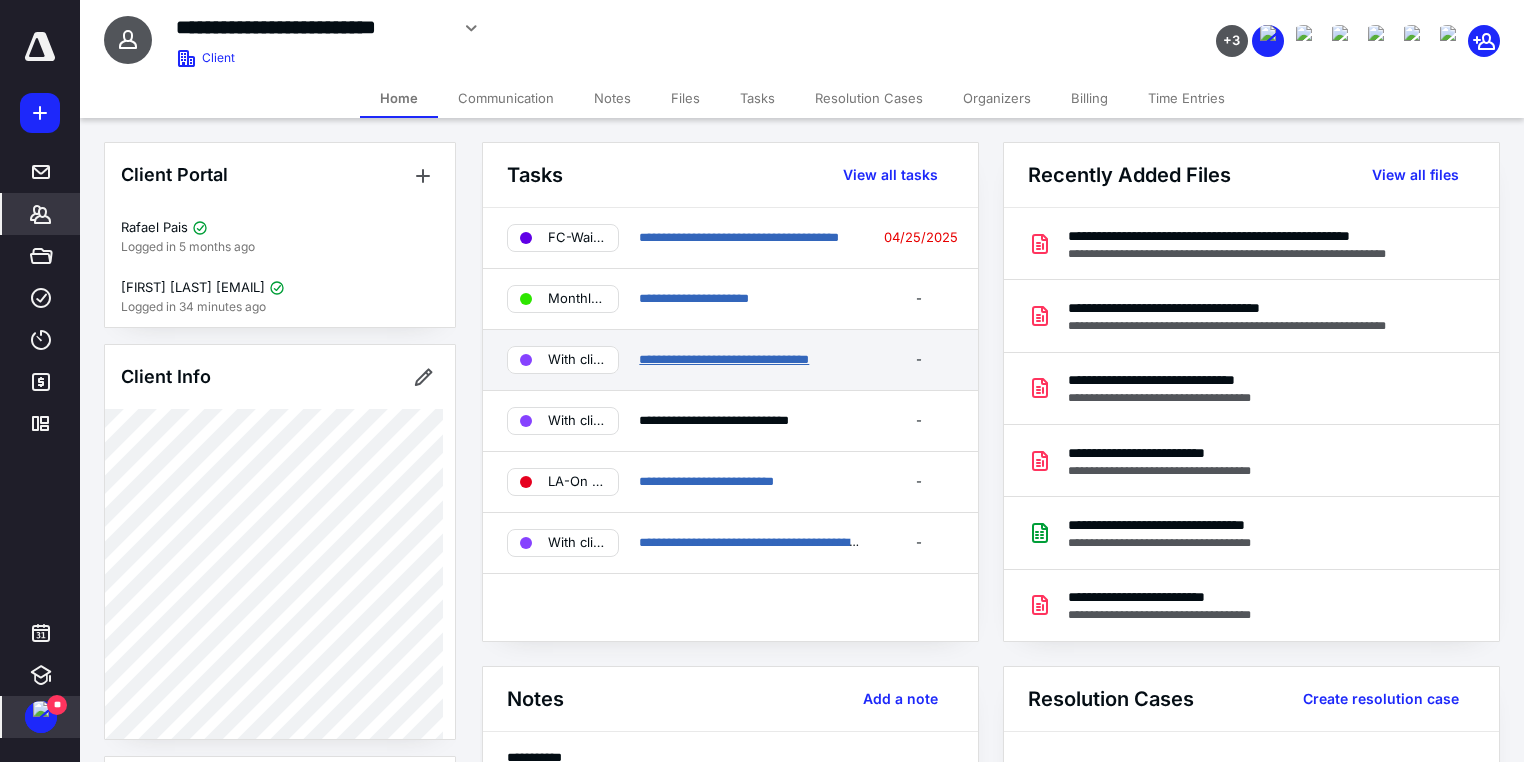 click on "**********" at bounding box center [724, 359] 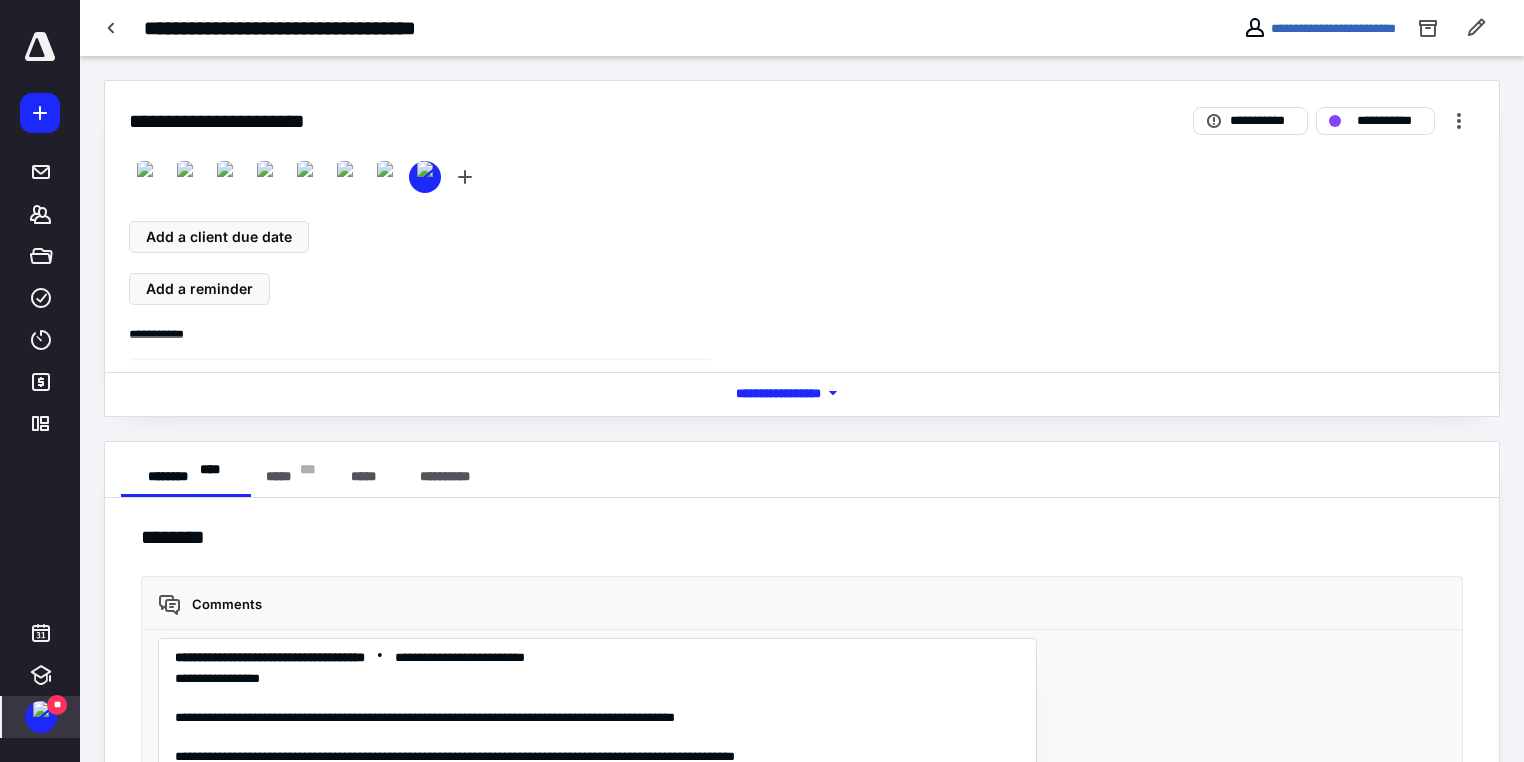 scroll, scrollTop: 9052, scrollLeft: 0, axis: vertical 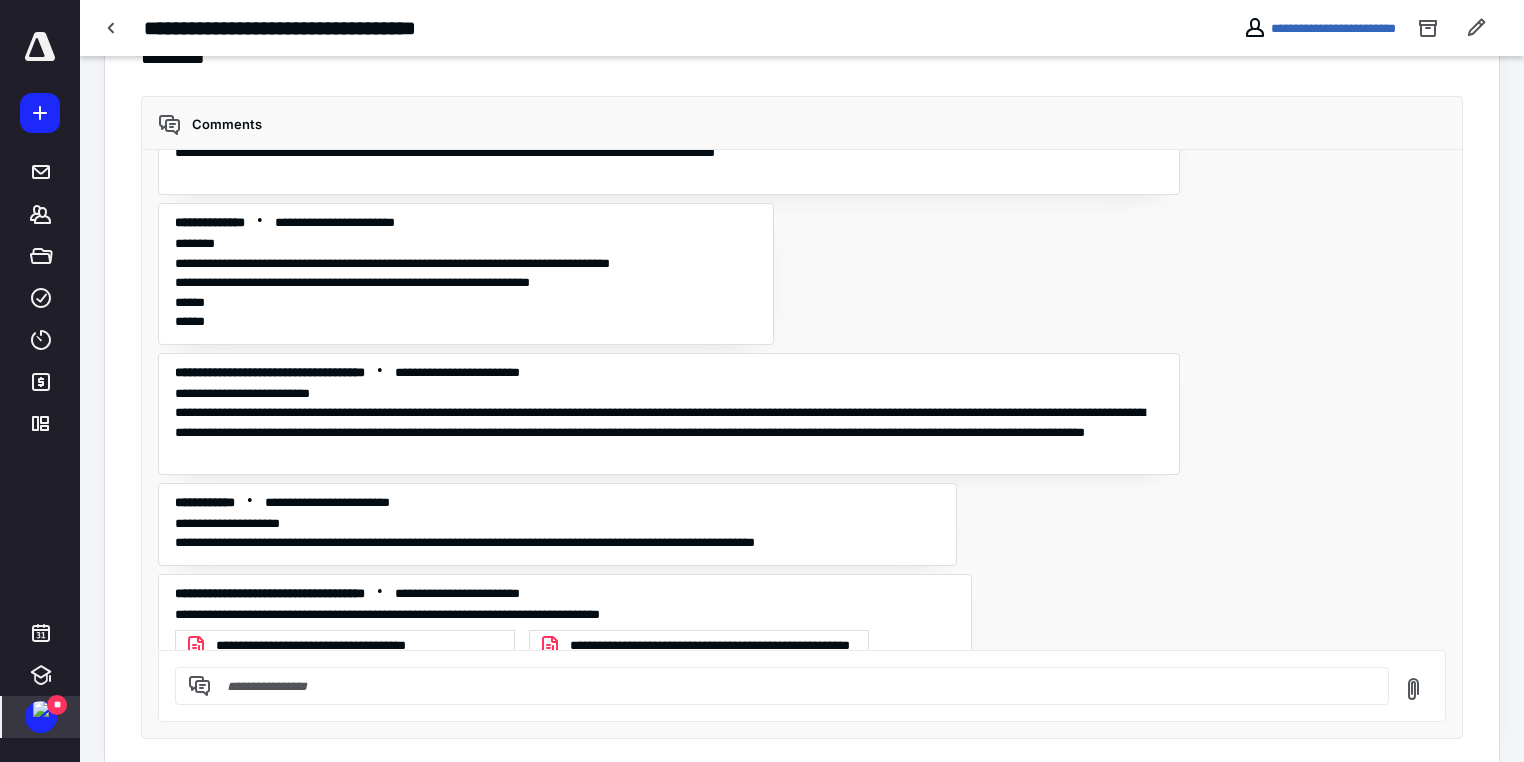 click at bounding box center (794, 686) 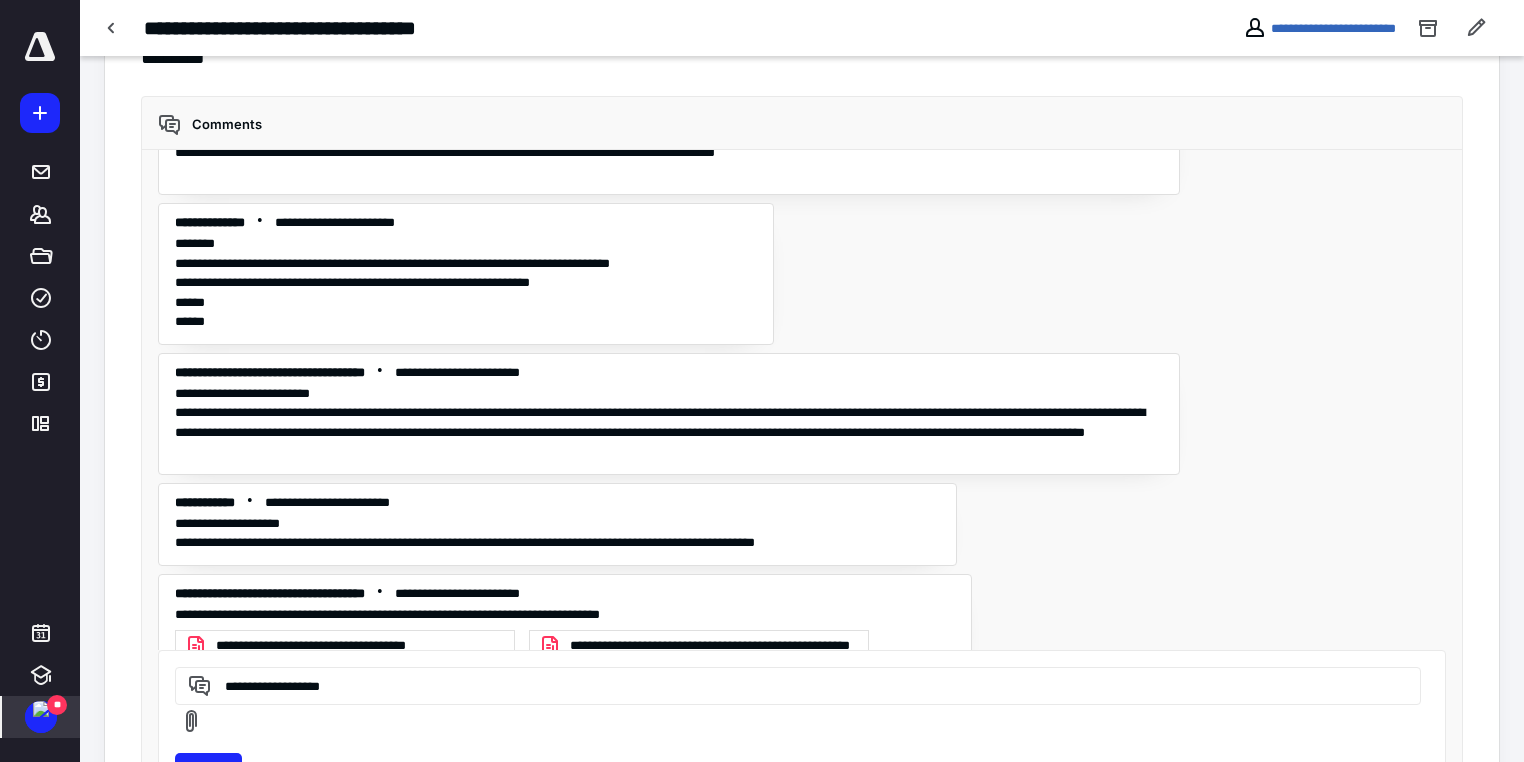 type on "**********" 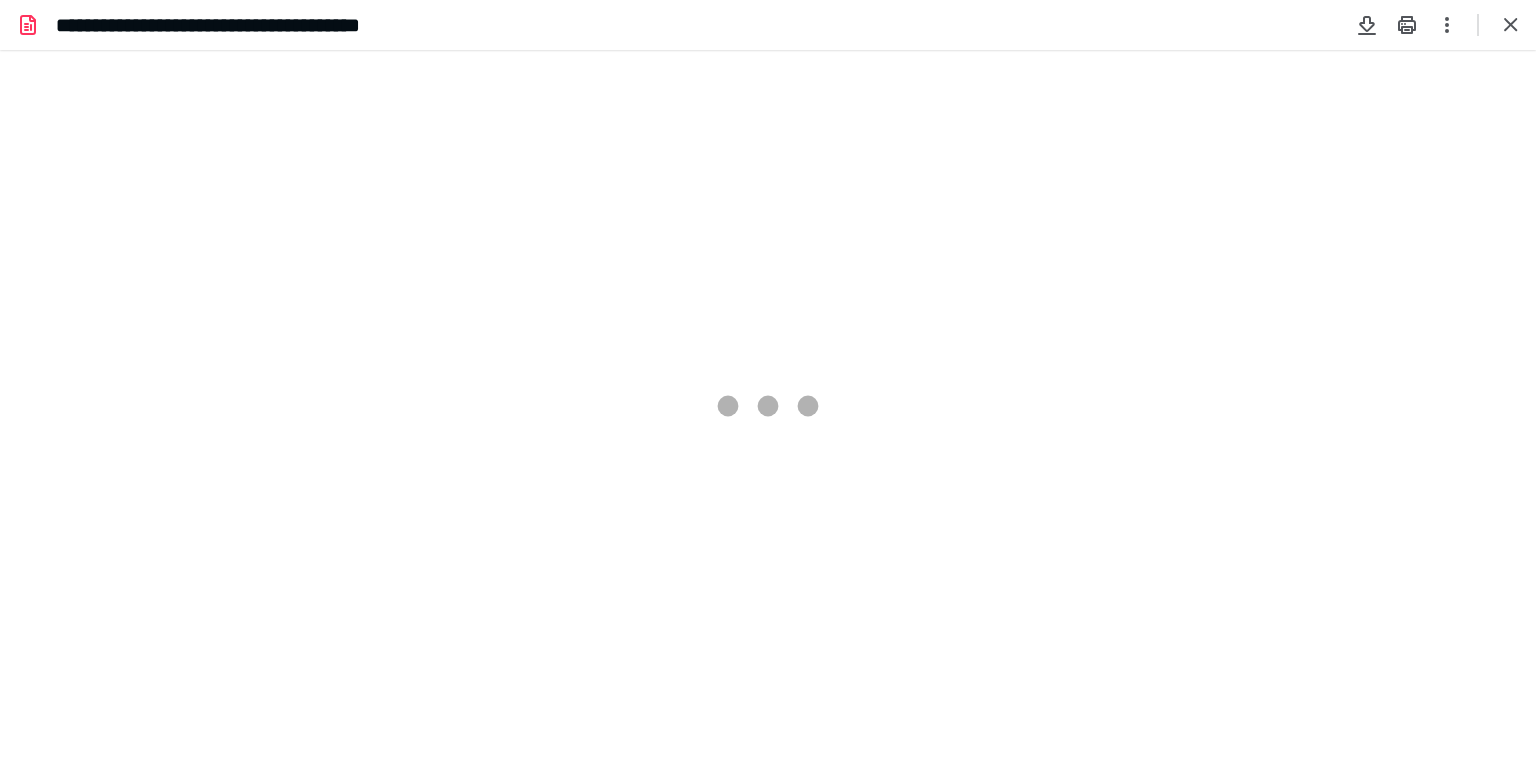 scroll, scrollTop: 0, scrollLeft: 0, axis: both 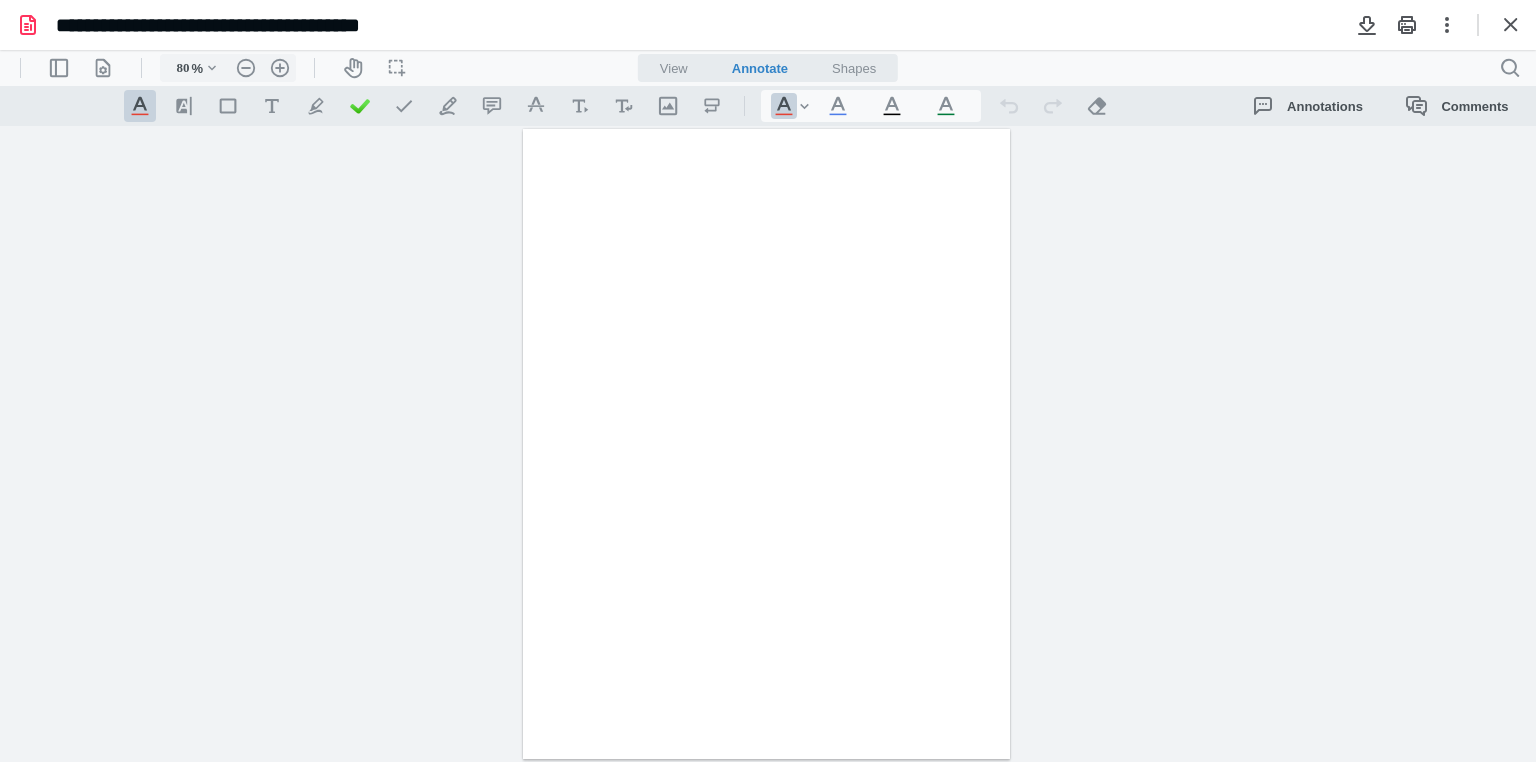 type on "247" 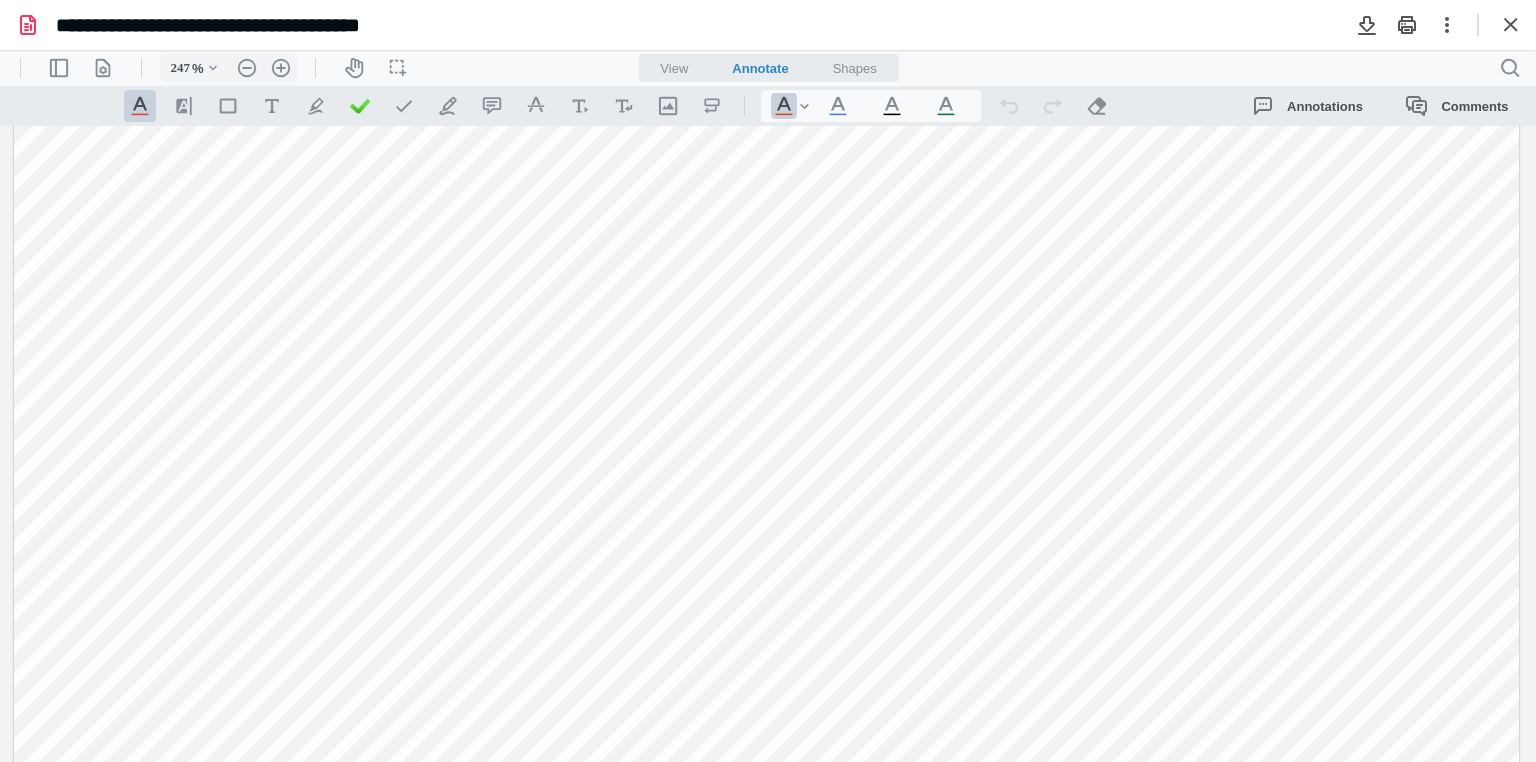 scroll, scrollTop: 1280, scrollLeft: 0, axis: vertical 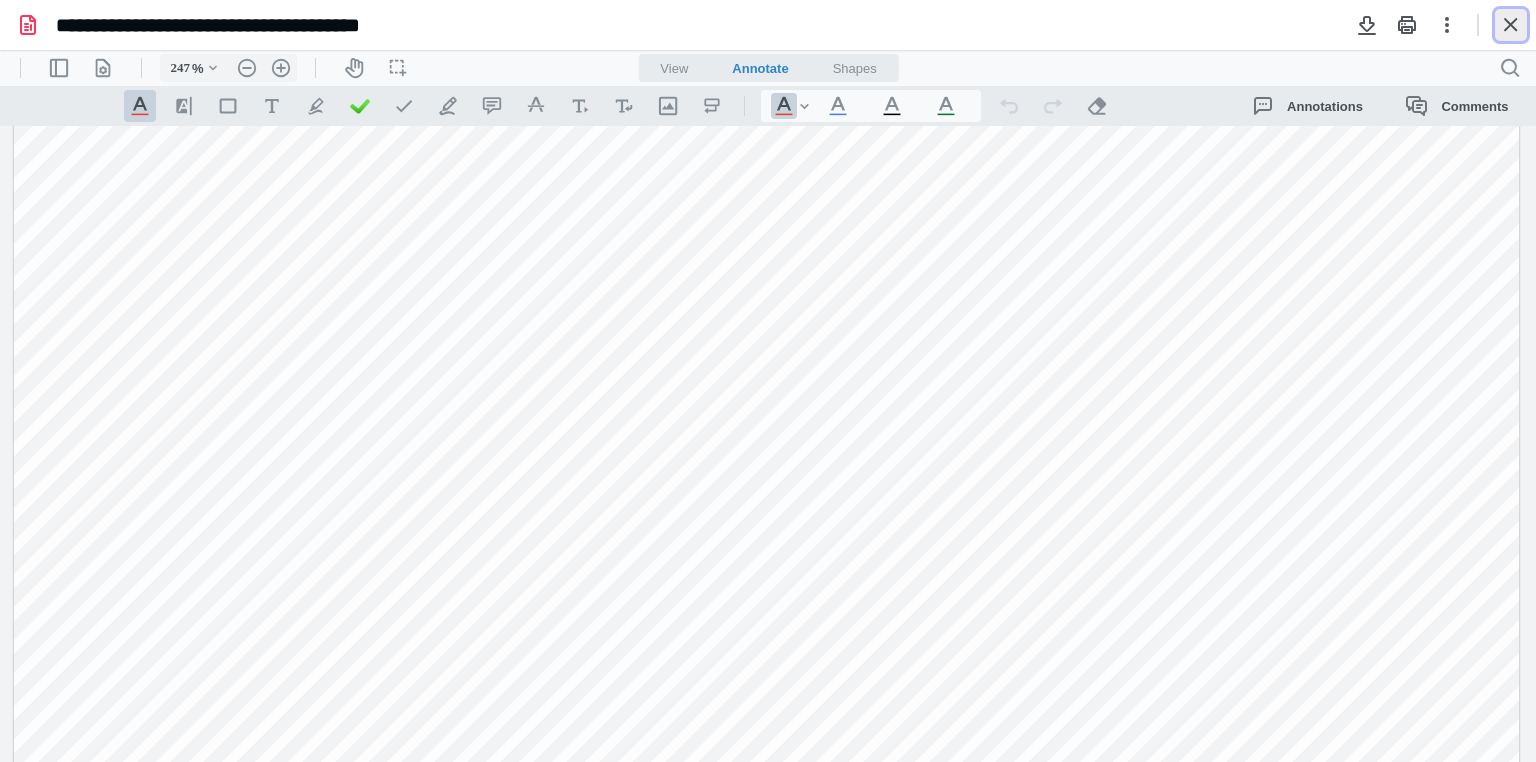 click at bounding box center (1511, 25) 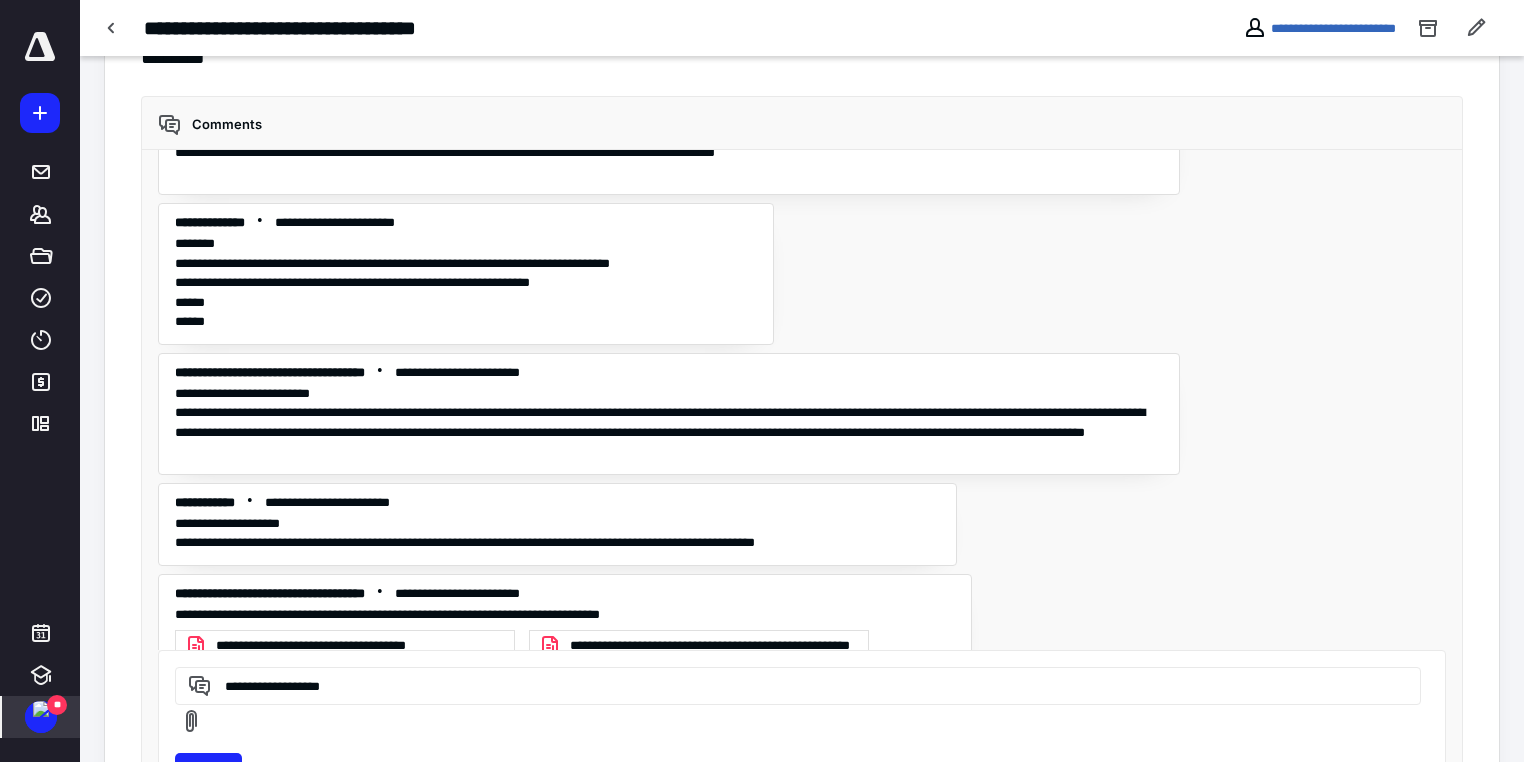 click on "**********" at bounding box center [734, 646] 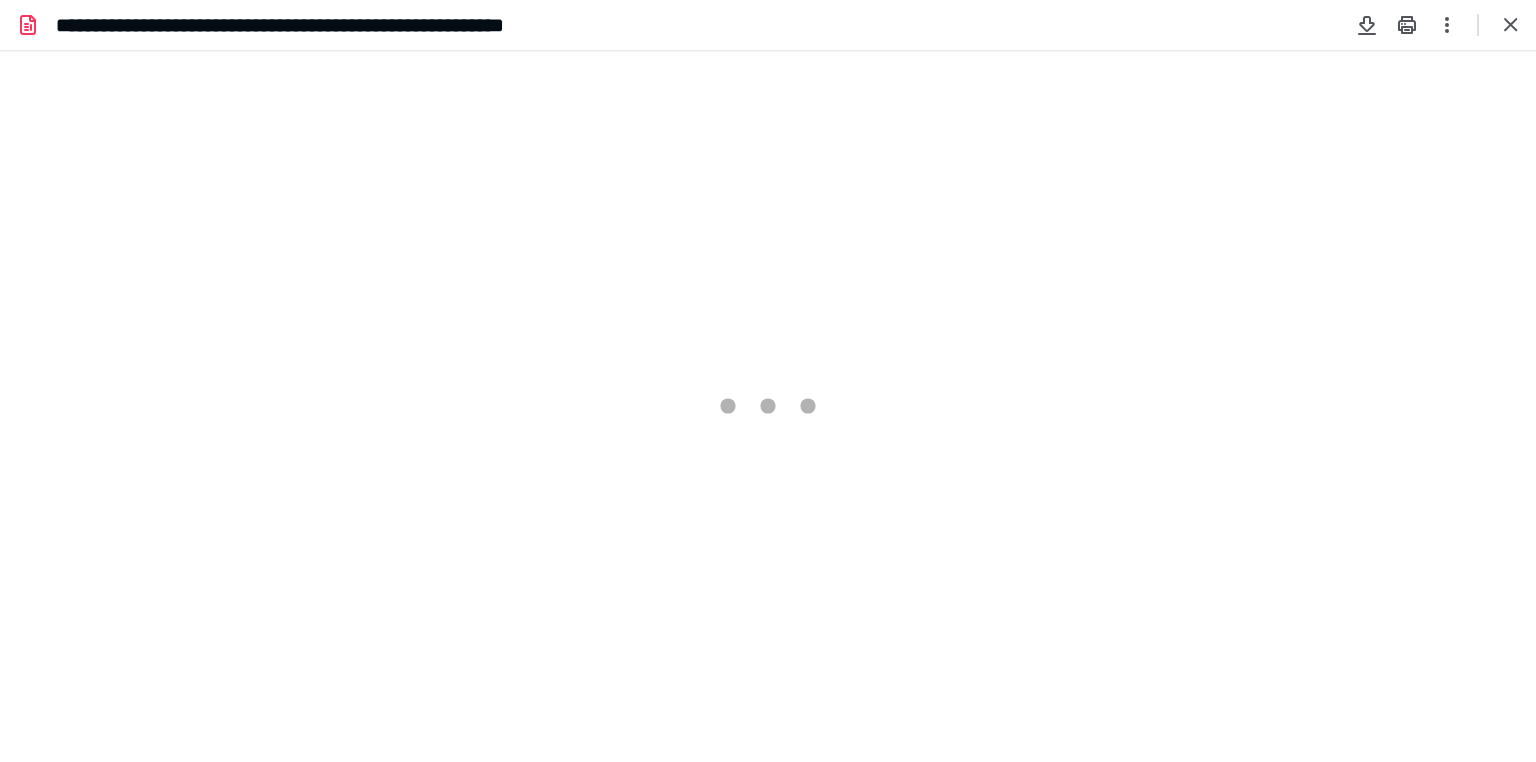 scroll, scrollTop: 0, scrollLeft: 0, axis: both 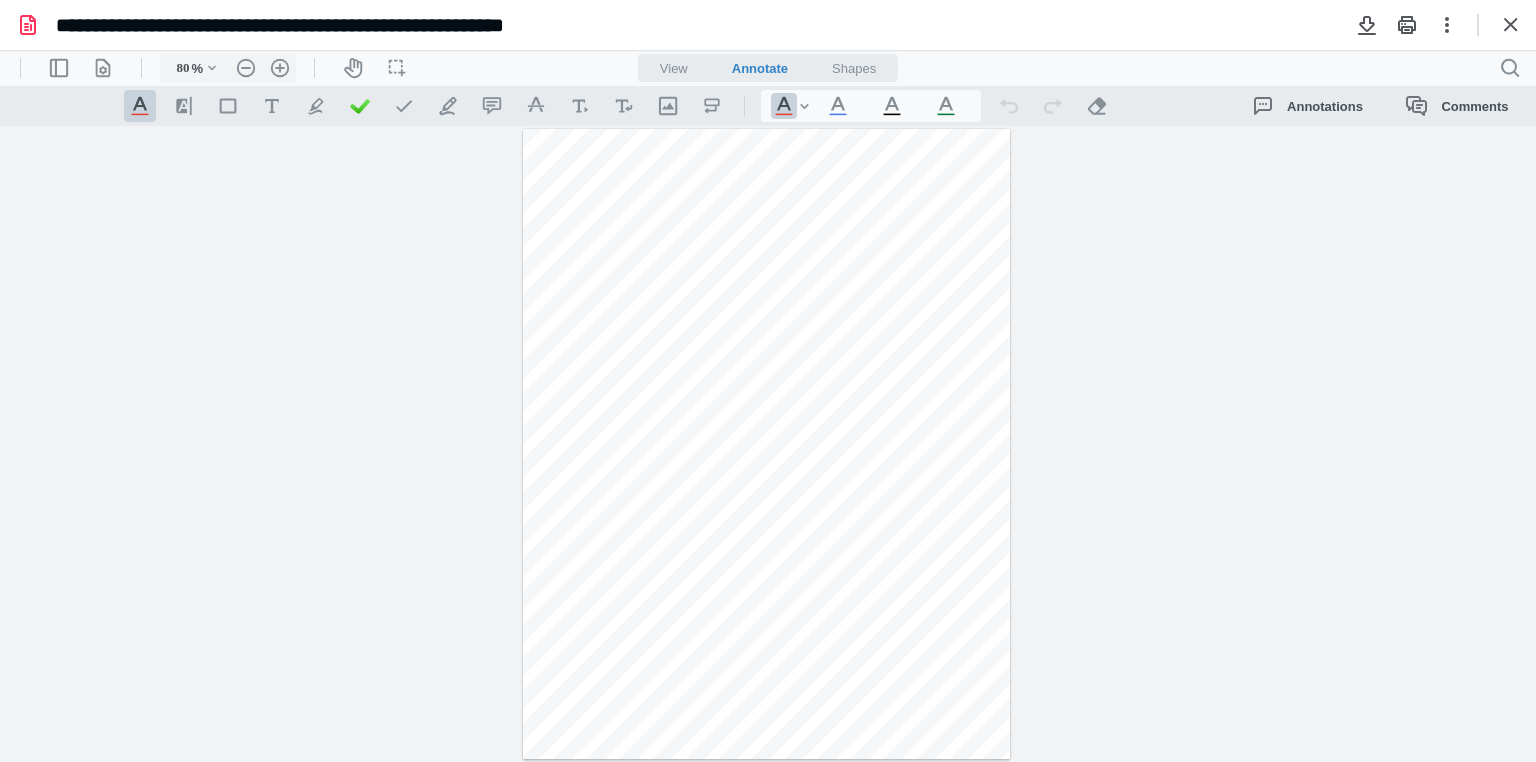 type on "247" 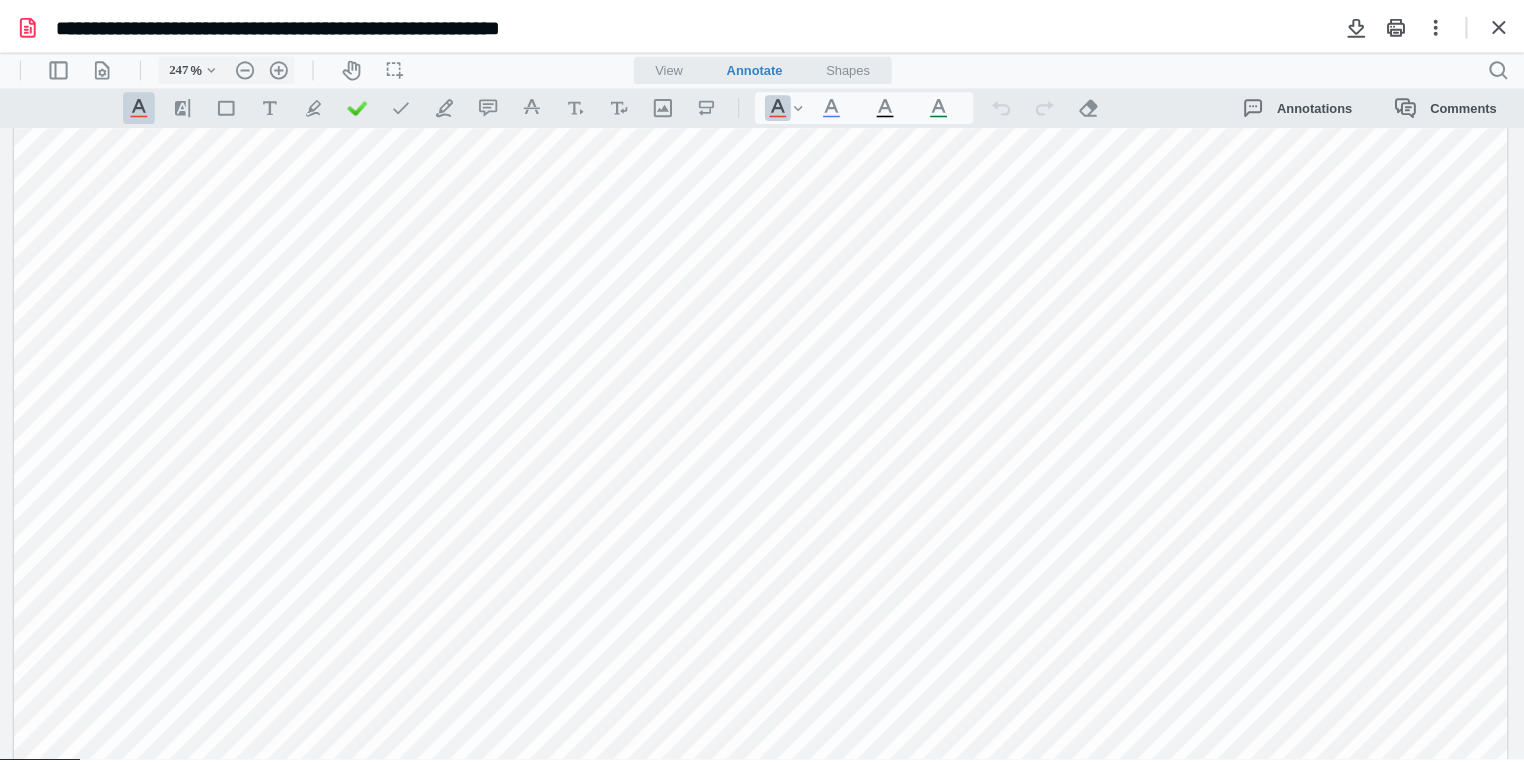 scroll, scrollTop: 1331, scrollLeft: 0, axis: vertical 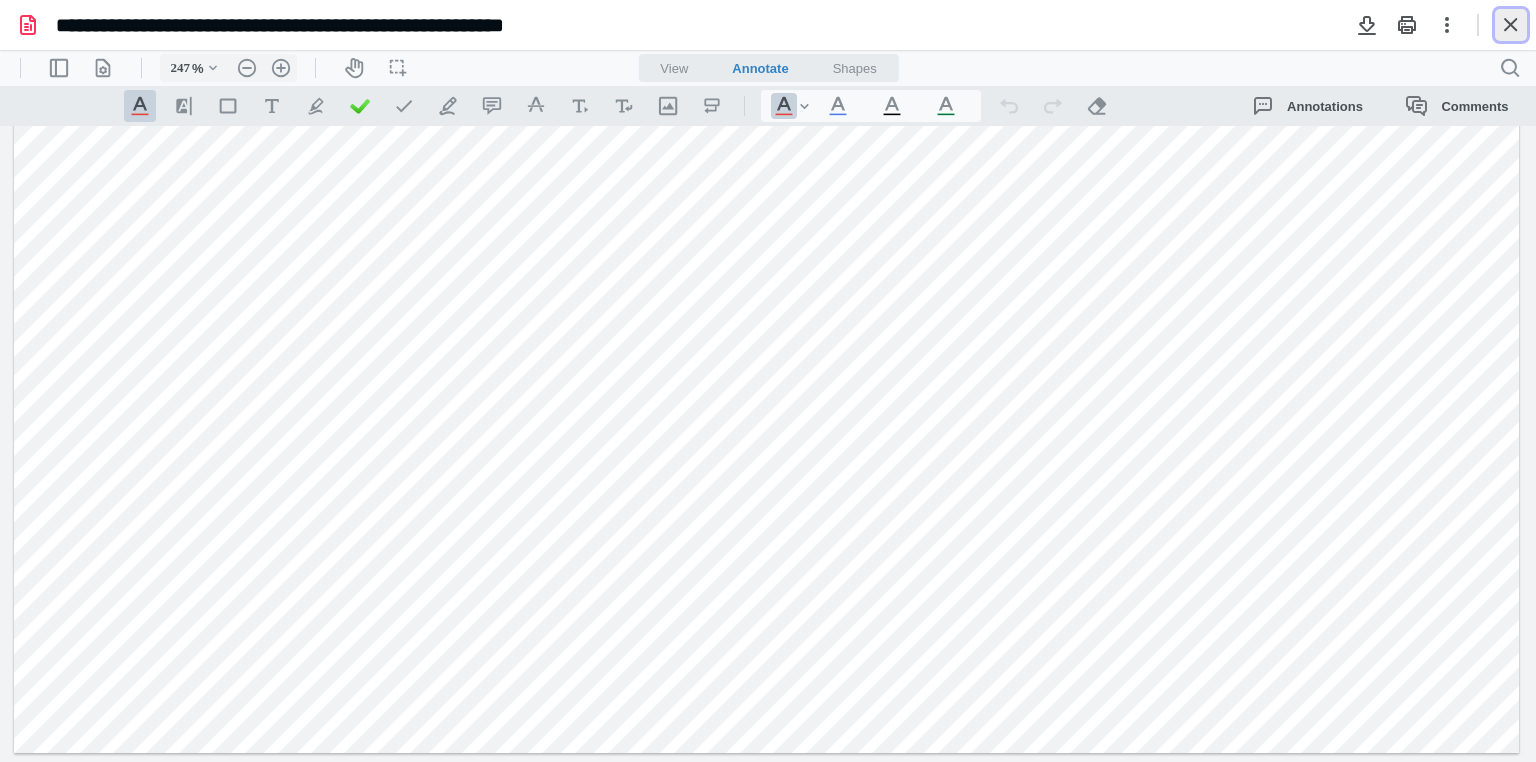 click at bounding box center [1511, 25] 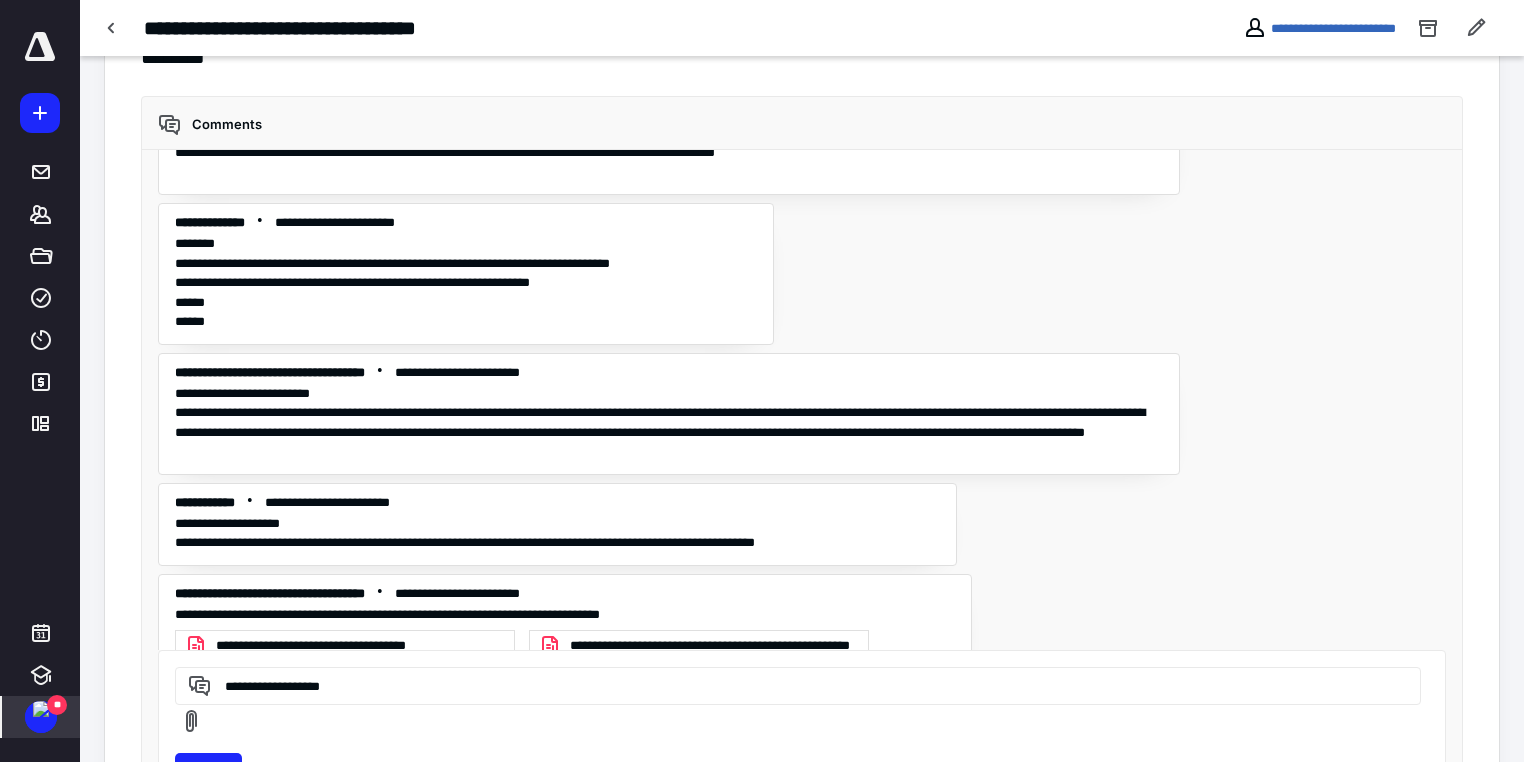 scroll, scrollTop: 552, scrollLeft: 0, axis: vertical 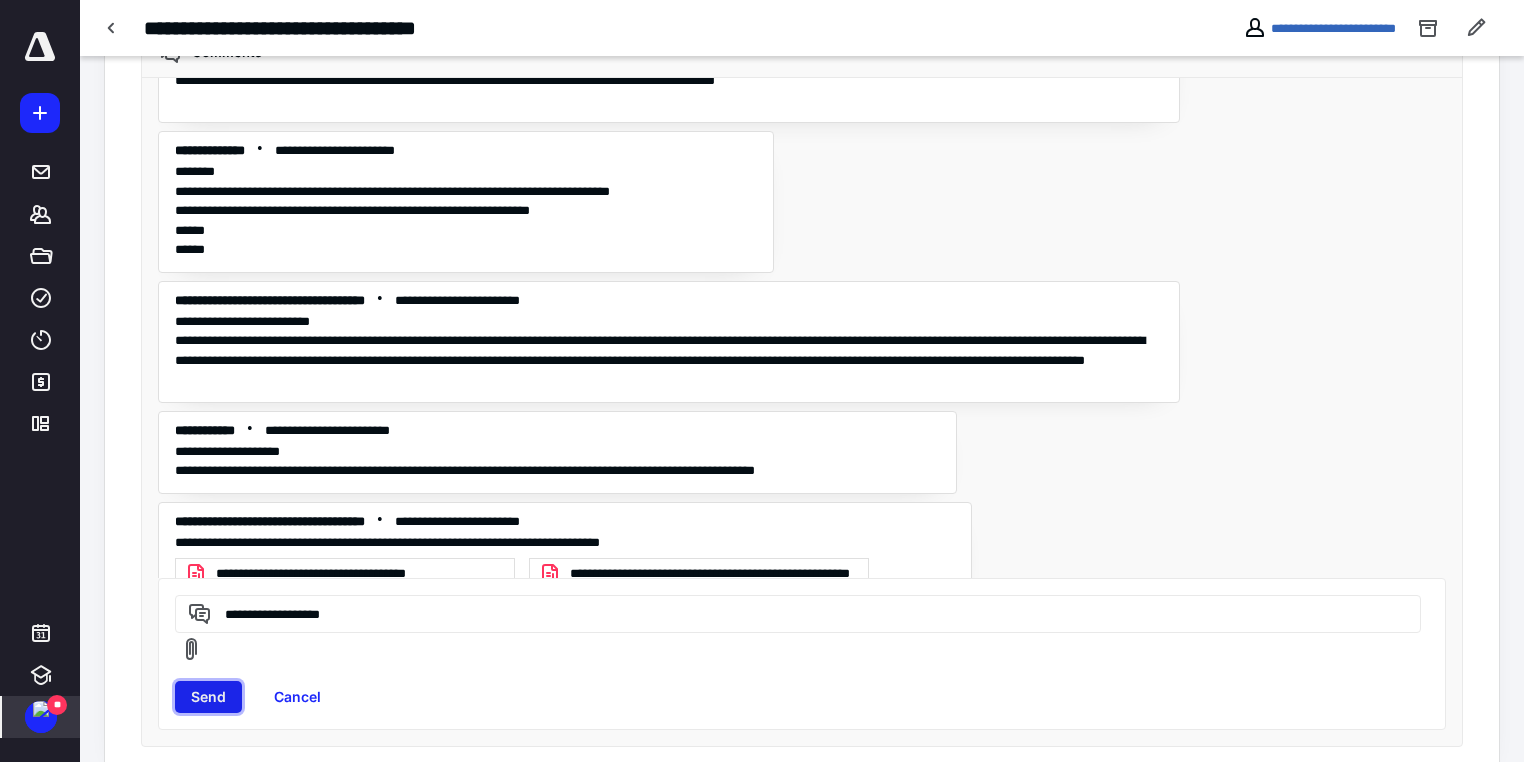 click on "Send" at bounding box center [208, 697] 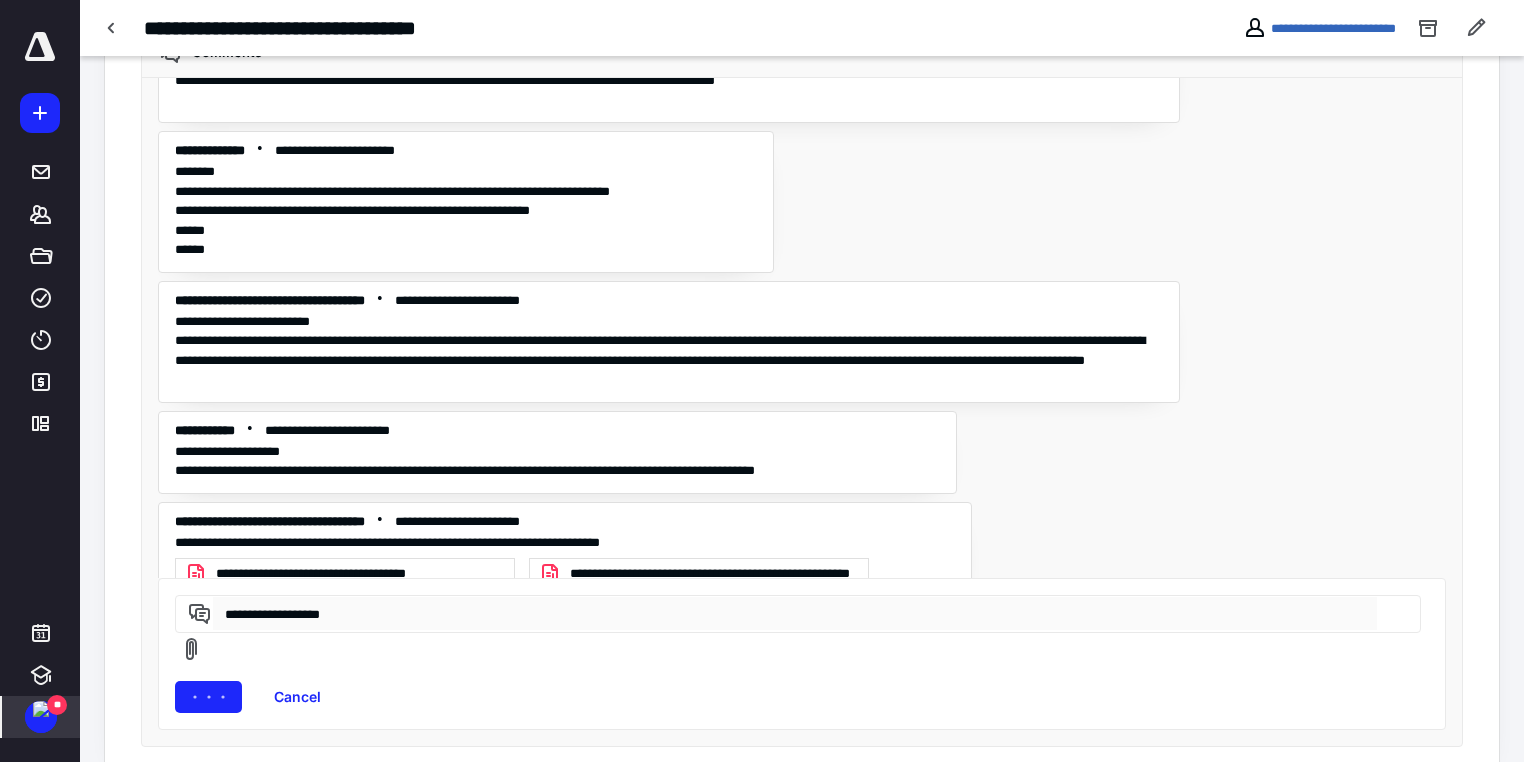 type 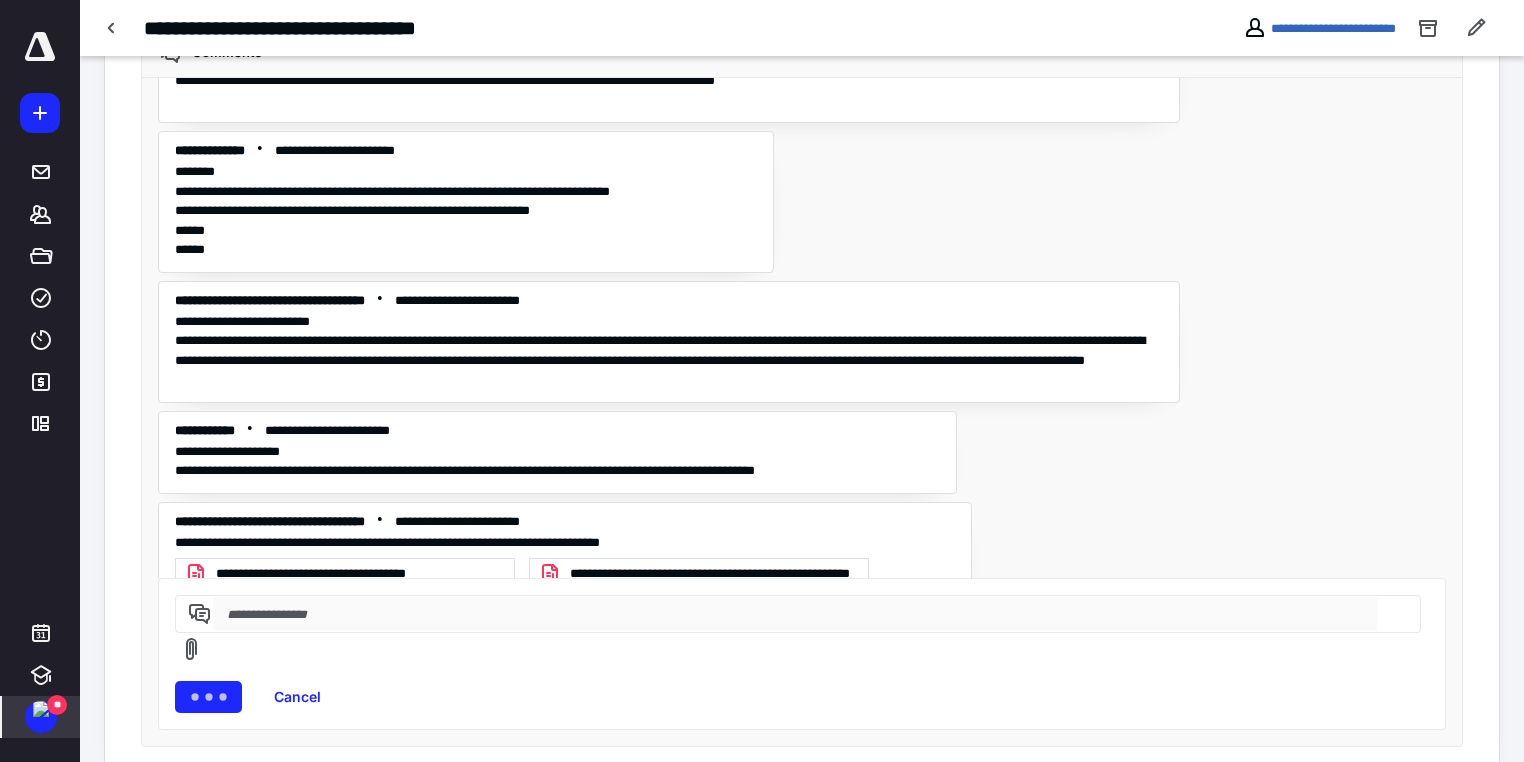 scroll, scrollTop: 504, scrollLeft: 0, axis: vertical 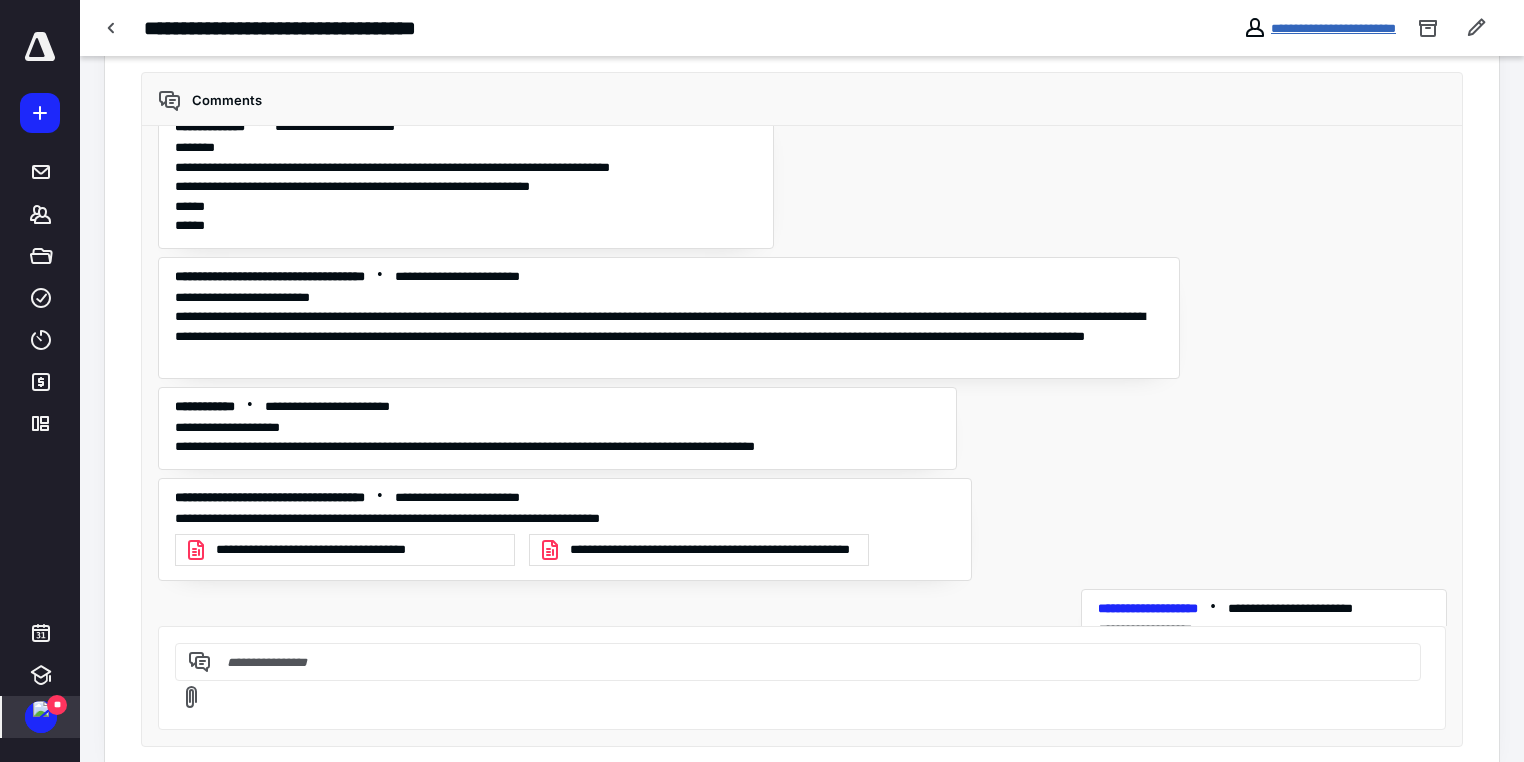click on "**********" at bounding box center [1333, 28] 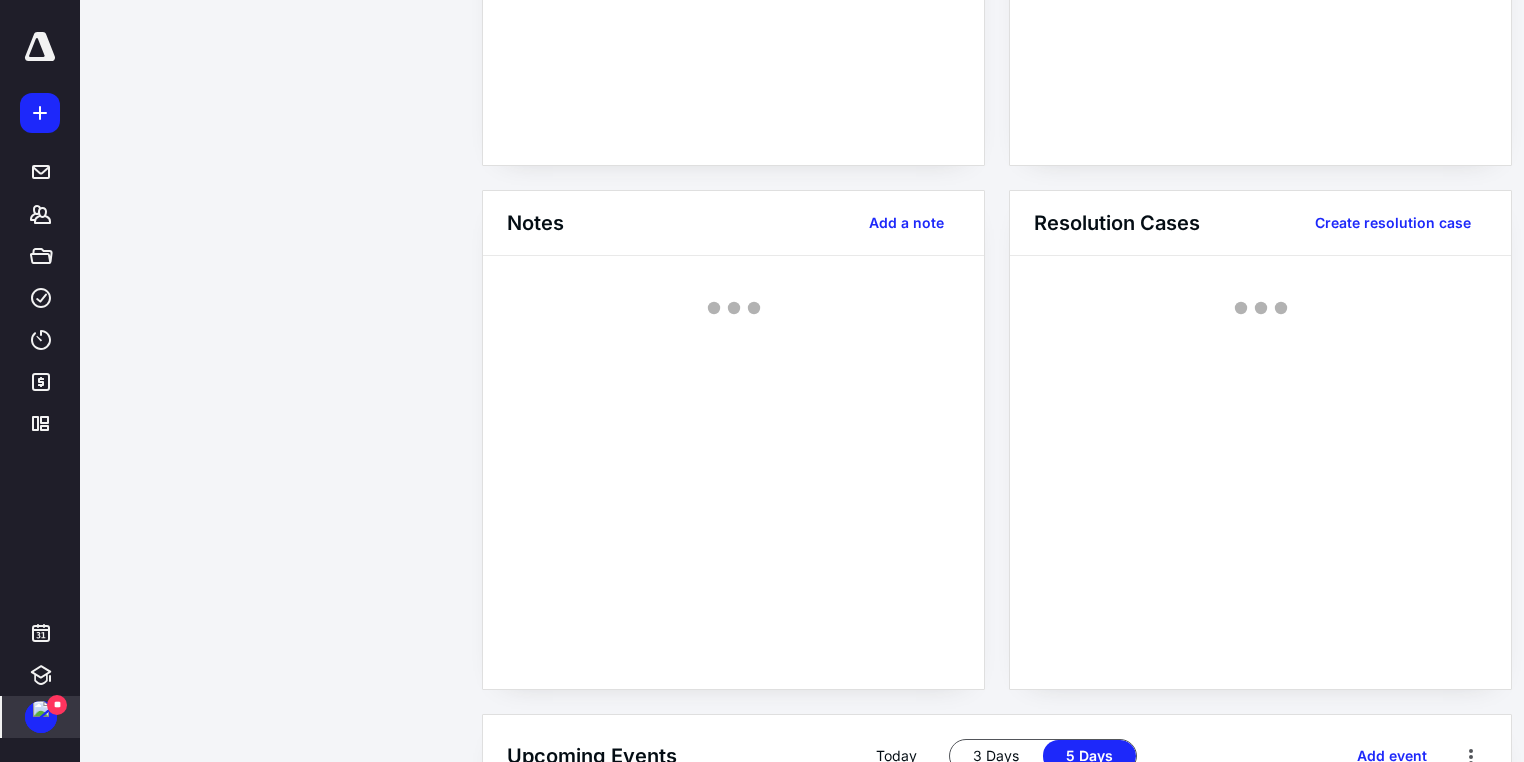 scroll, scrollTop: 0, scrollLeft: 0, axis: both 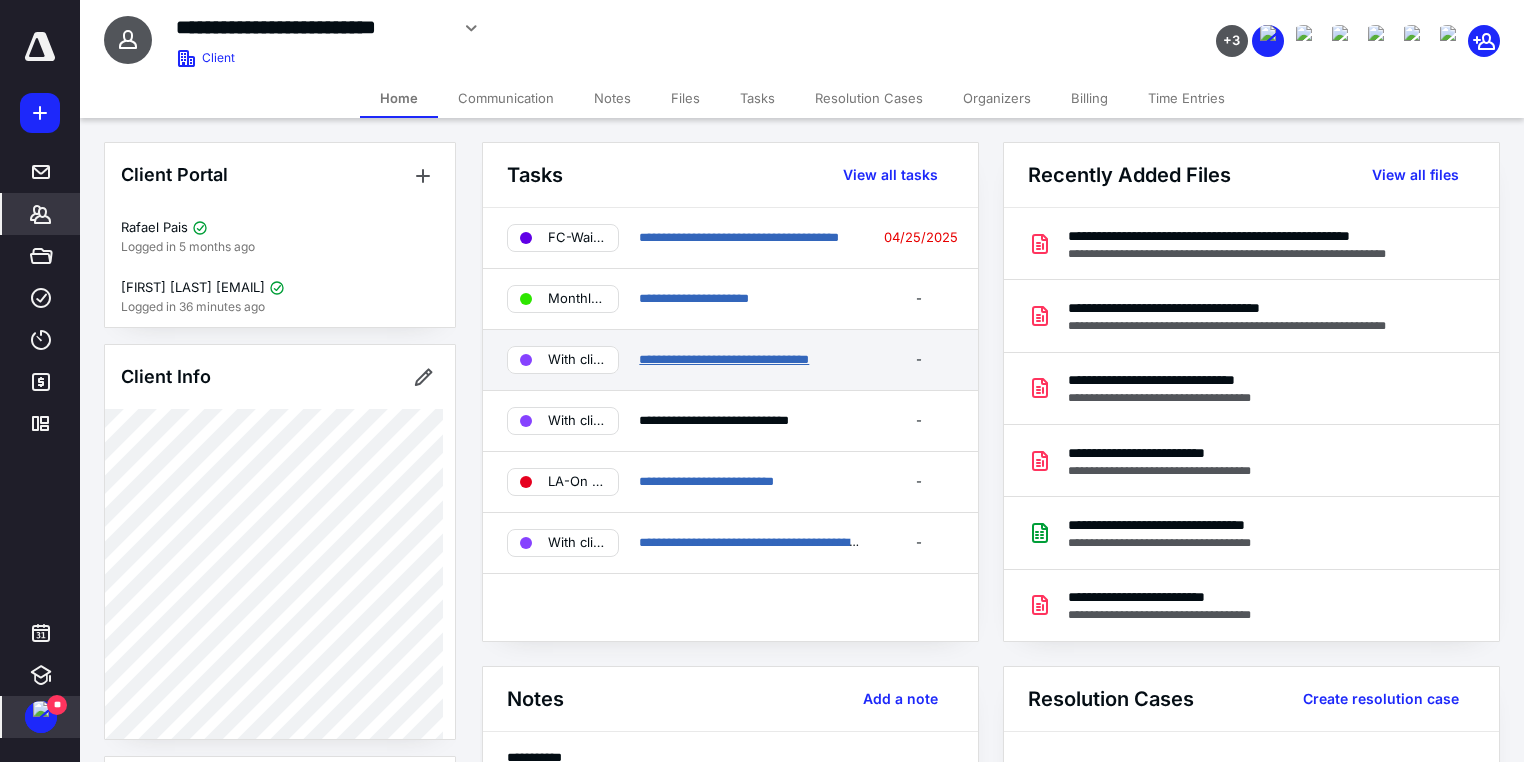 click on "**********" at bounding box center [724, 359] 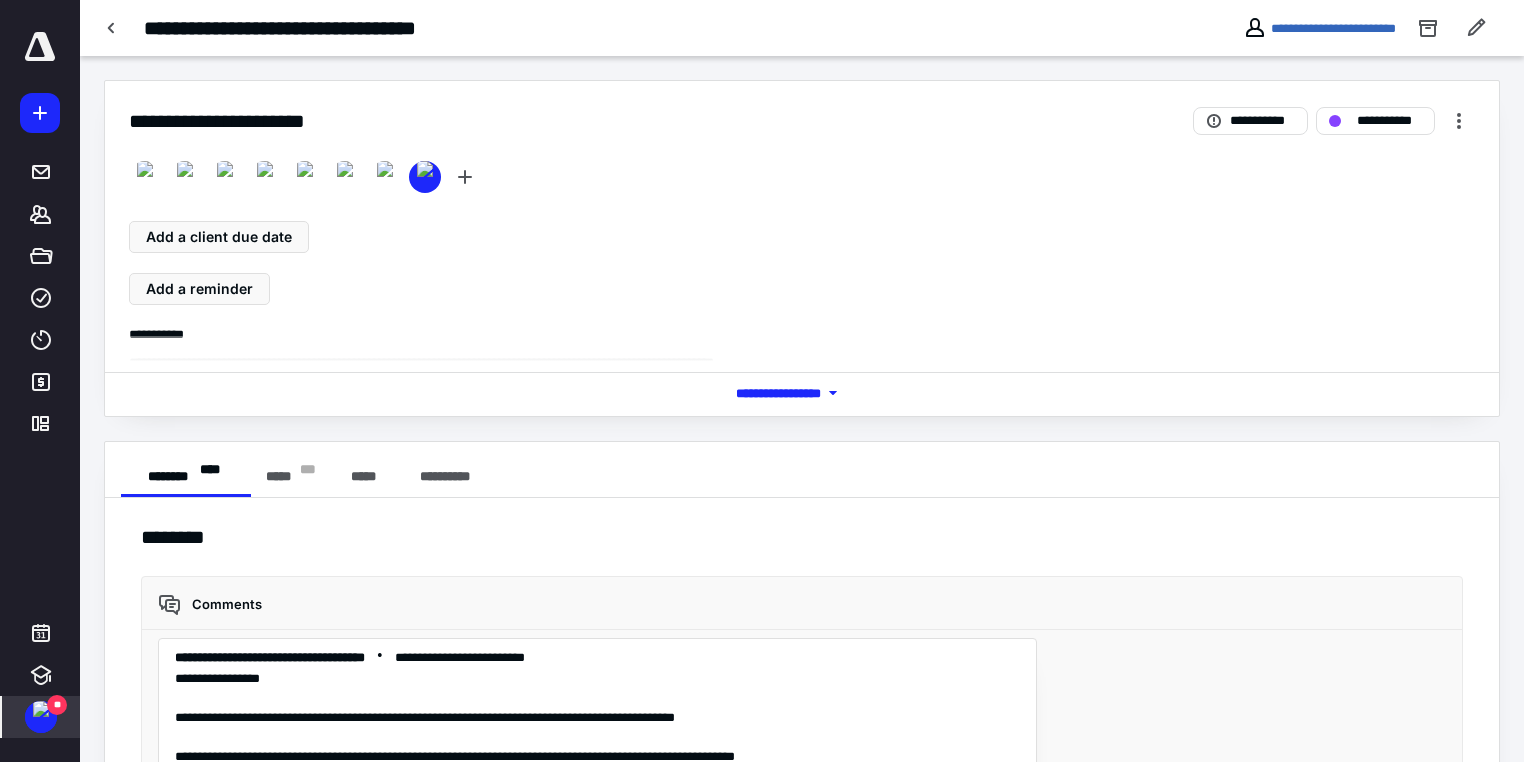 scroll, scrollTop: 9124, scrollLeft: 0, axis: vertical 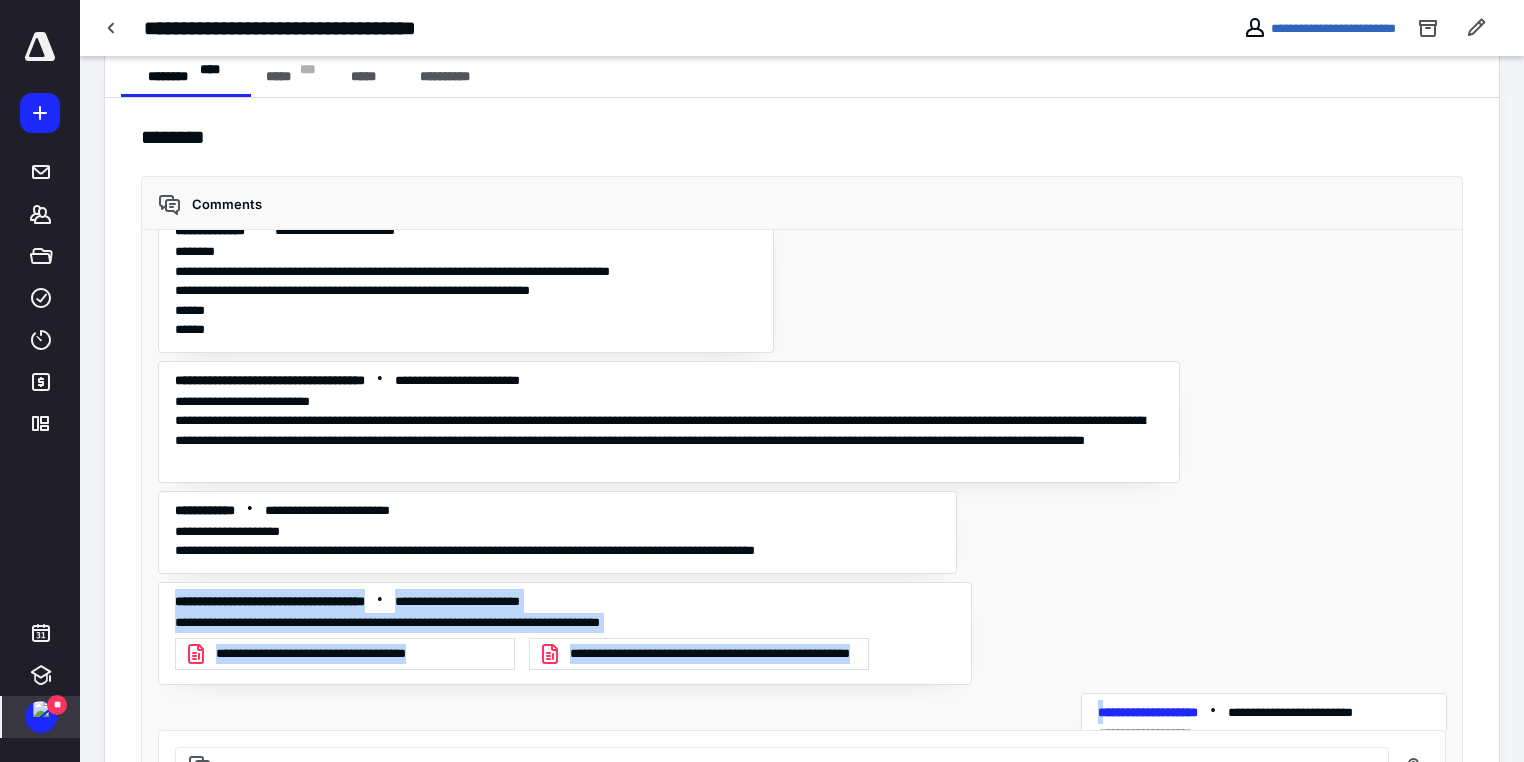drag, startPoint x: 178, startPoint y: 565, endPoint x: 1093, endPoint y: 602, distance: 915.7478 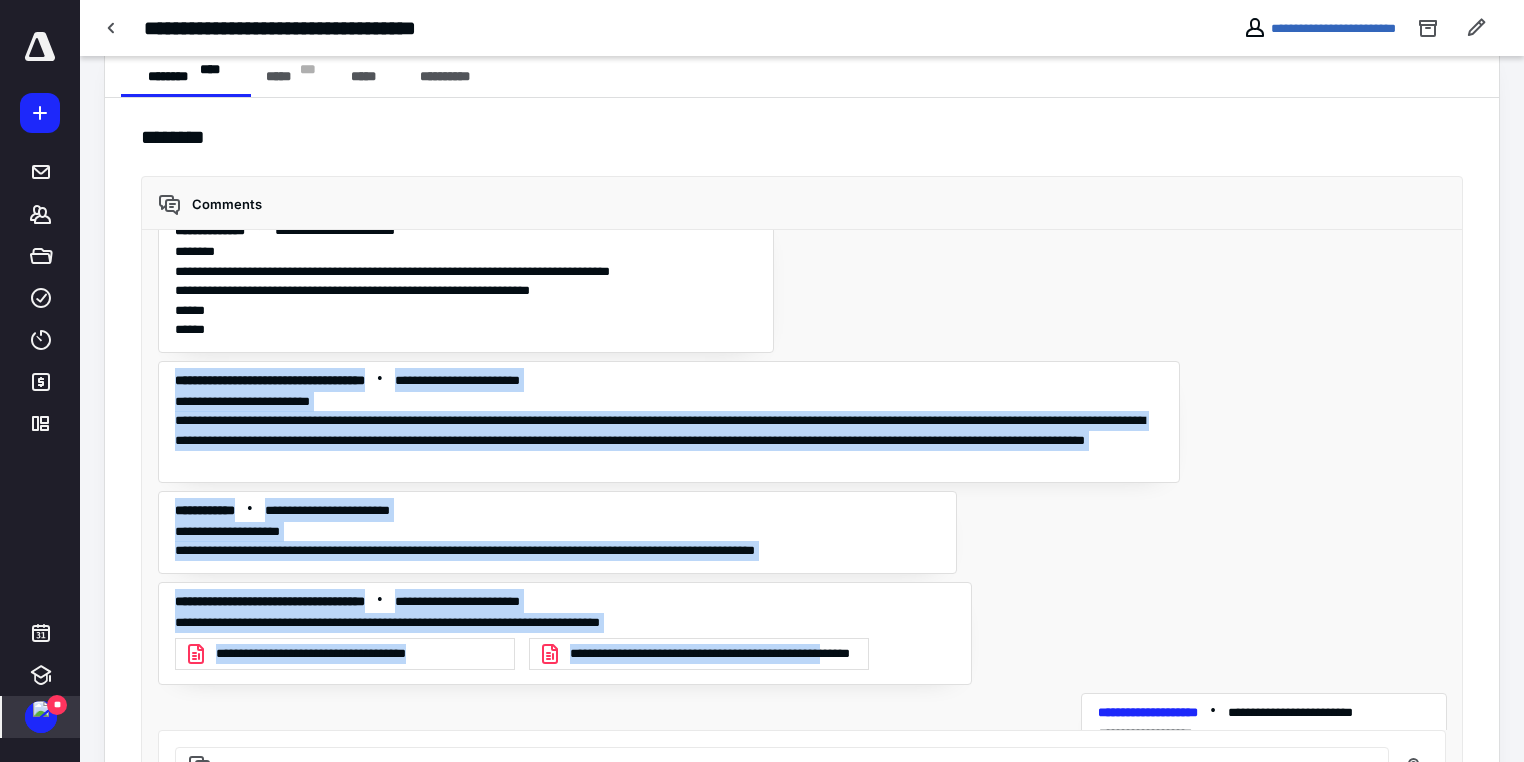drag, startPoint x: 172, startPoint y: 345, endPoint x: 988, endPoint y: 615, distance: 859.50916 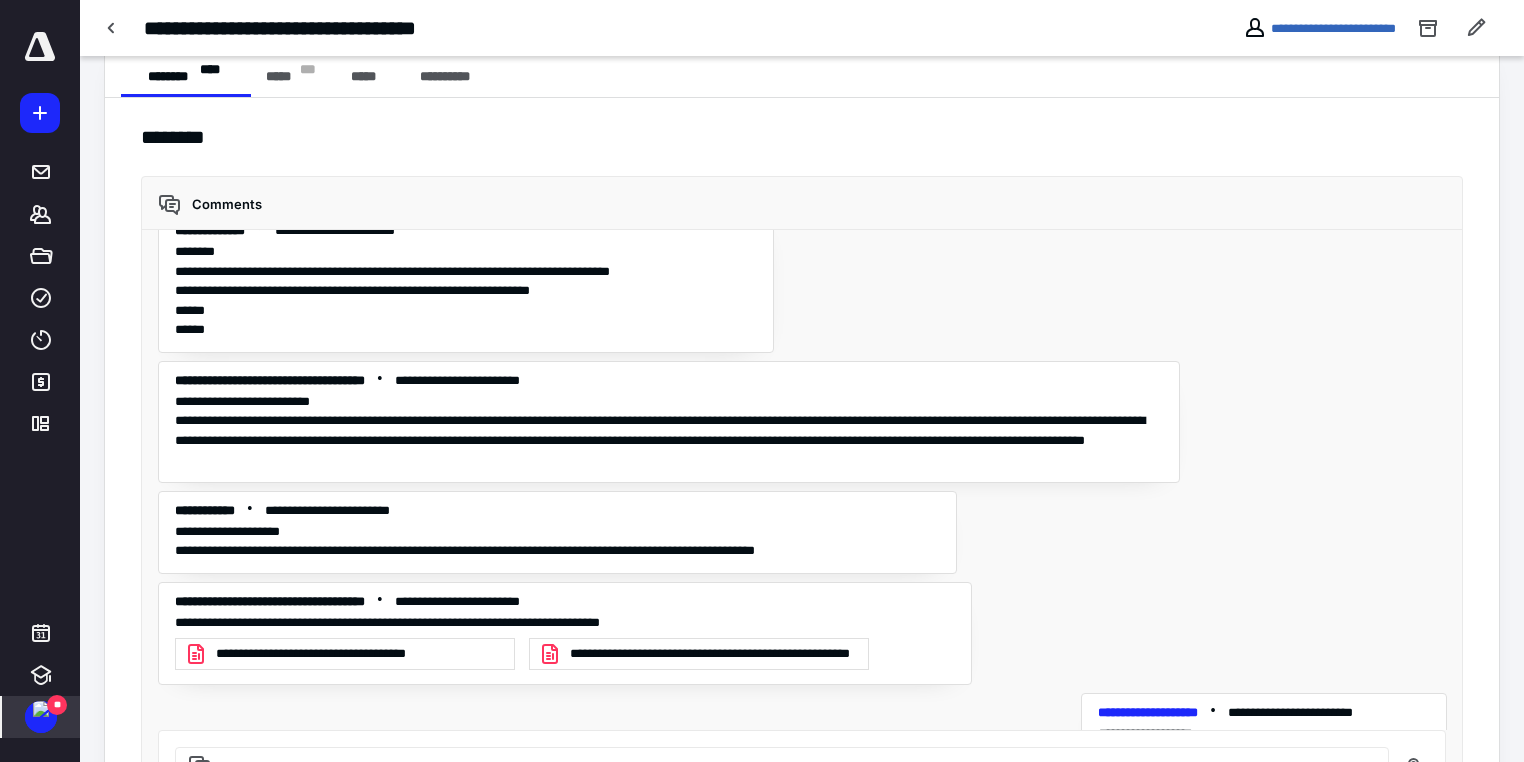 click on "**********" at bounding box center [802, 470] 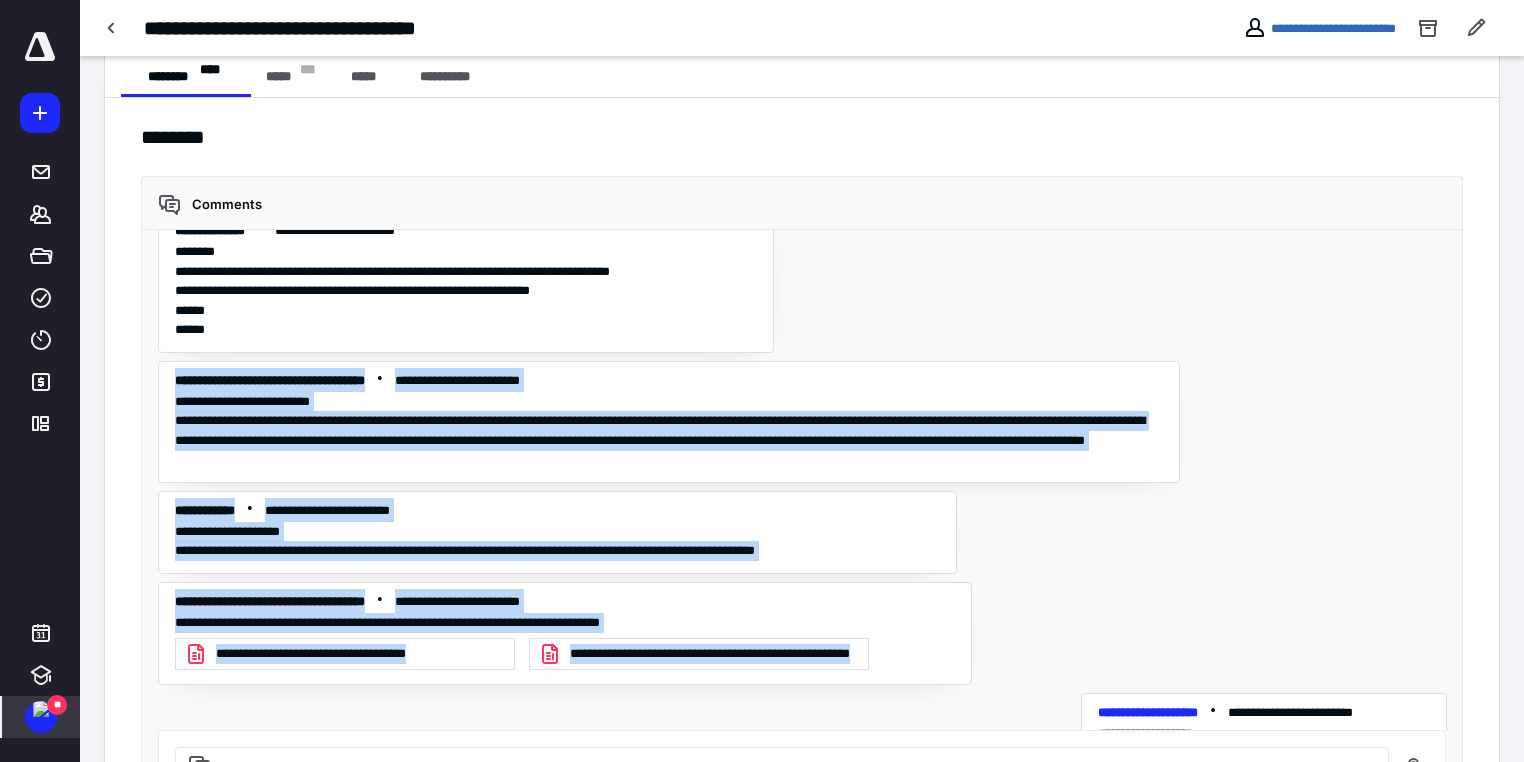 drag, startPoint x: 175, startPoint y: 342, endPoint x: 1054, endPoint y: 604, distance: 917.2159 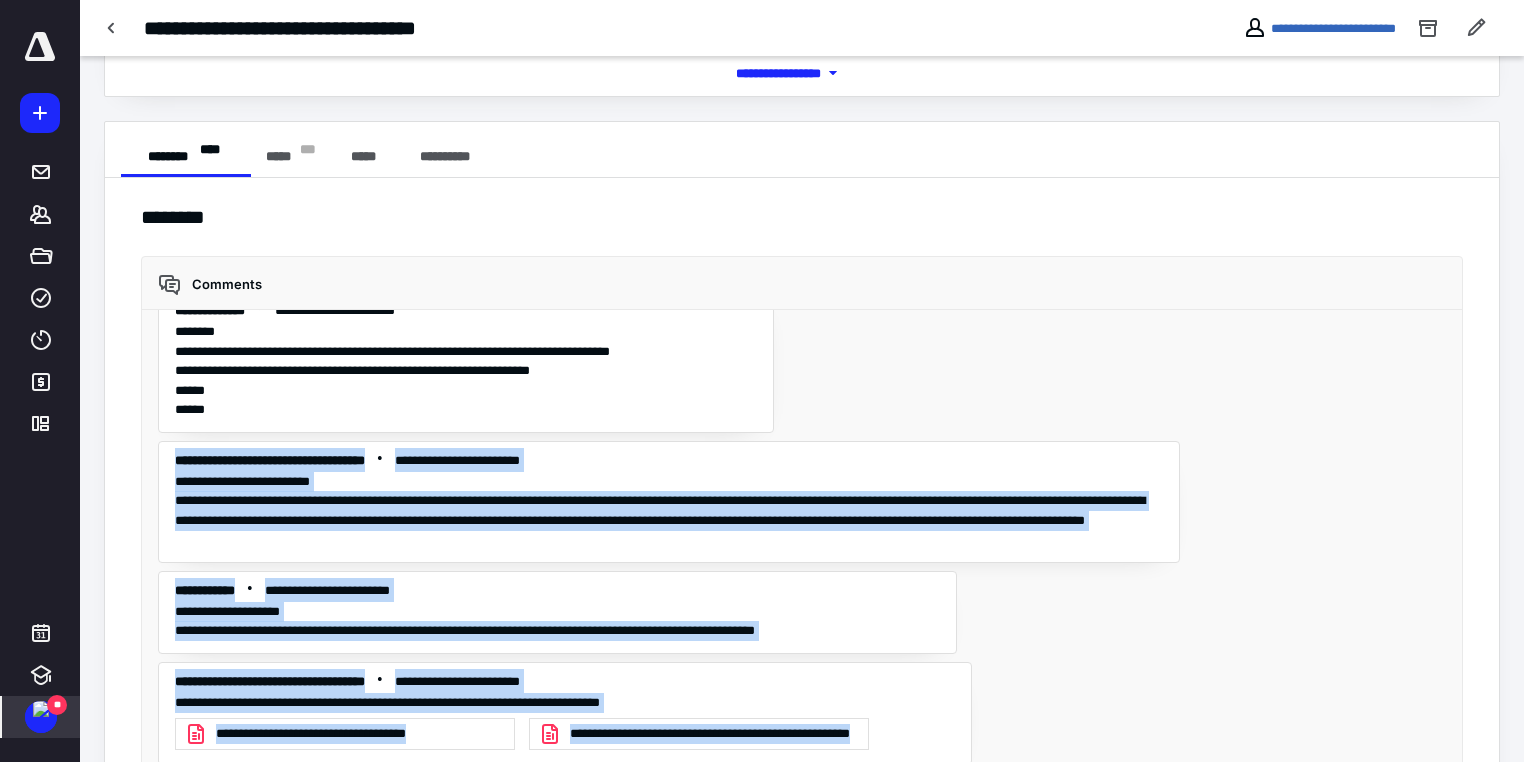 scroll, scrollTop: 480, scrollLeft: 0, axis: vertical 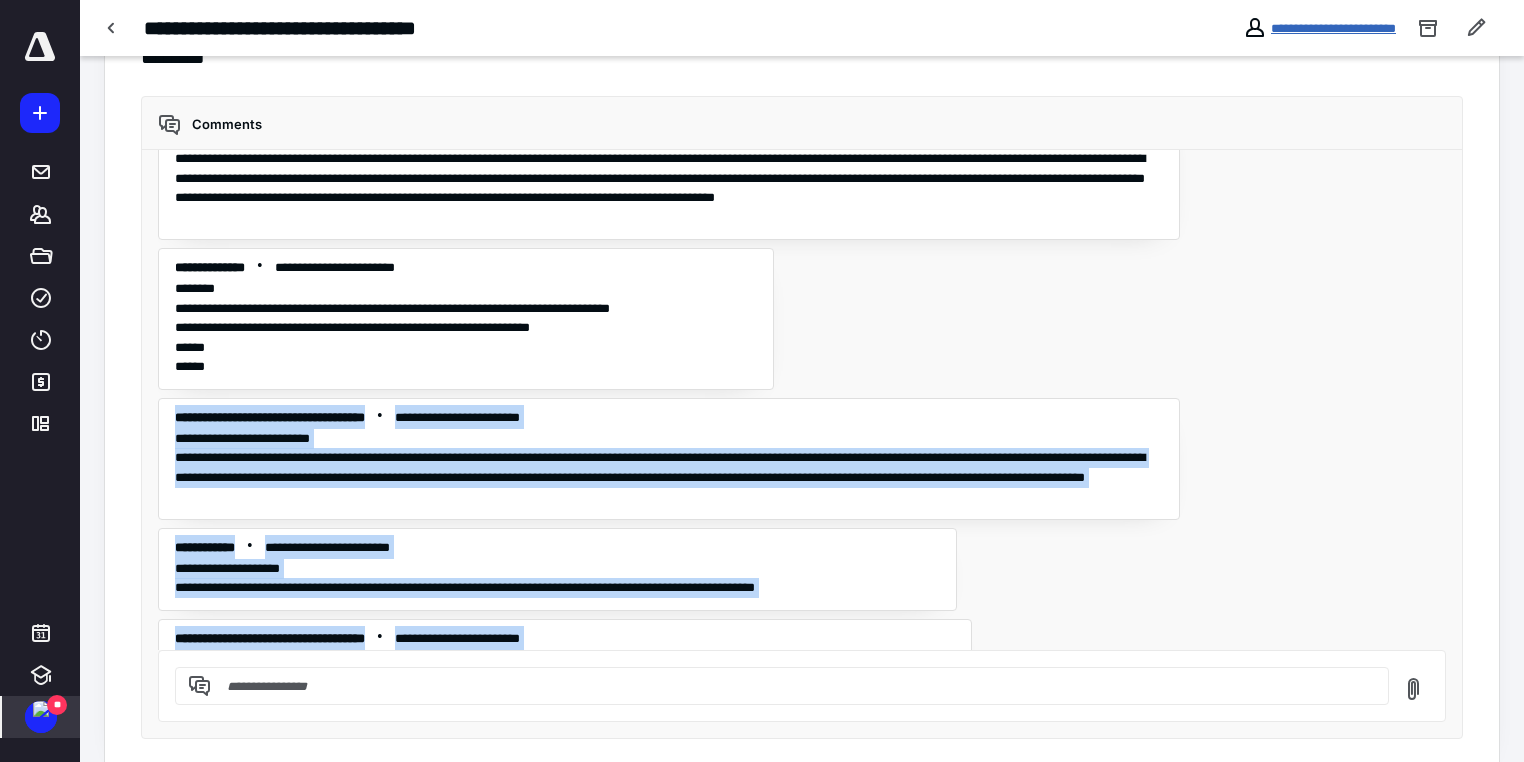 click on "**********" at bounding box center (1333, 28) 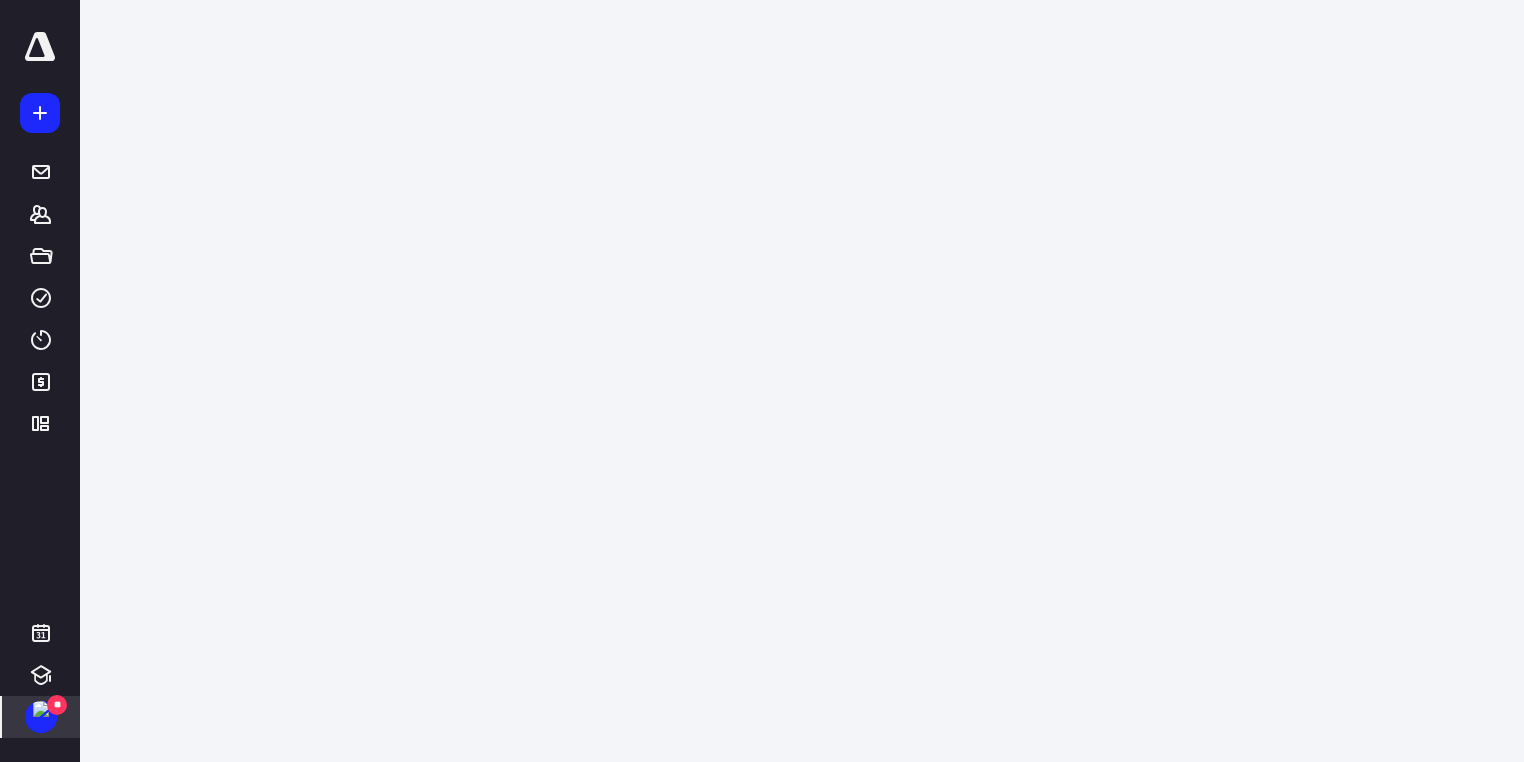 scroll, scrollTop: 0, scrollLeft: 0, axis: both 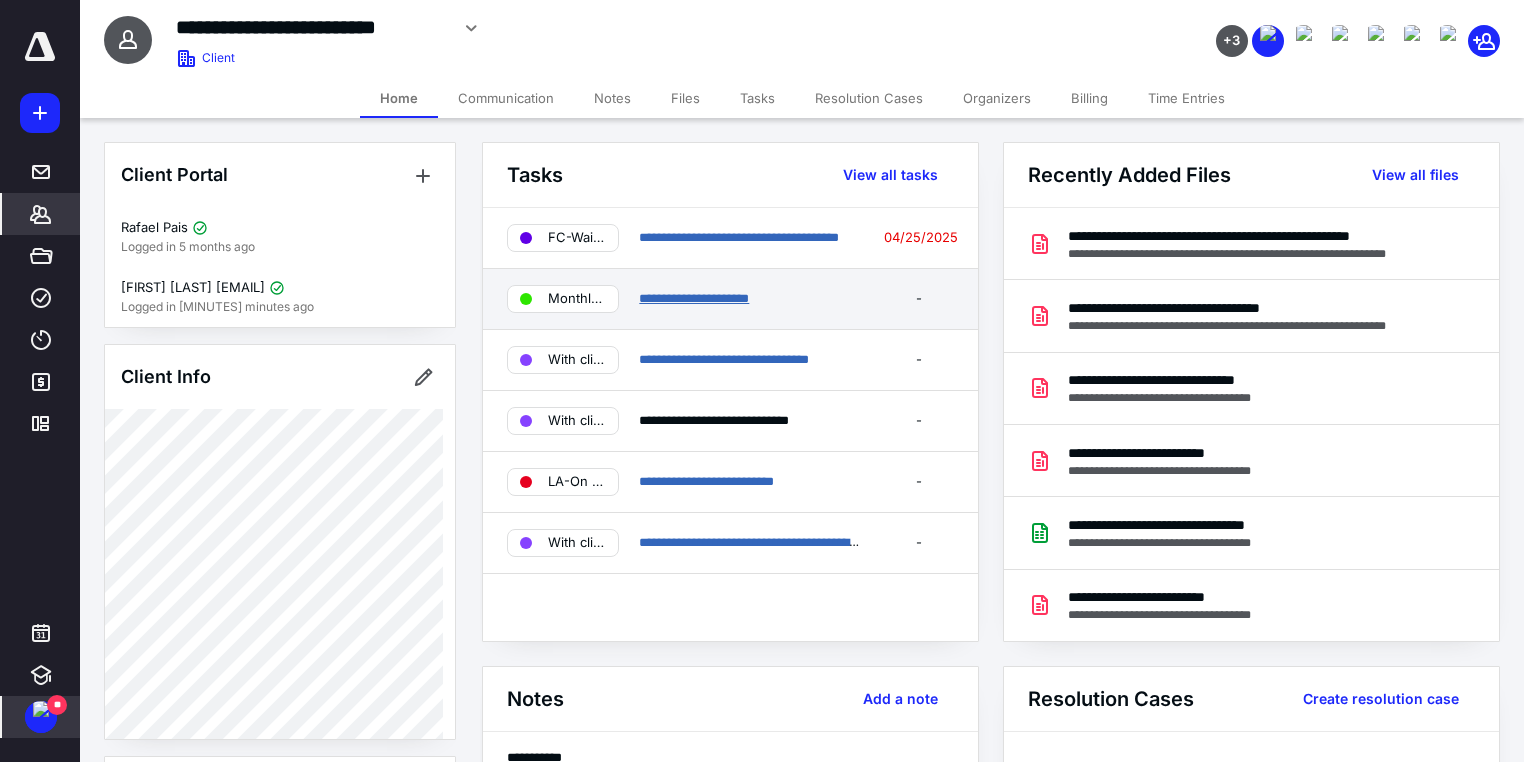 click on "**********" at bounding box center (694, 298) 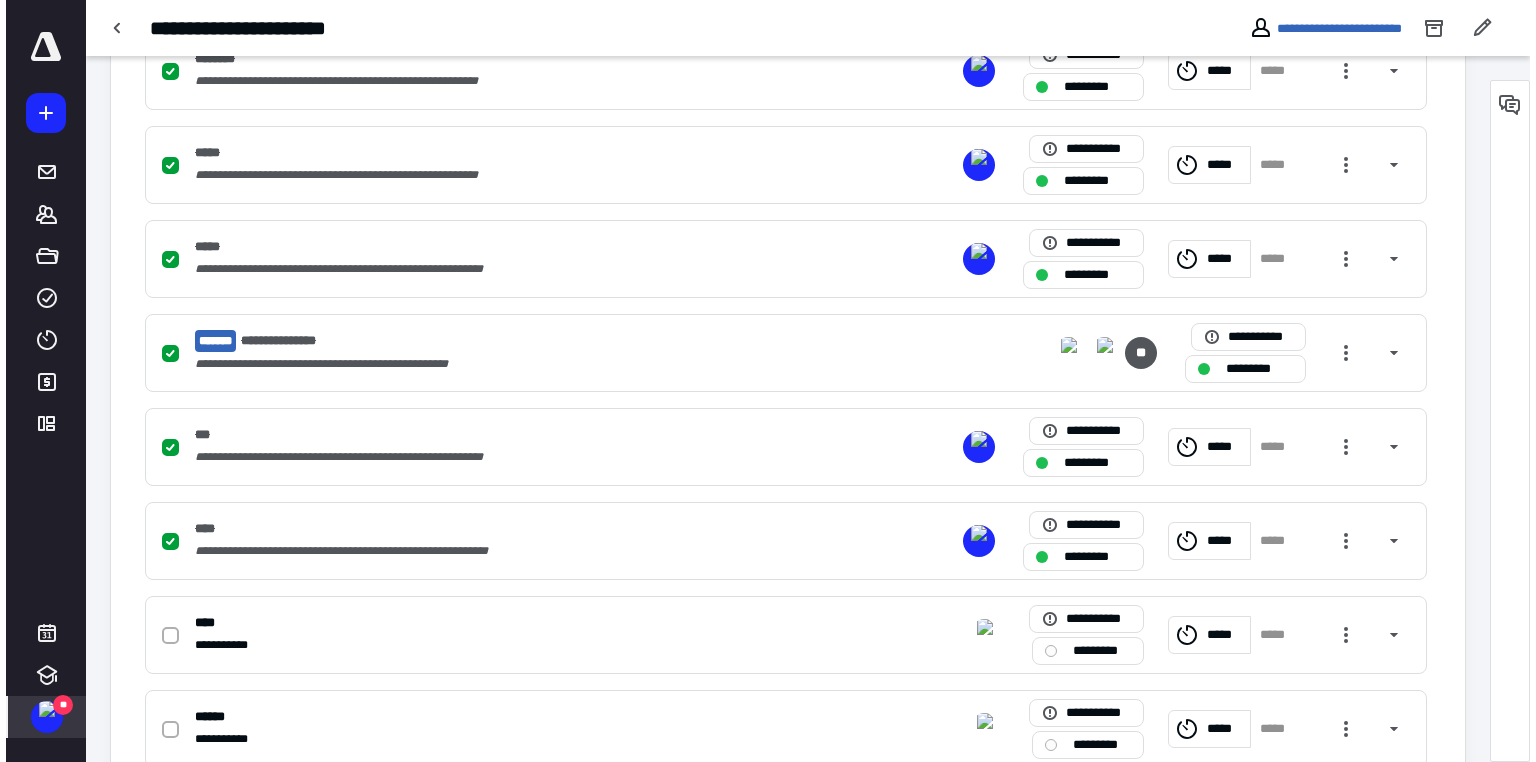 scroll, scrollTop: 800, scrollLeft: 0, axis: vertical 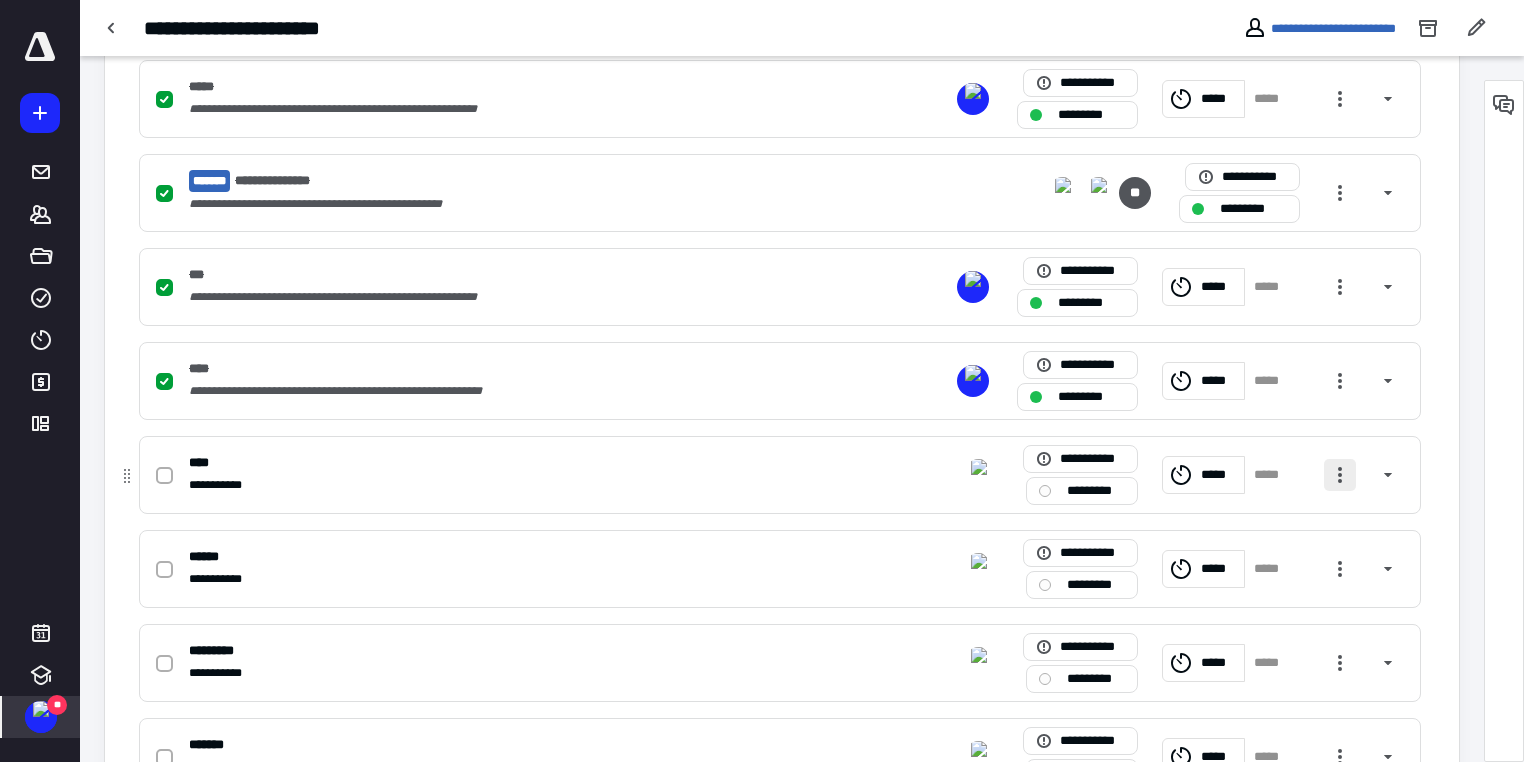 click at bounding box center (1340, 475) 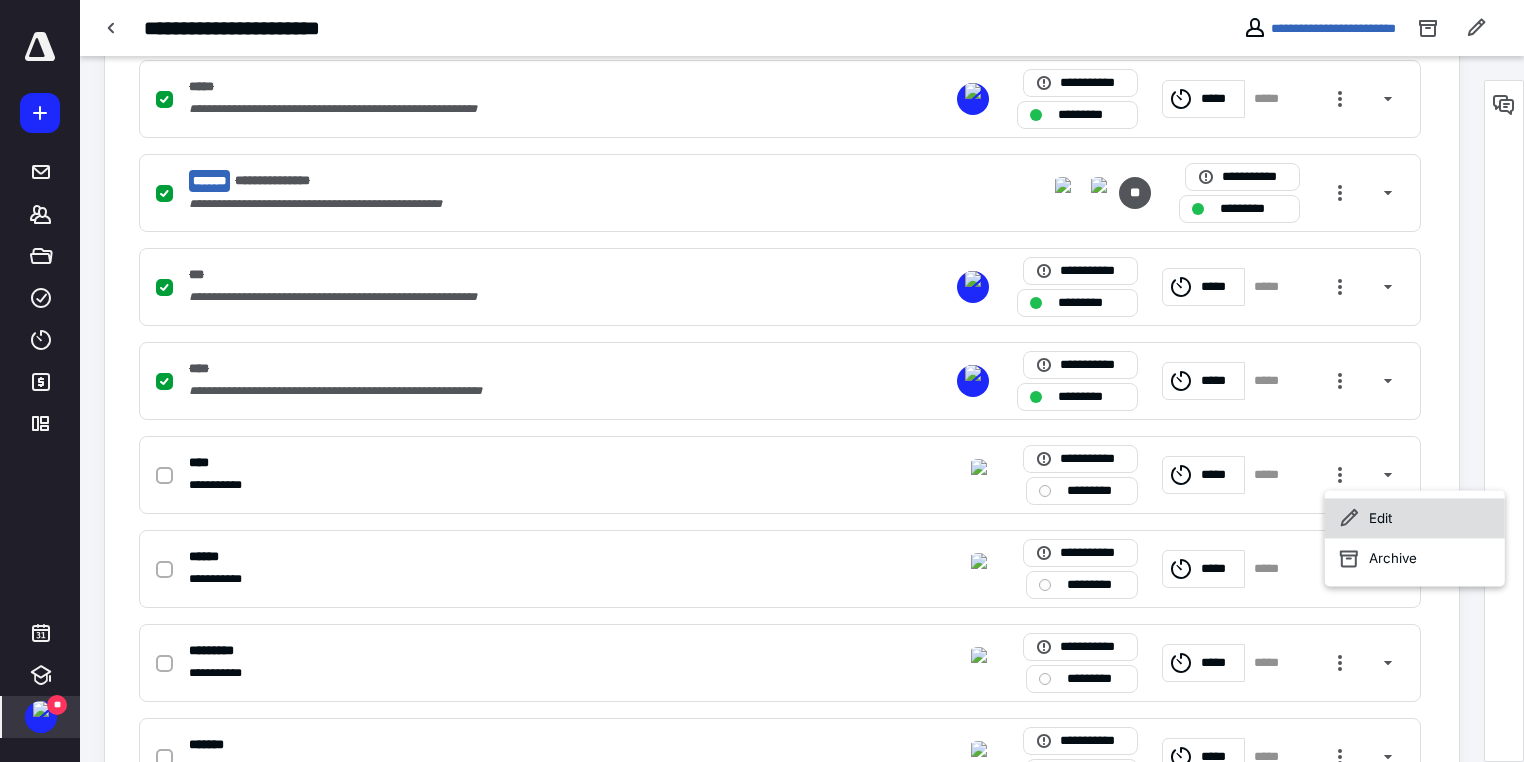 click on "Edit" at bounding box center (1415, 518) 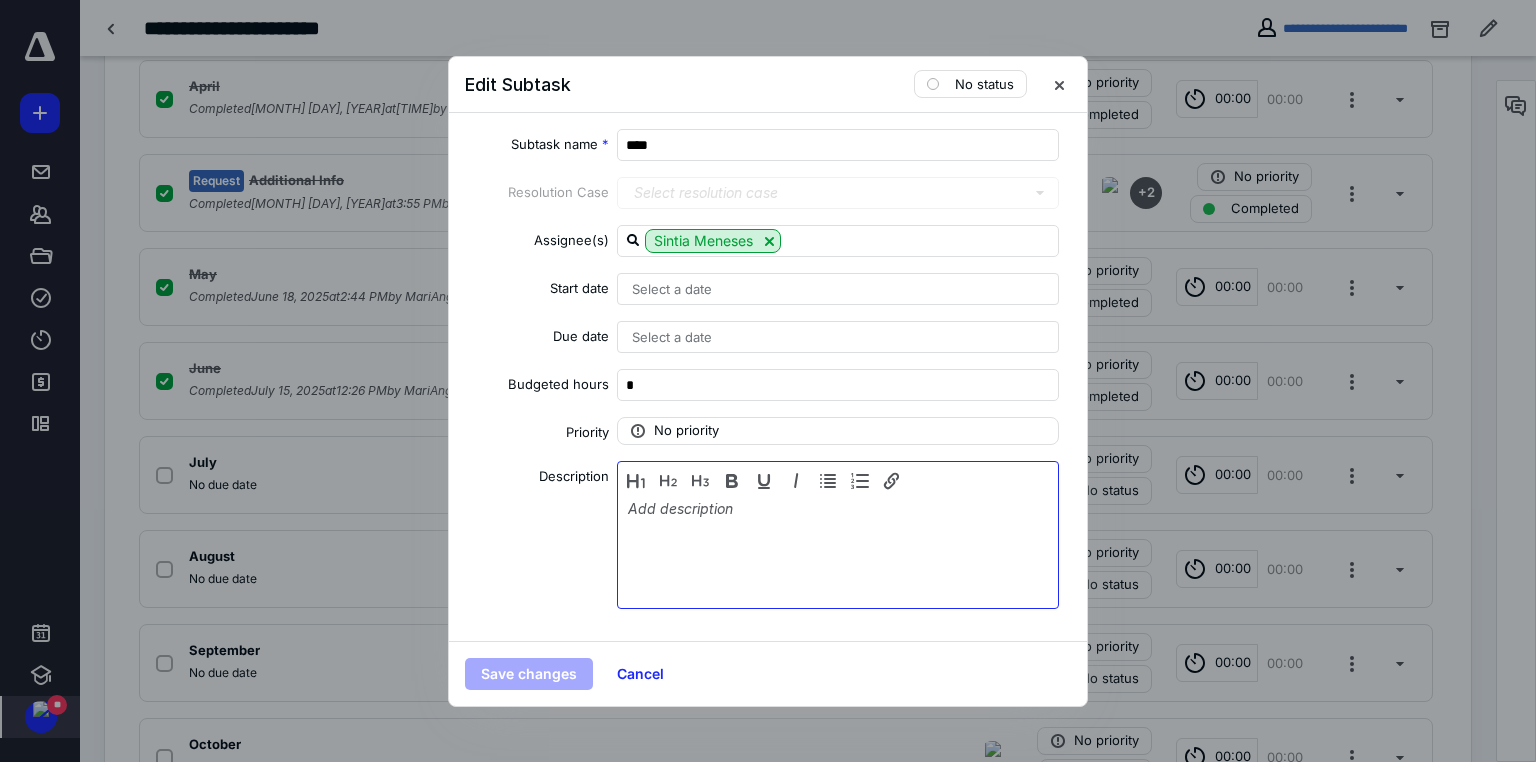 click at bounding box center [838, 550] 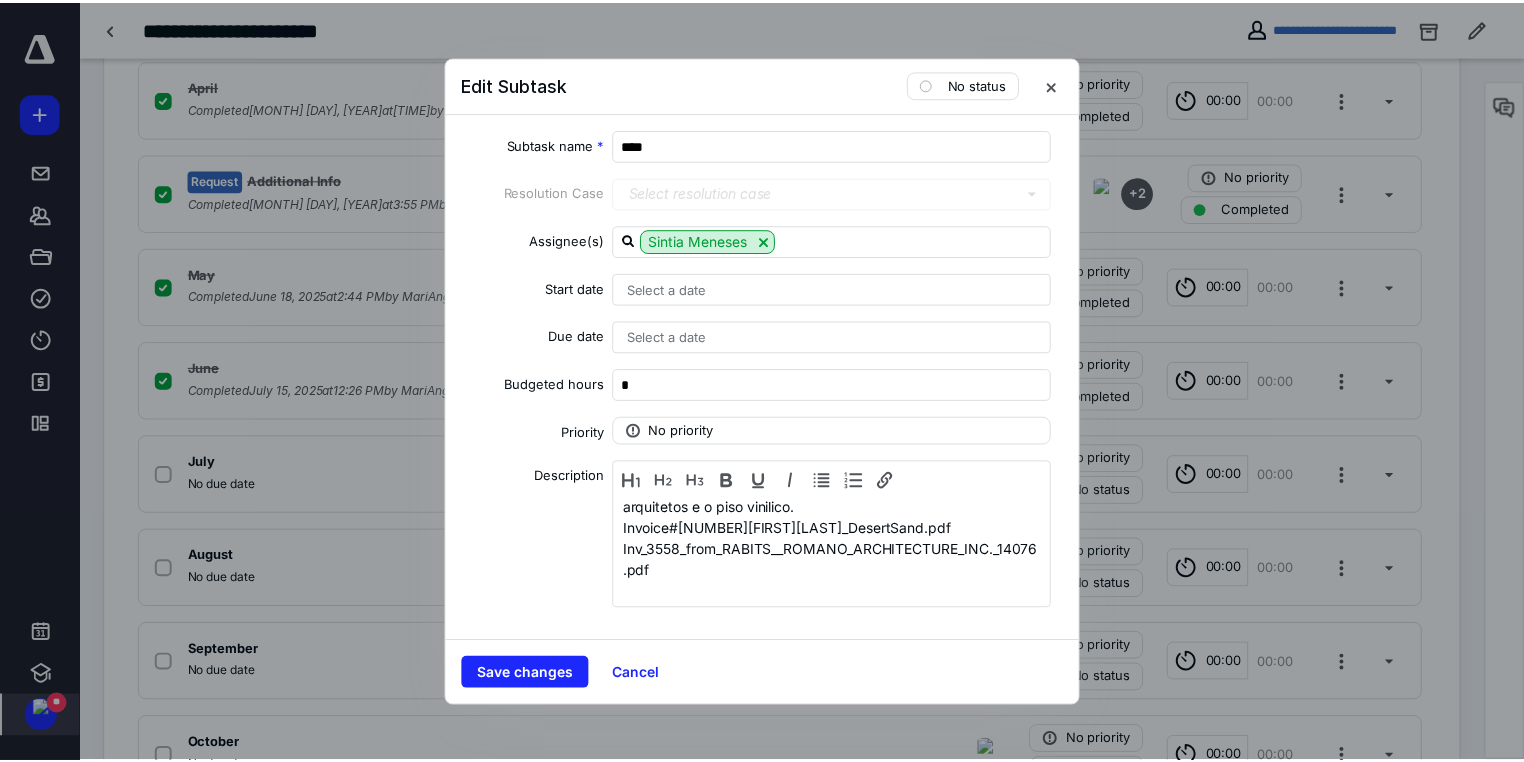 scroll, scrollTop: 357, scrollLeft: 0, axis: vertical 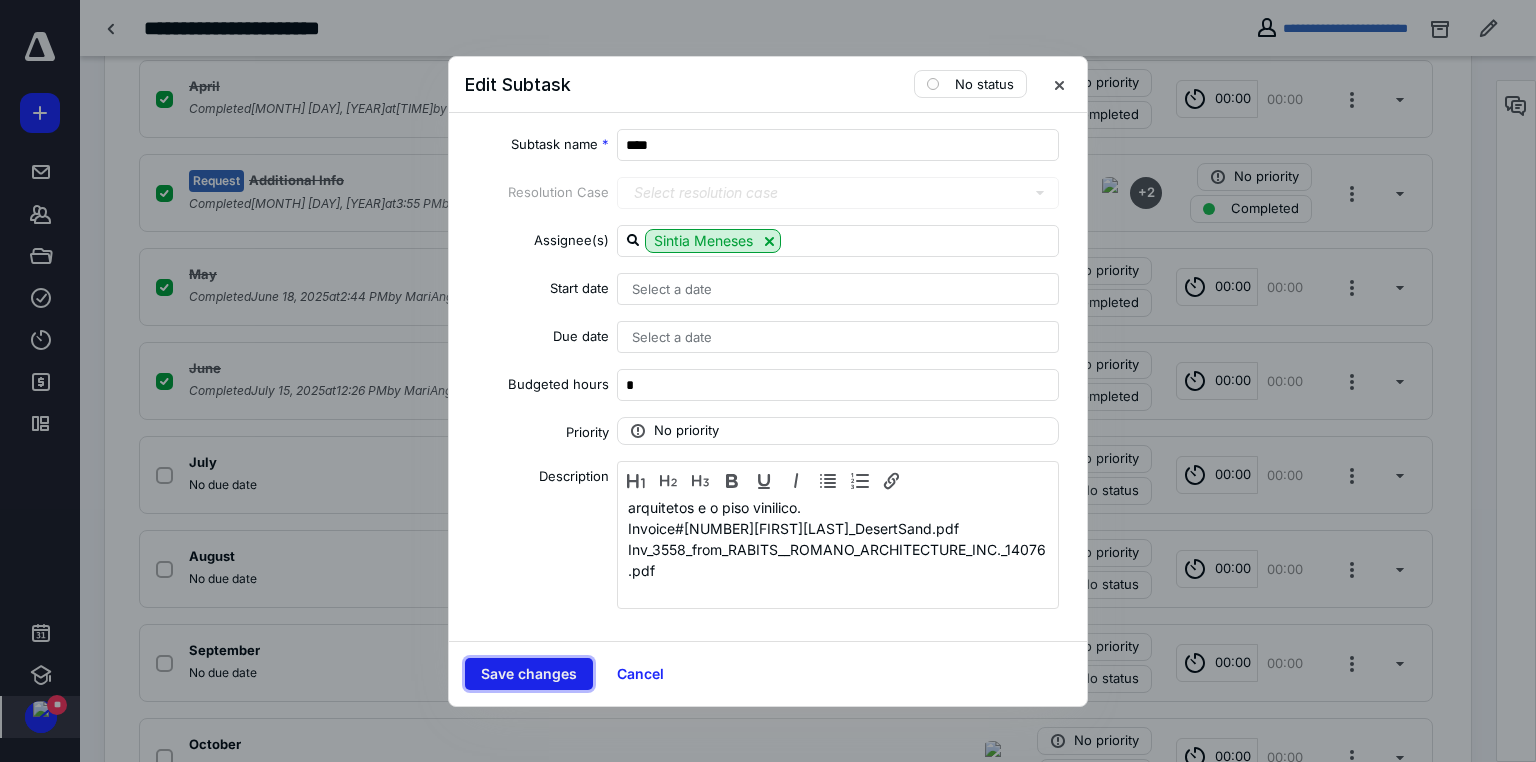 click on "Save changes" at bounding box center (529, 674) 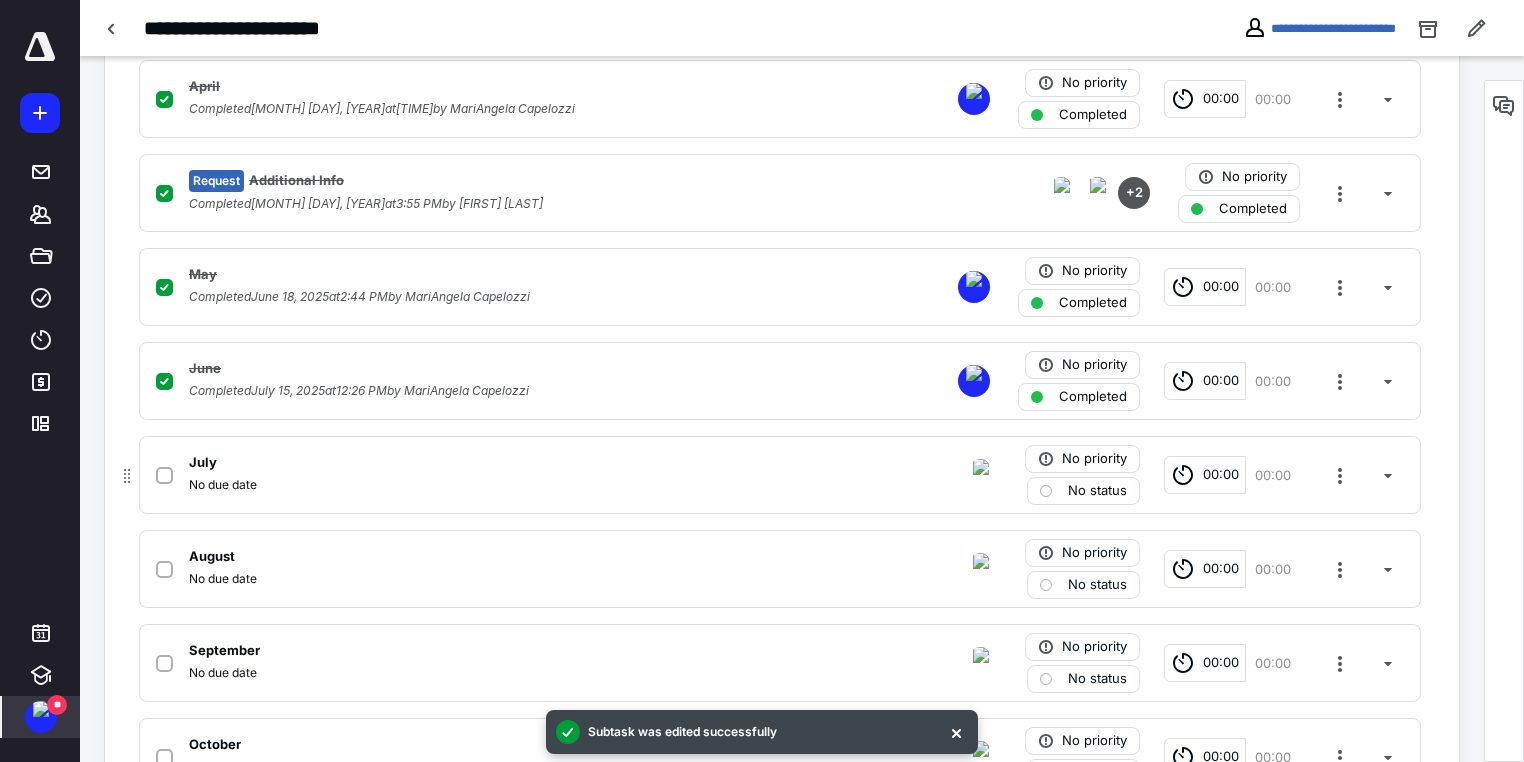 click on "No due date" at bounding box center (517, 485) 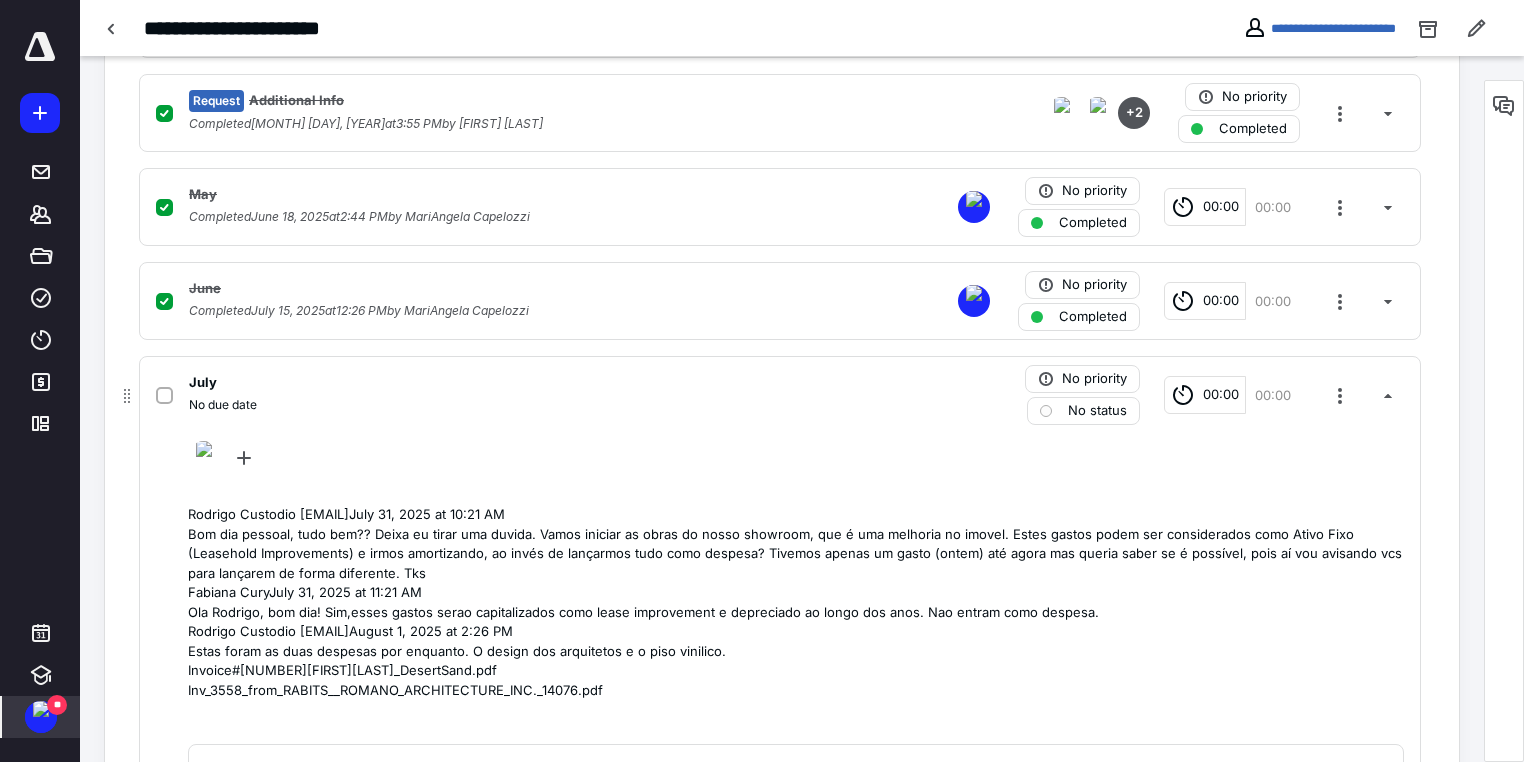 scroll, scrollTop: 800, scrollLeft: 0, axis: vertical 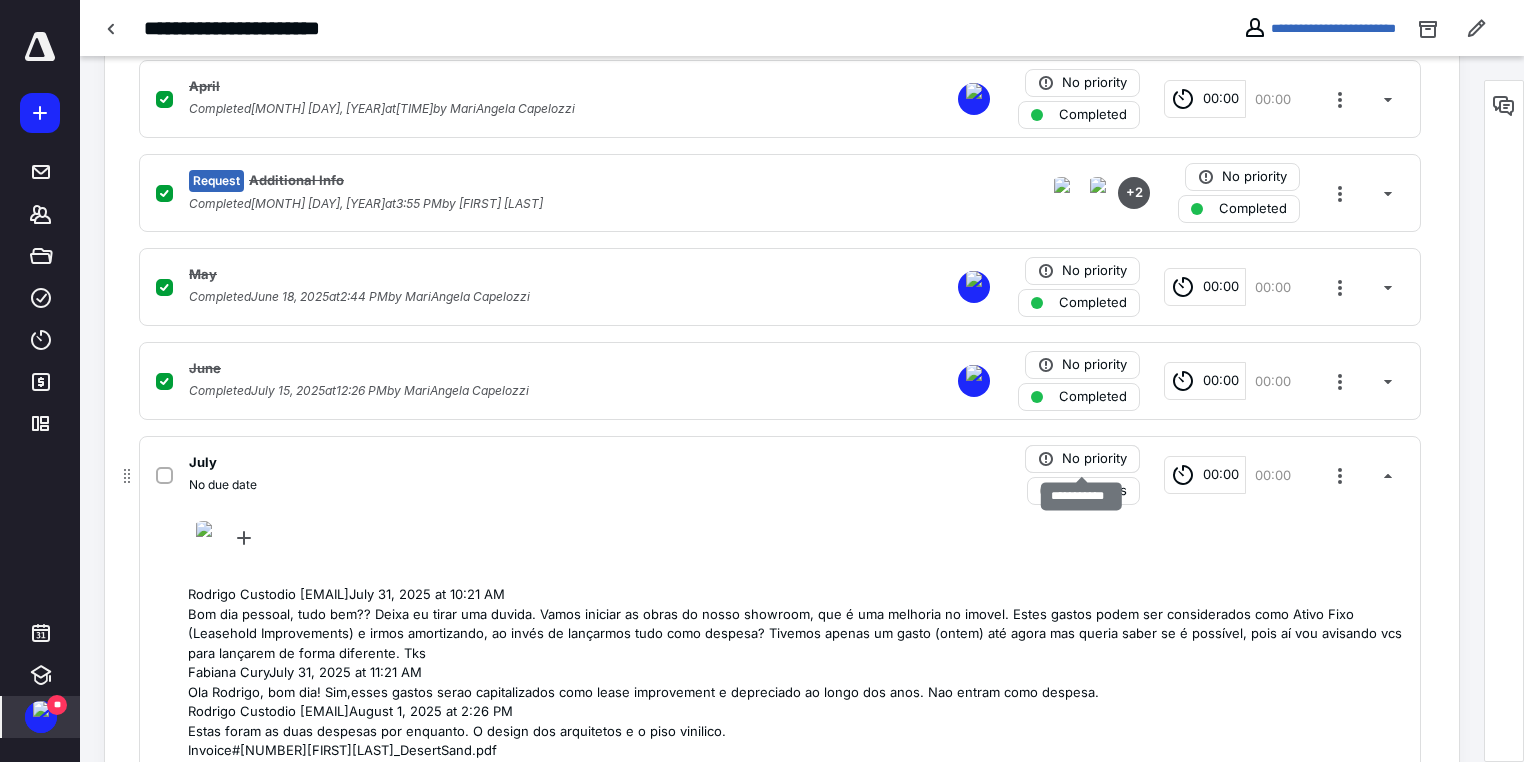 click on "No priority" at bounding box center (1094, 459) 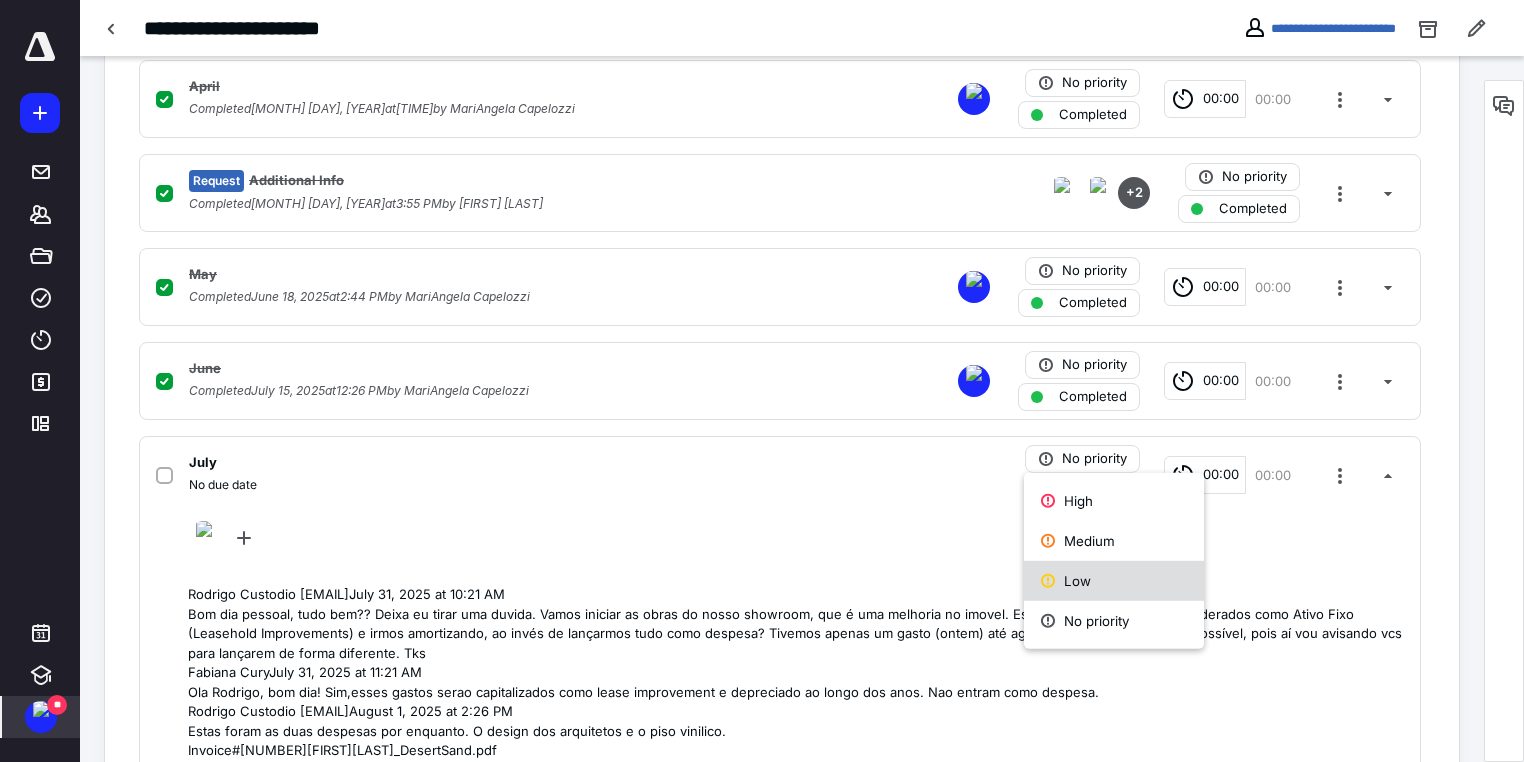 click on "Low" at bounding box center (1114, 581) 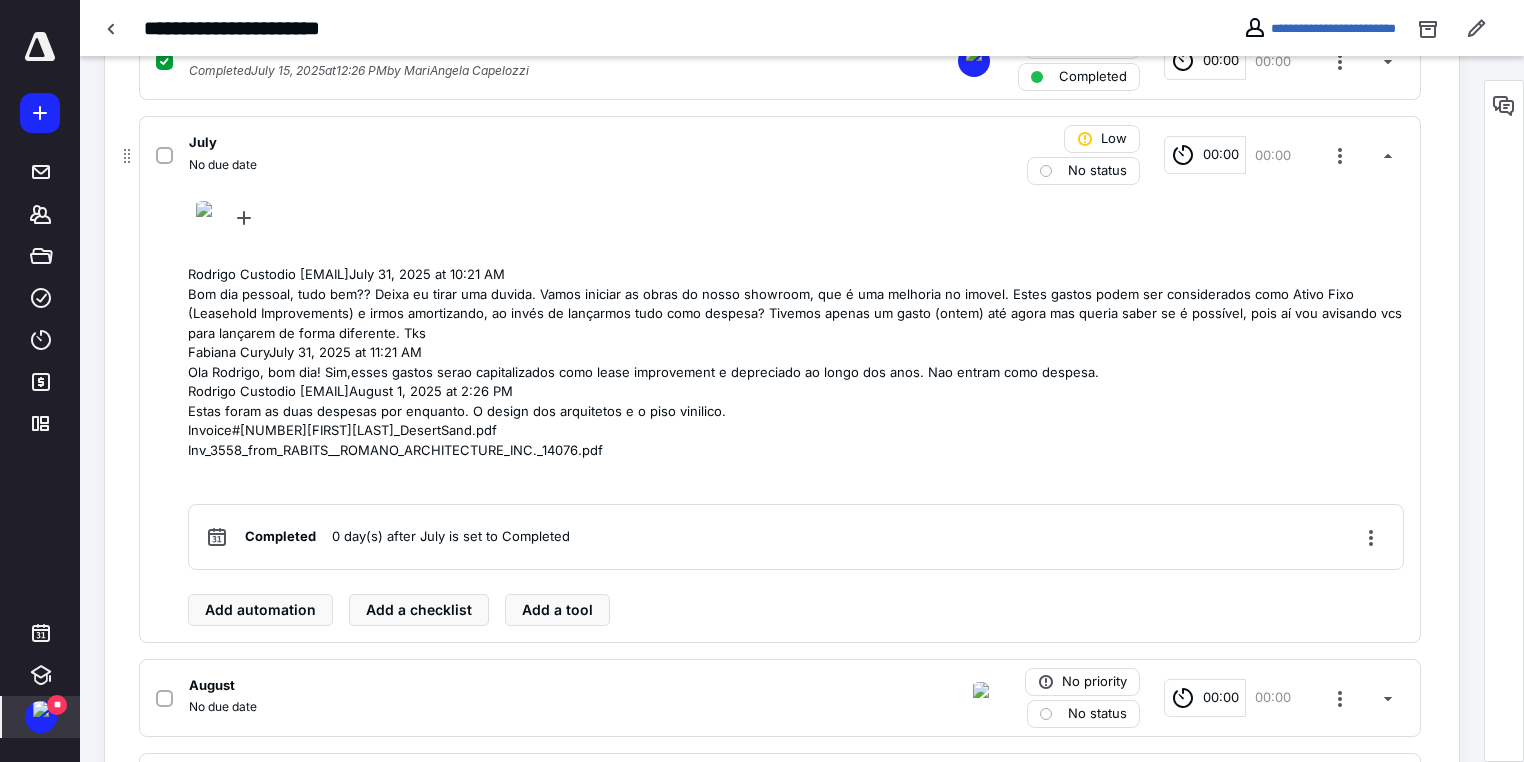 scroll, scrollTop: 1040, scrollLeft: 0, axis: vertical 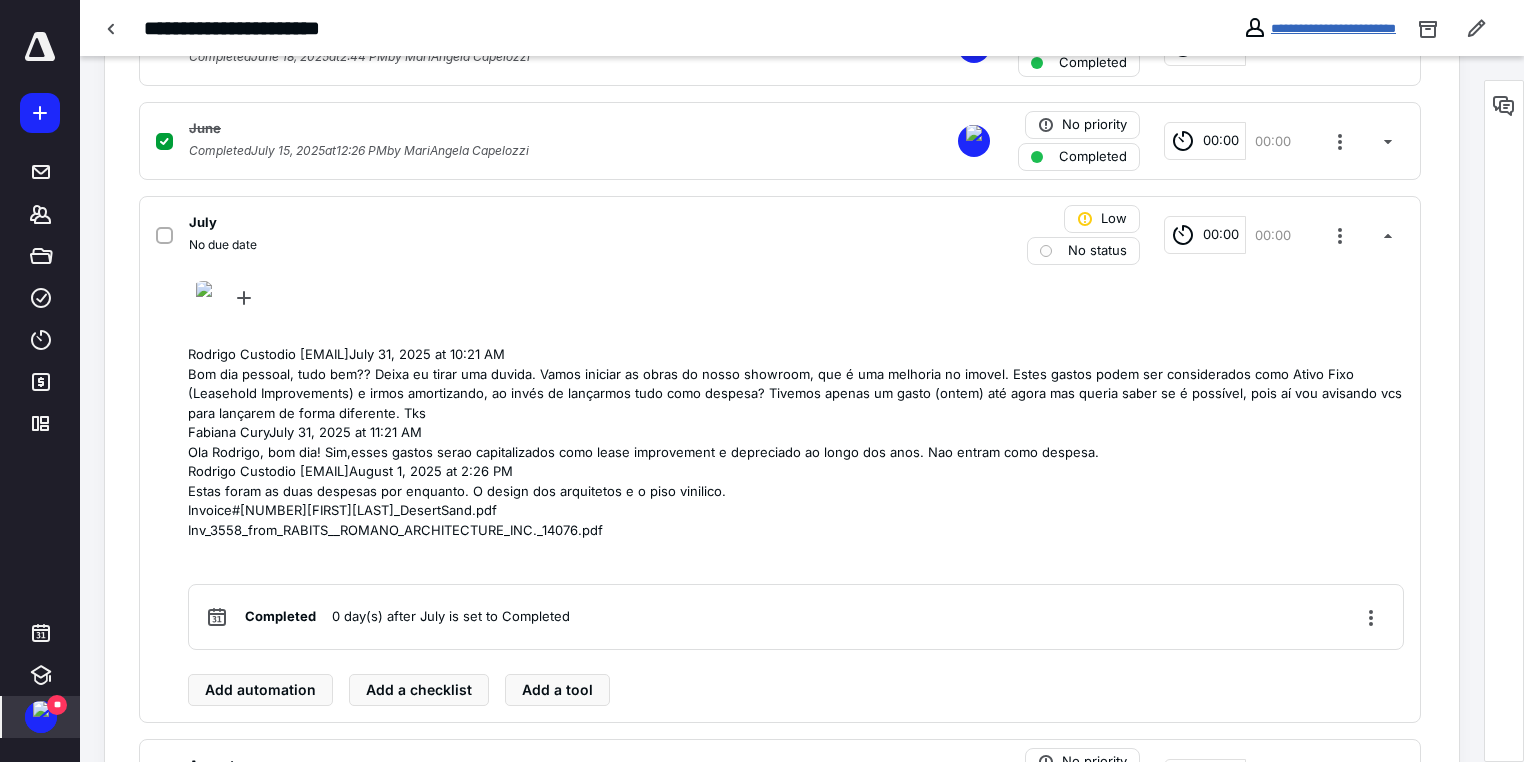 click on "**********" at bounding box center [1333, 28] 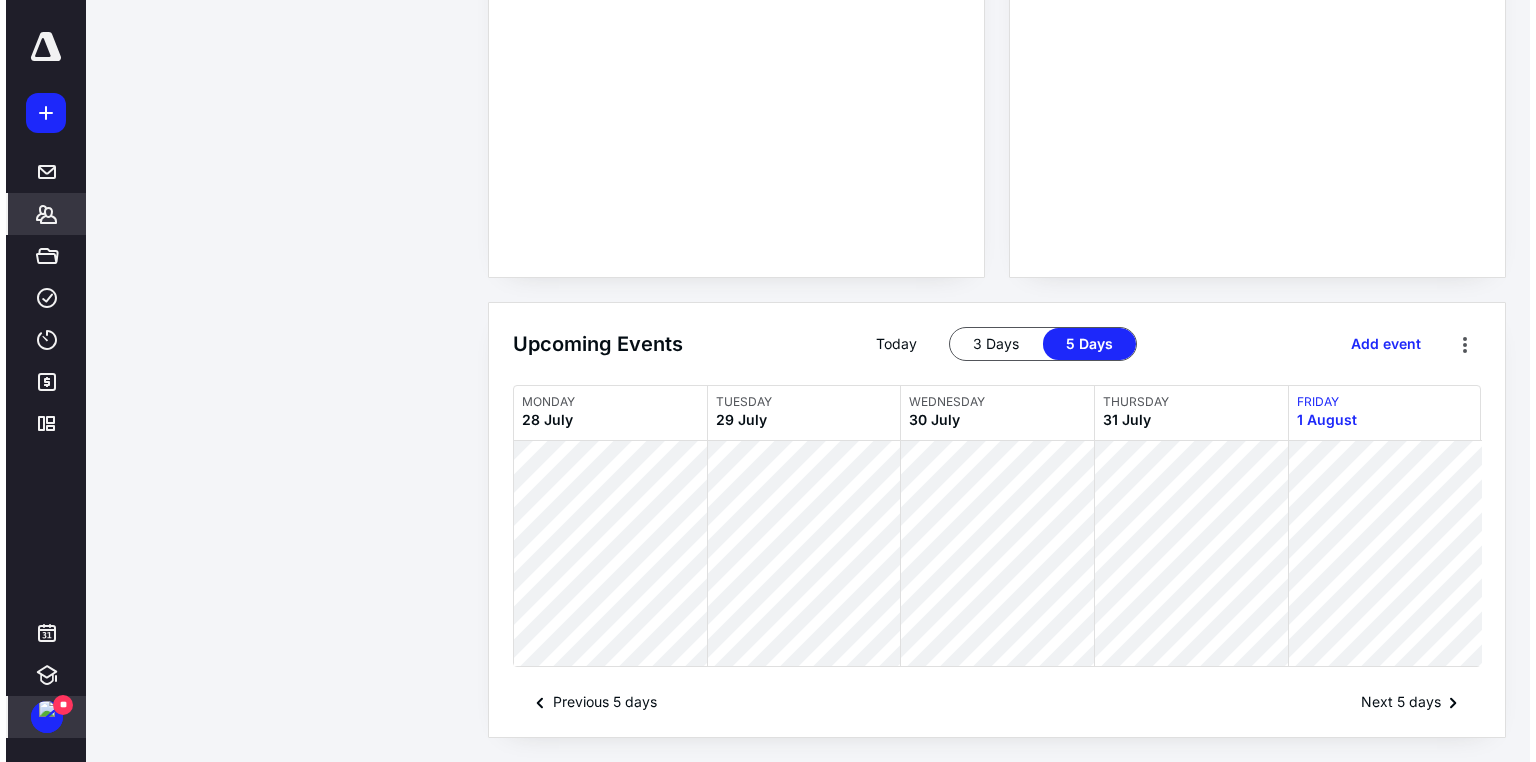 scroll, scrollTop: 0, scrollLeft: 0, axis: both 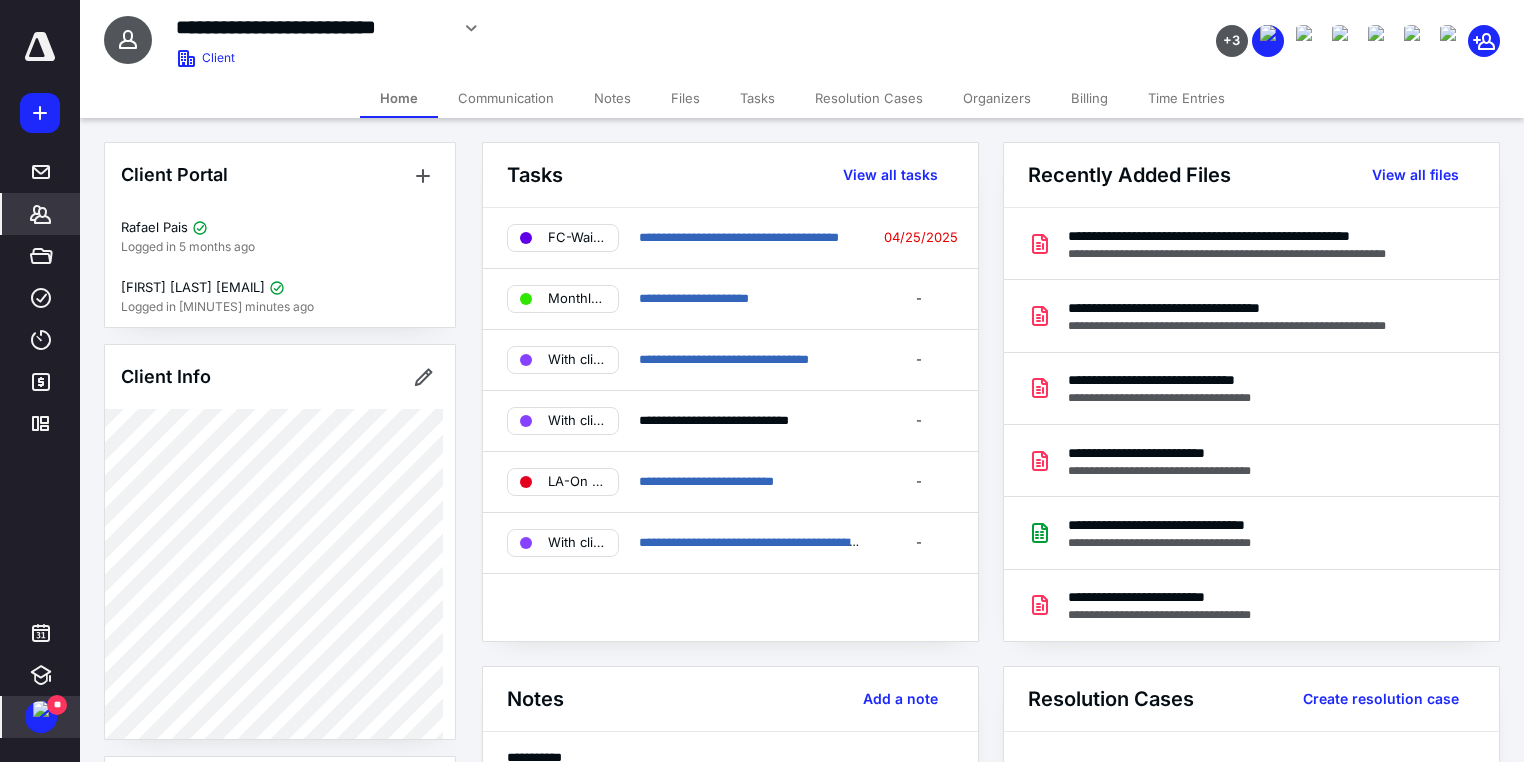 drag, startPoint x: 653, startPoint y: 52, endPoint x: 784, endPoint y: 14, distance: 136.40015 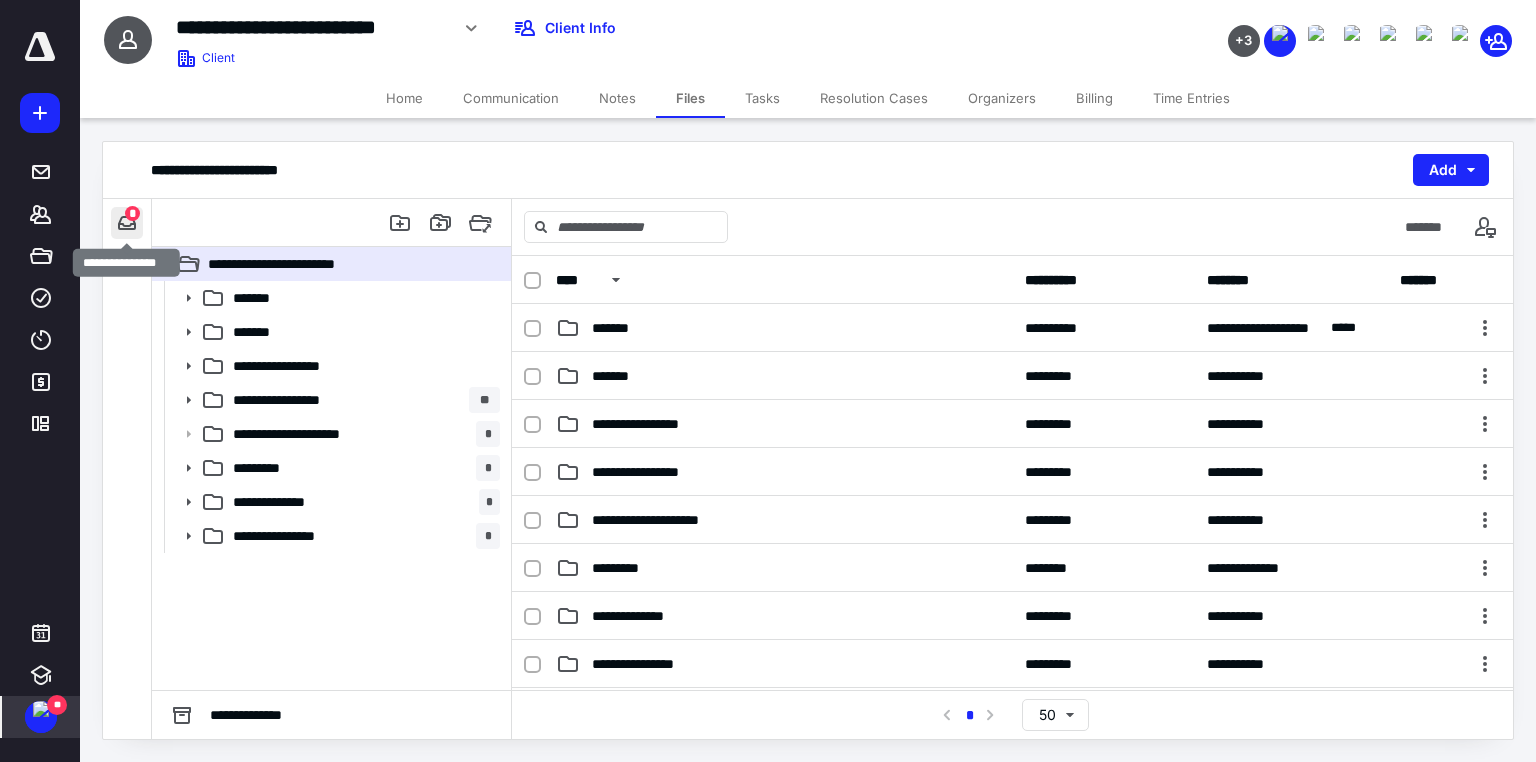 click at bounding box center [127, 223] 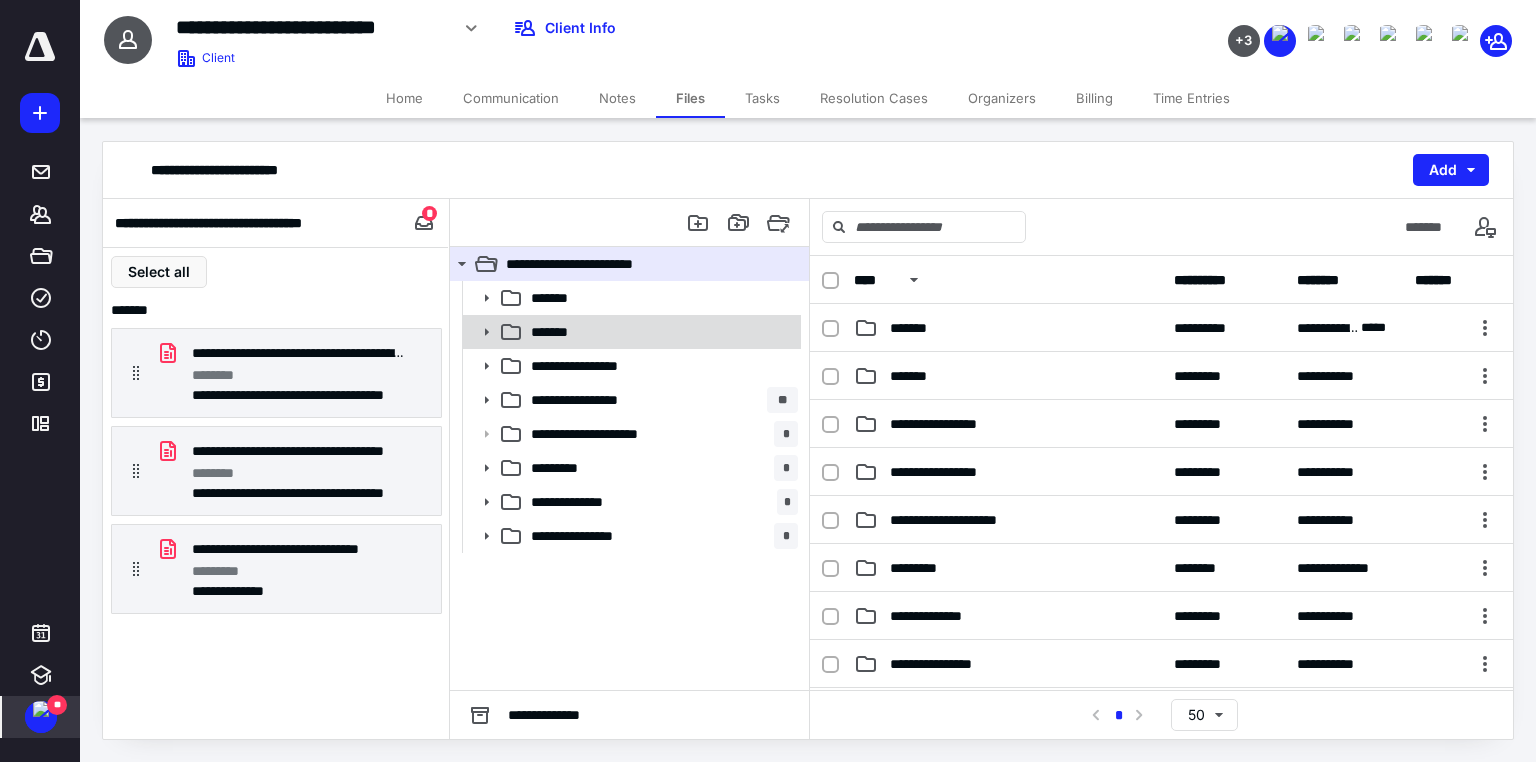 click on "*******" at bounding box center [660, 332] 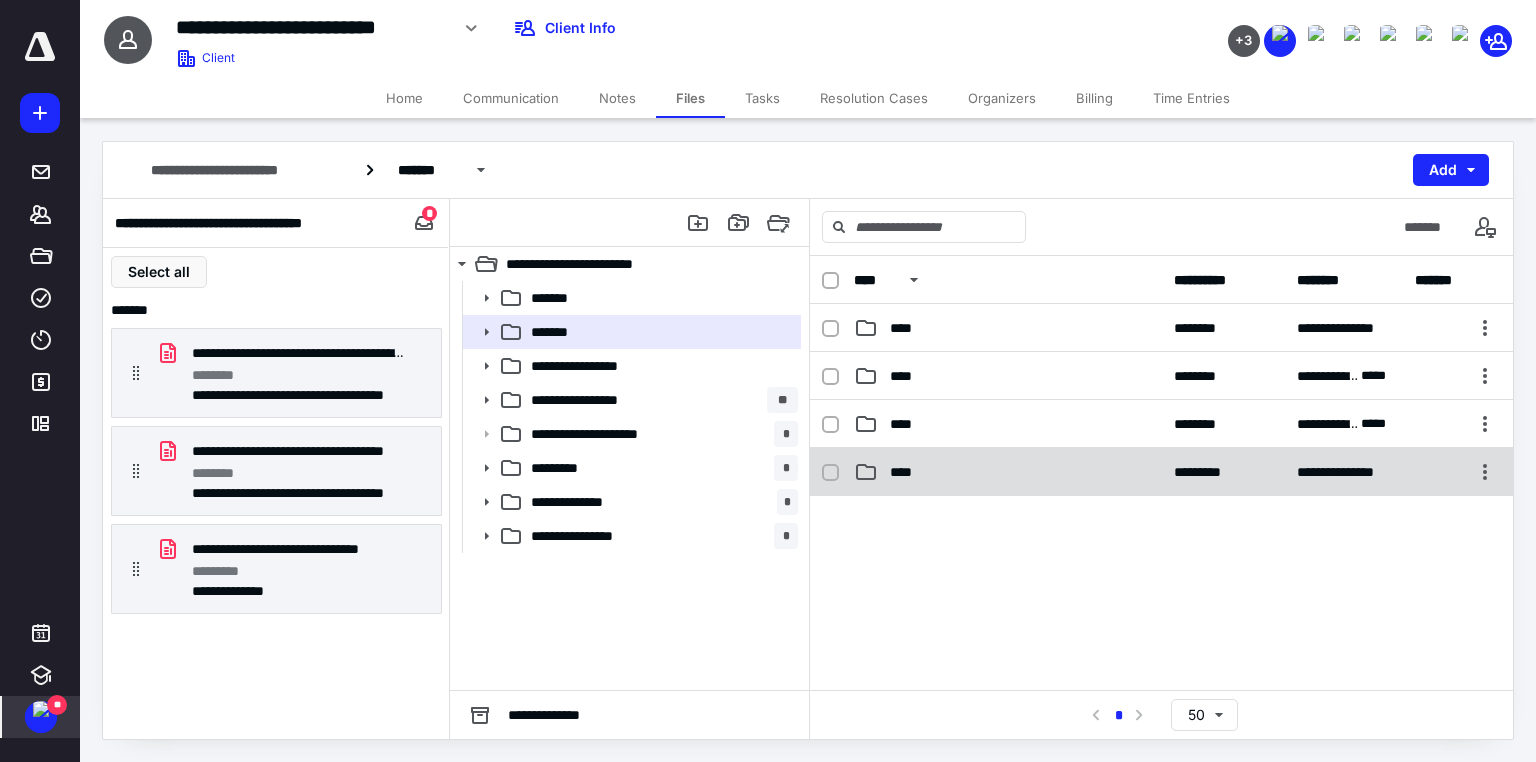 click on "****" at bounding box center [1008, 472] 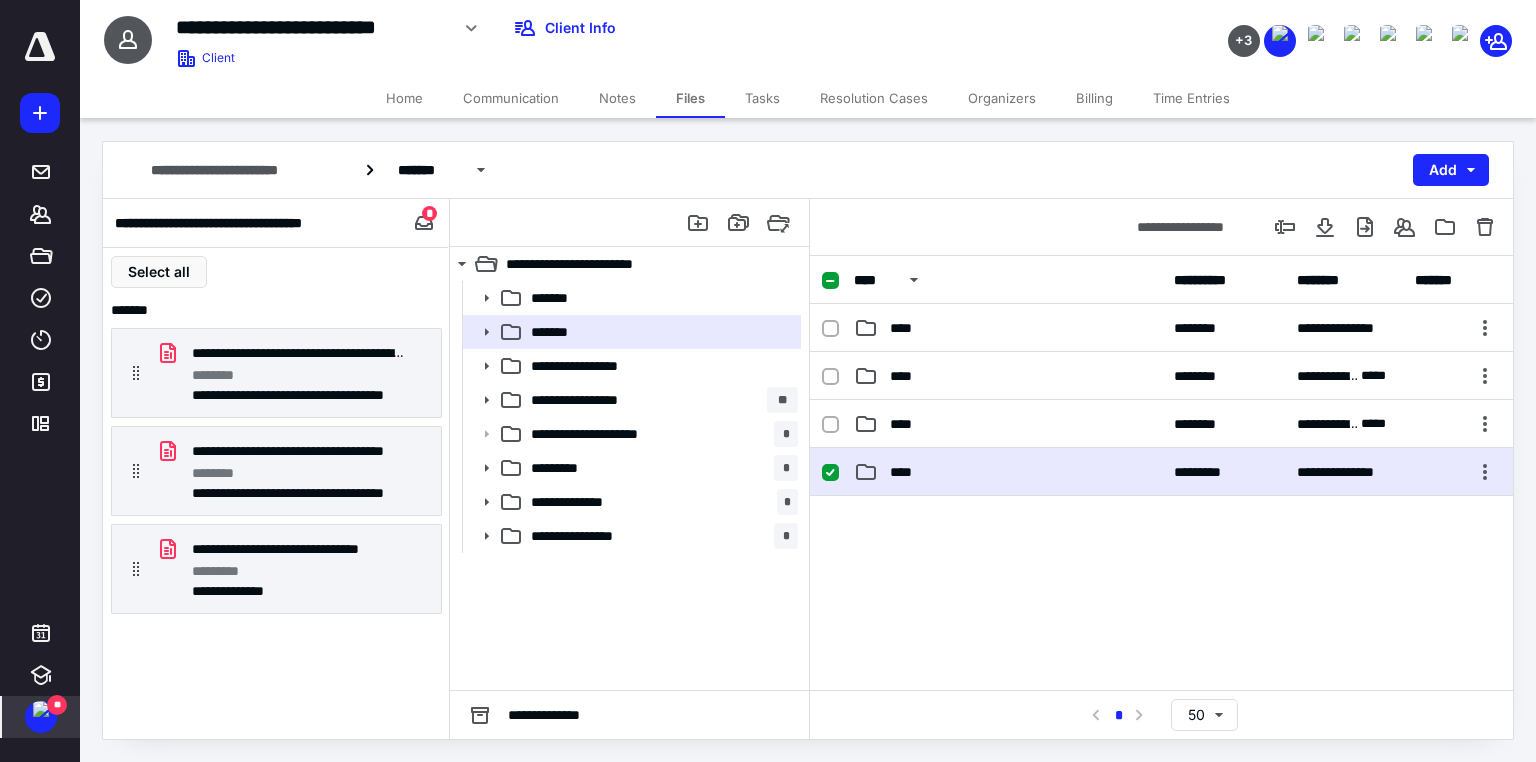 click on "****" at bounding box center (1008, 472) 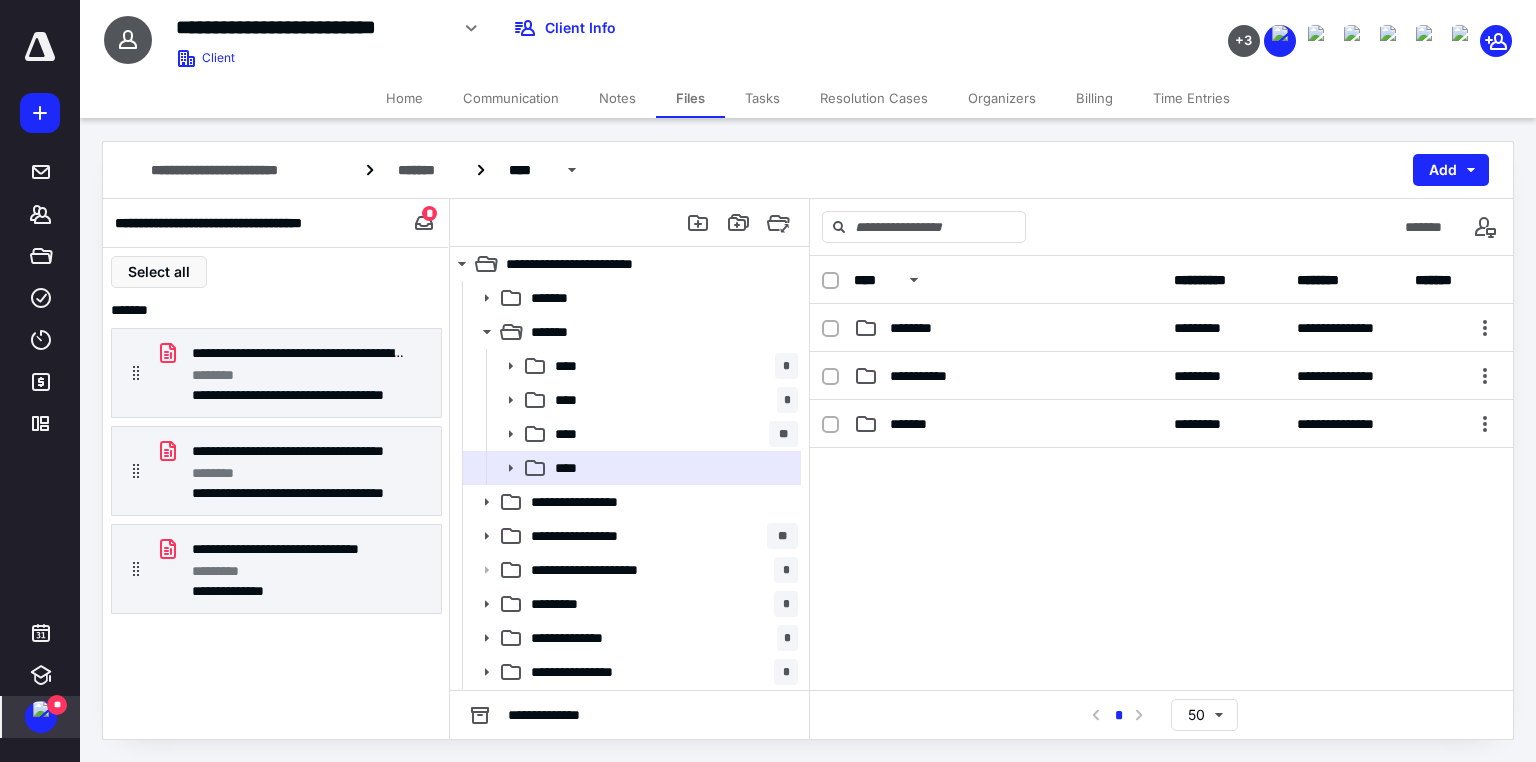 click on "**********" at bounding box center (606, 28) 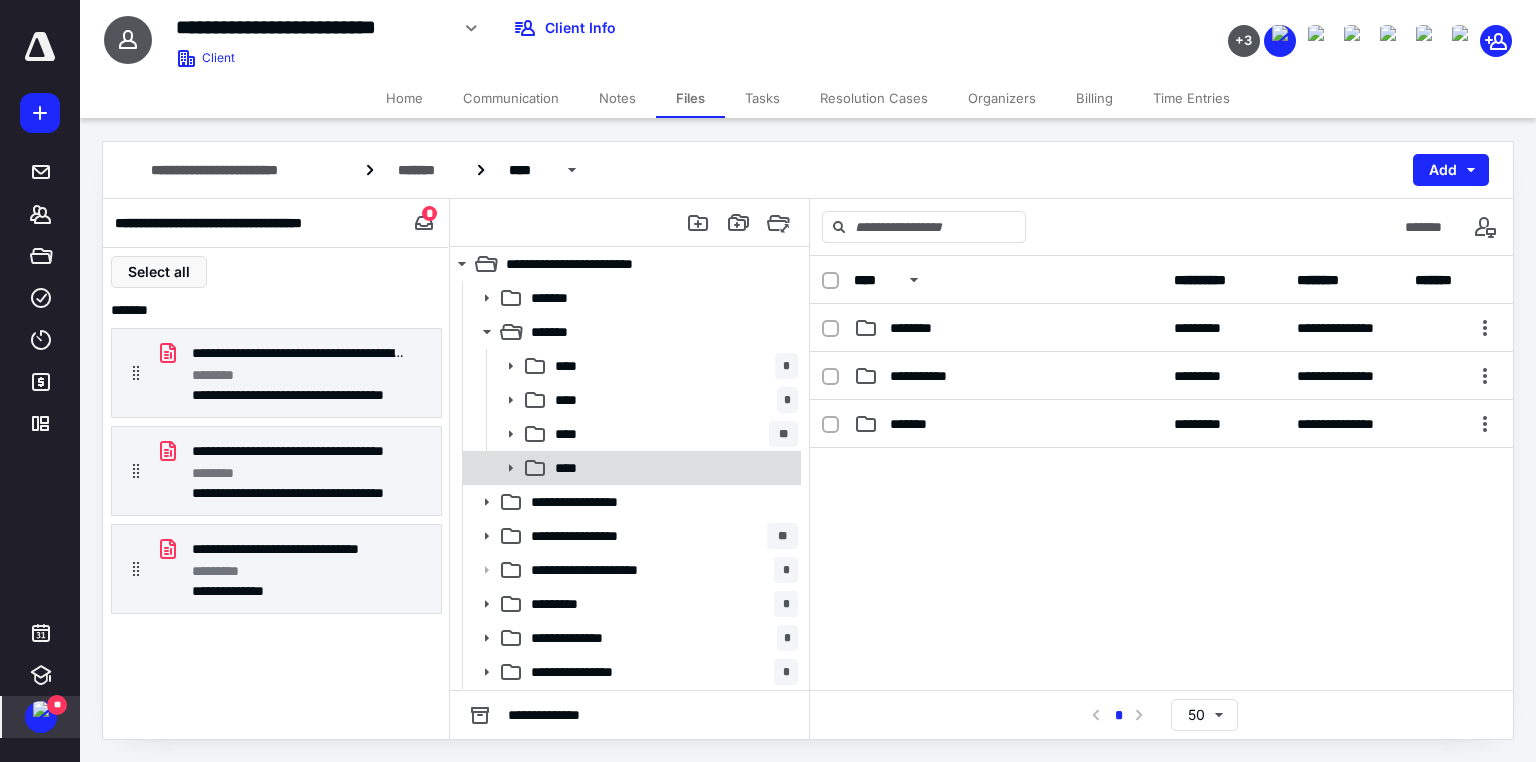 click on "****" at bounding box center [672, 468] 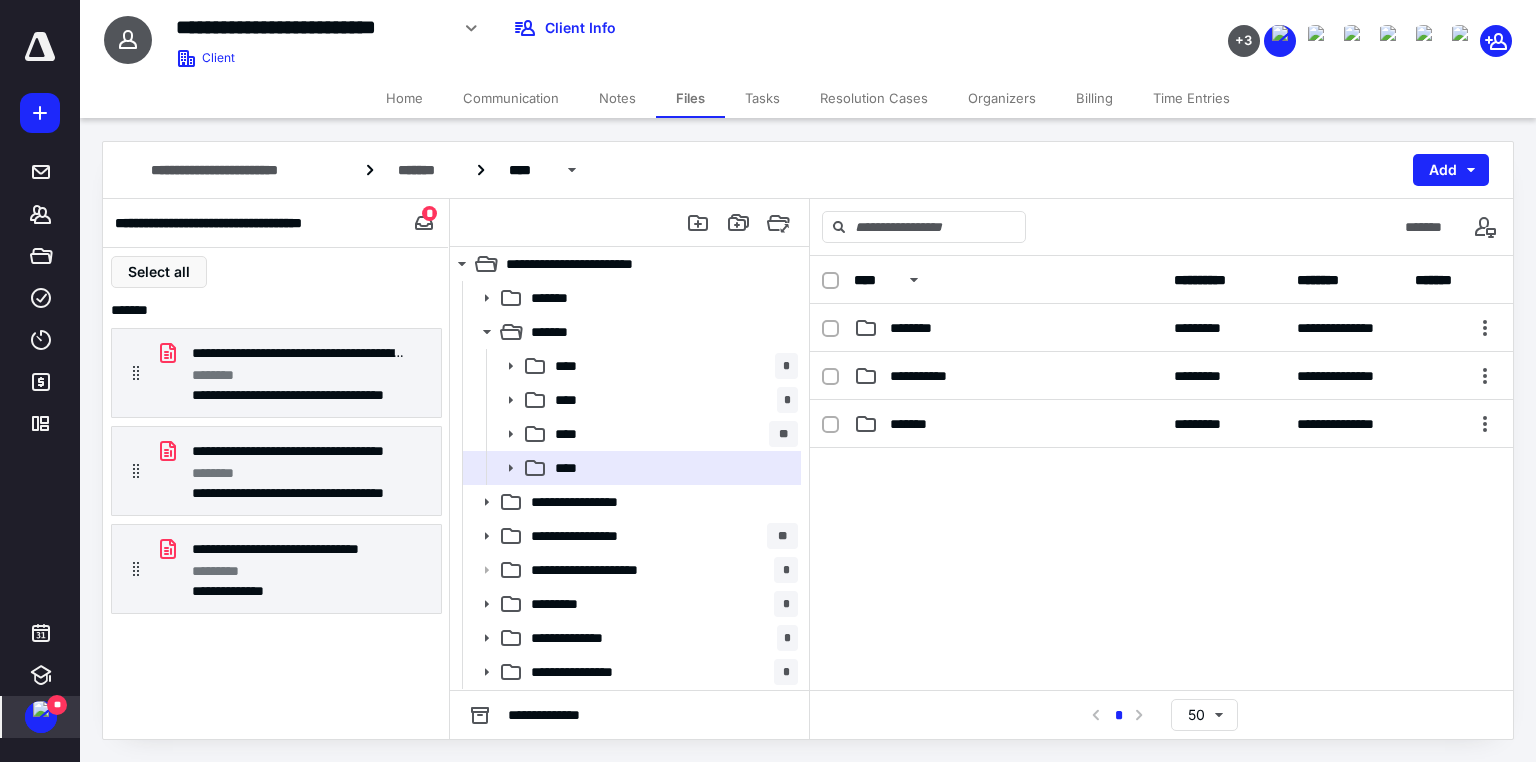 click on "Tasks" at bounding box center [762, 98] 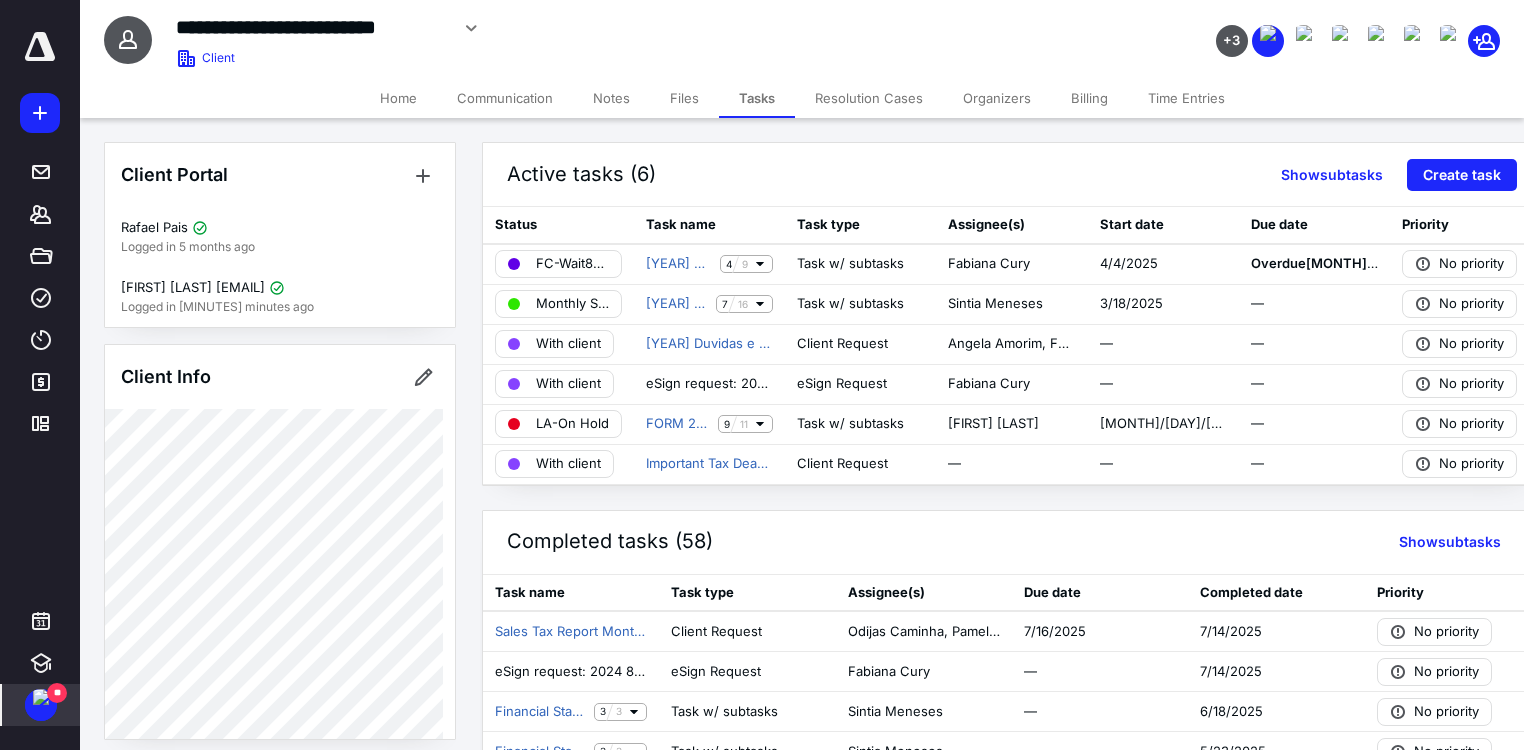 click on "Files" at bounding box center [684, 98] 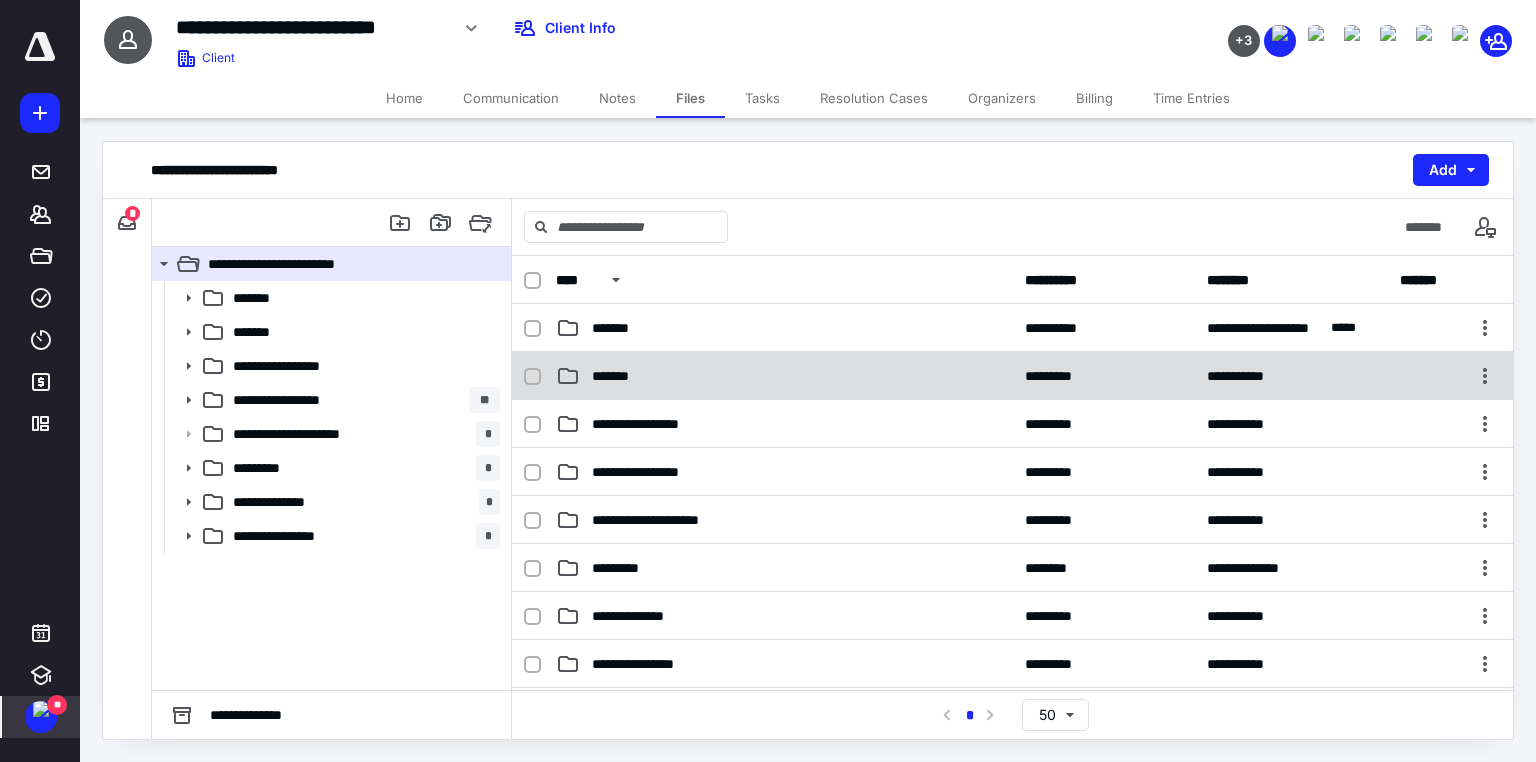 click on "*******" at bounding box center (784, 376) 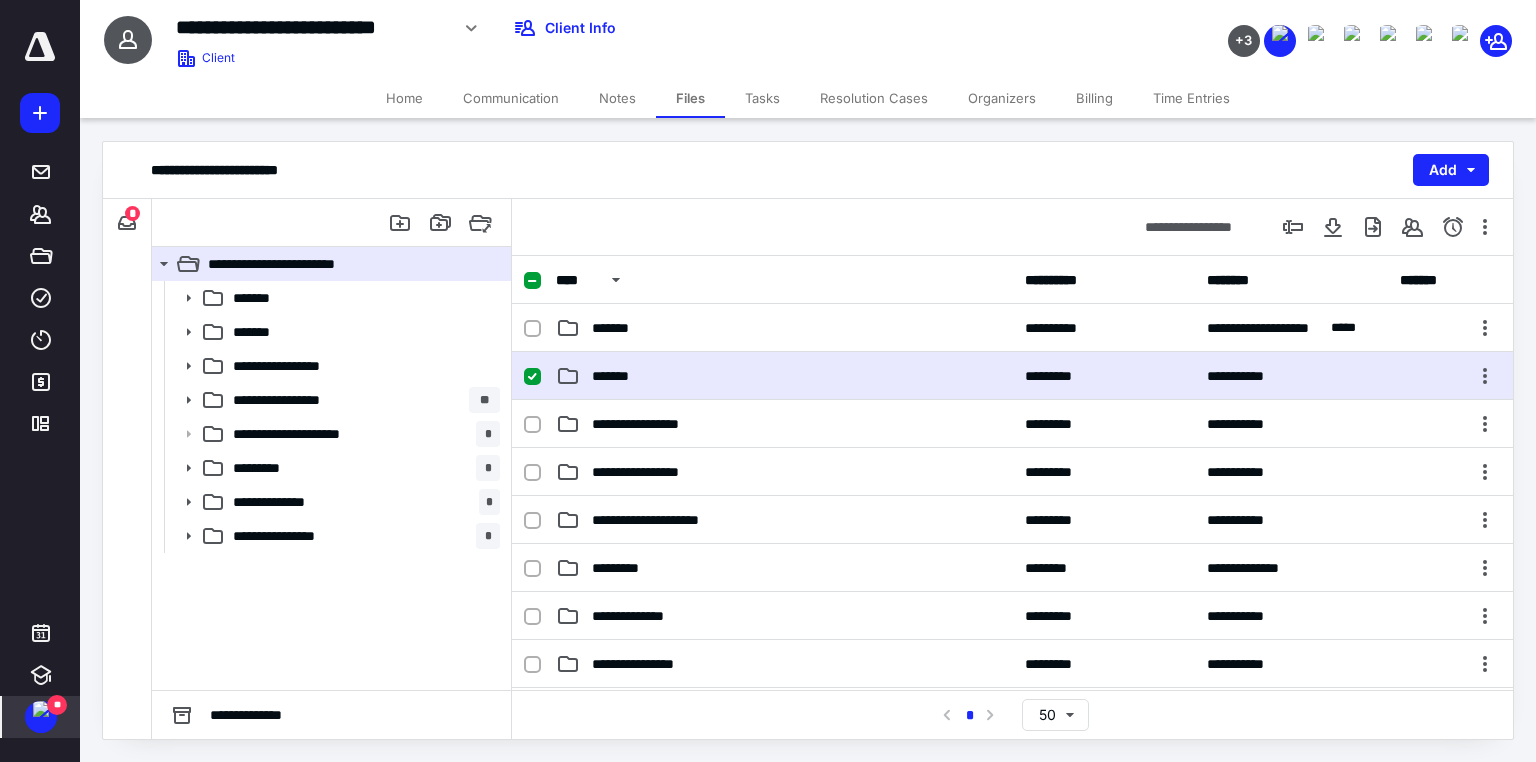click on "*******" at bounding box center (784, 376) 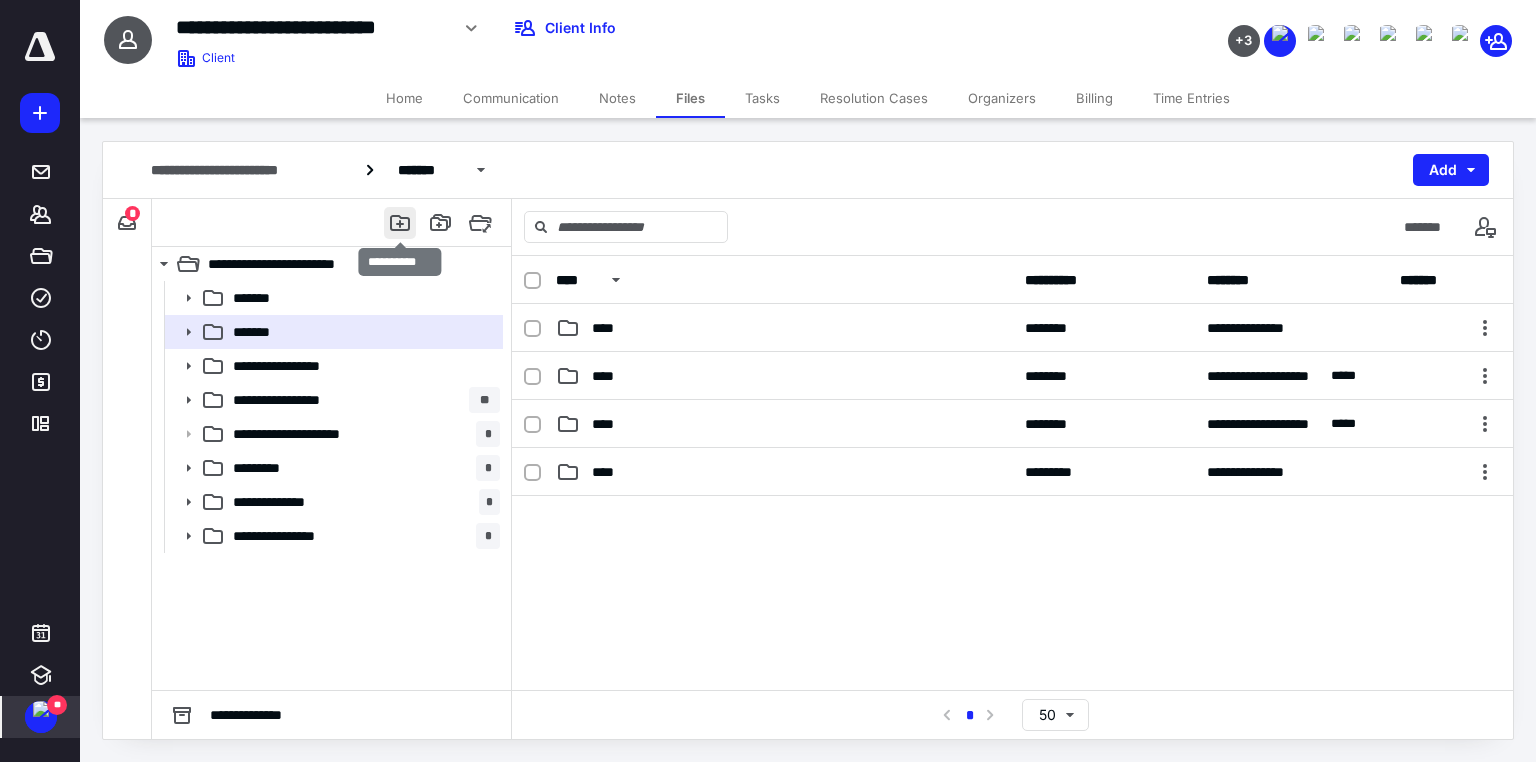 click at bounding box center (400, 223) 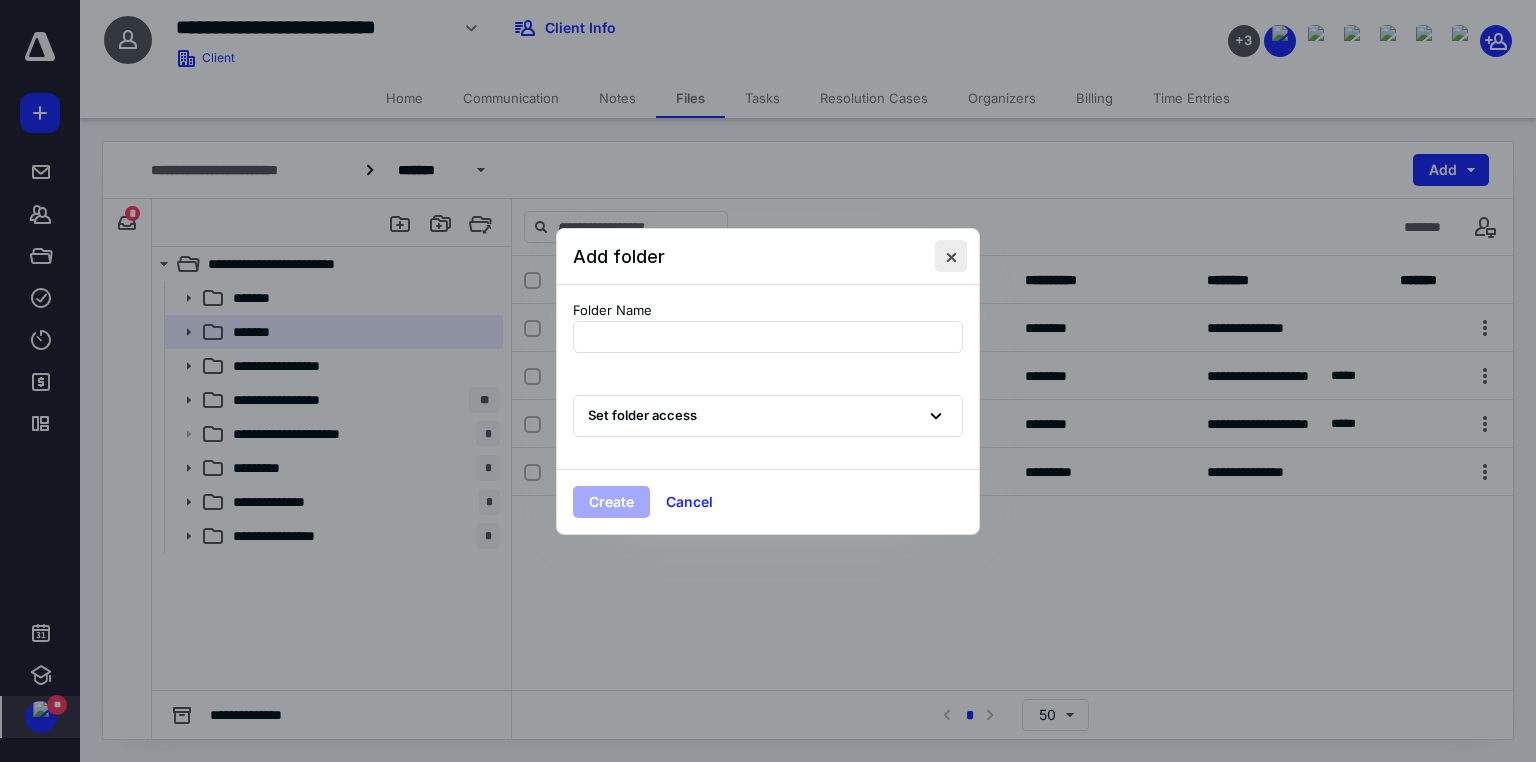 click at bounding box center (951, 256) 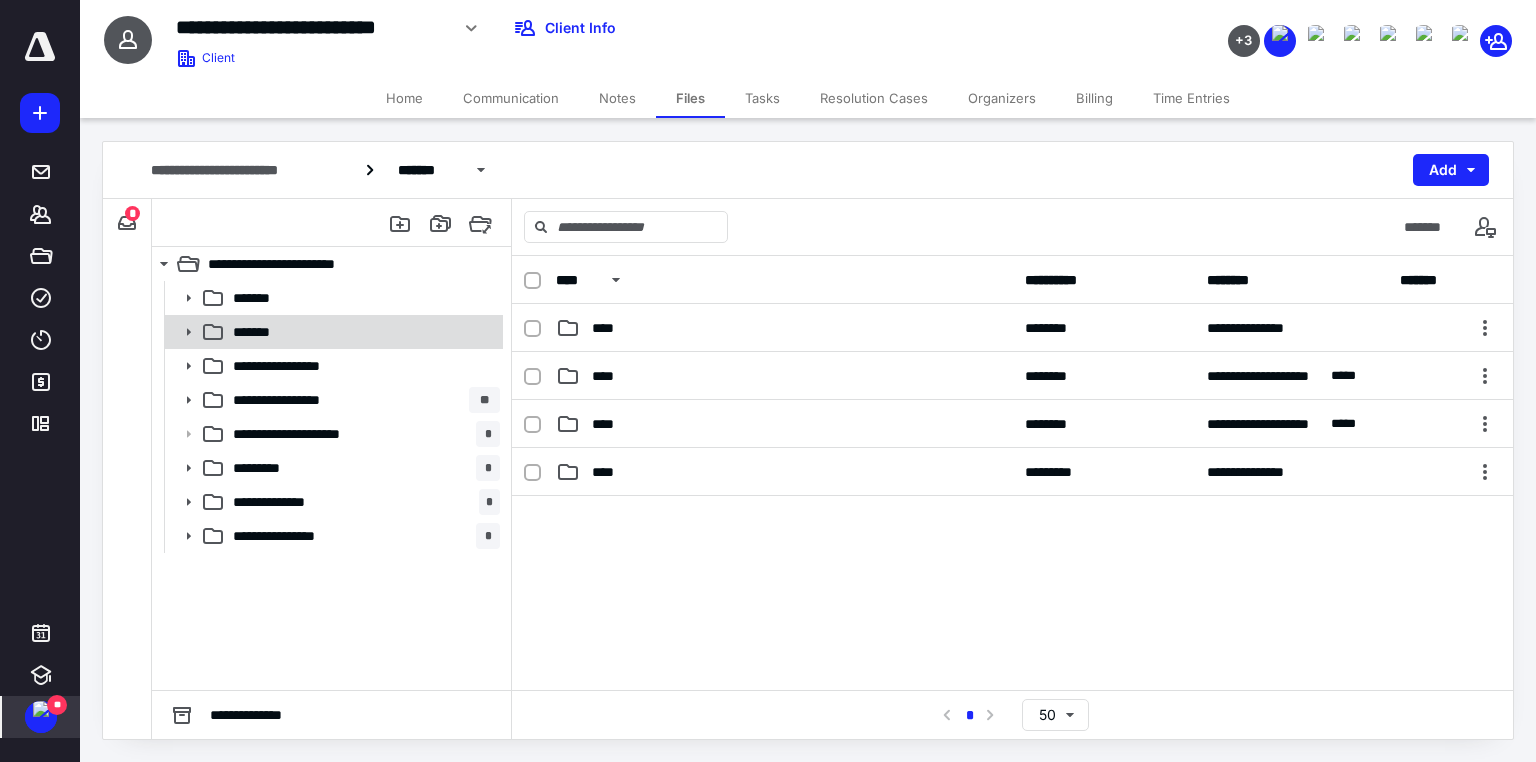 click on "*******" at bounding box center [362, 332] 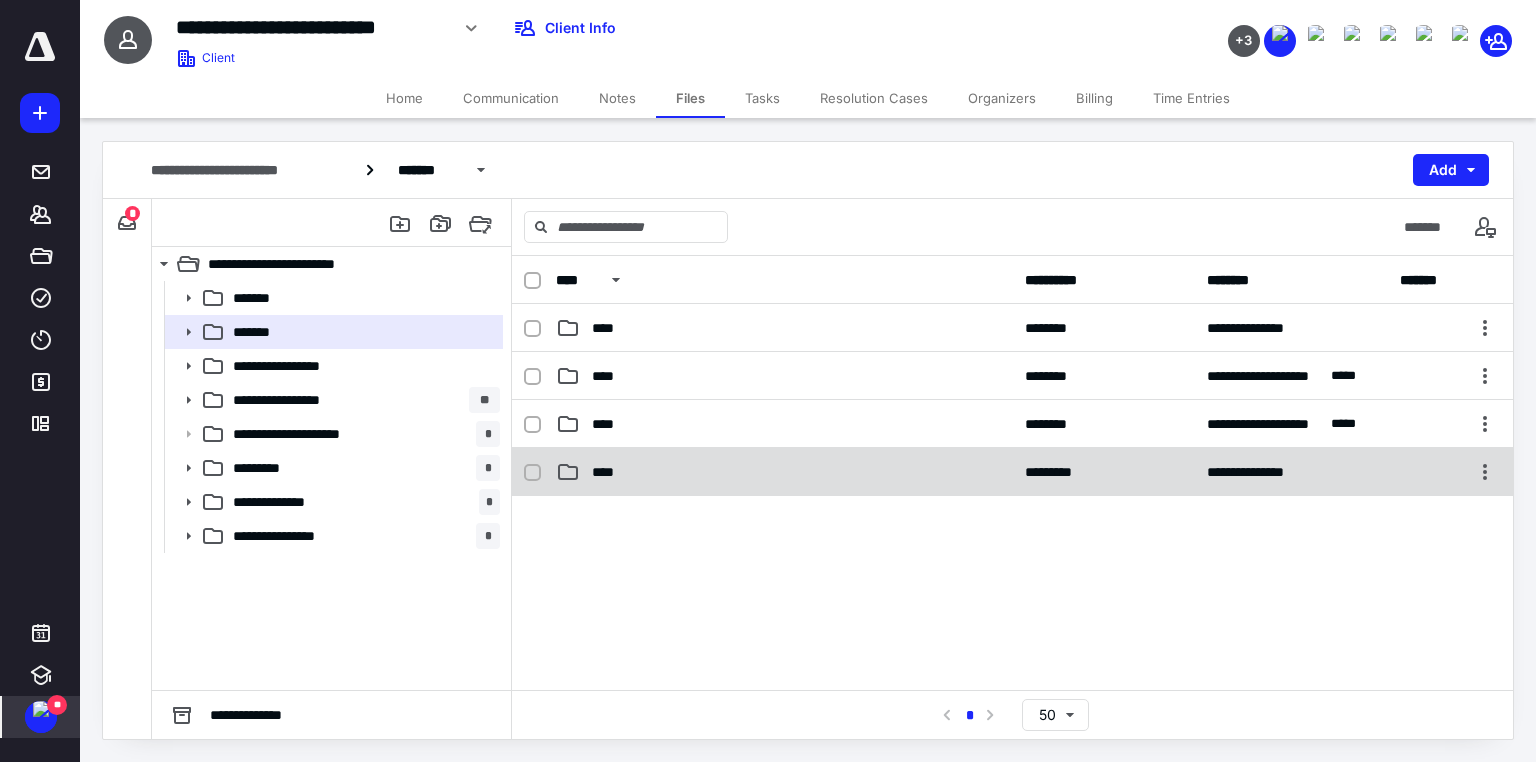 click on "****" at bounding box center [784, 472] 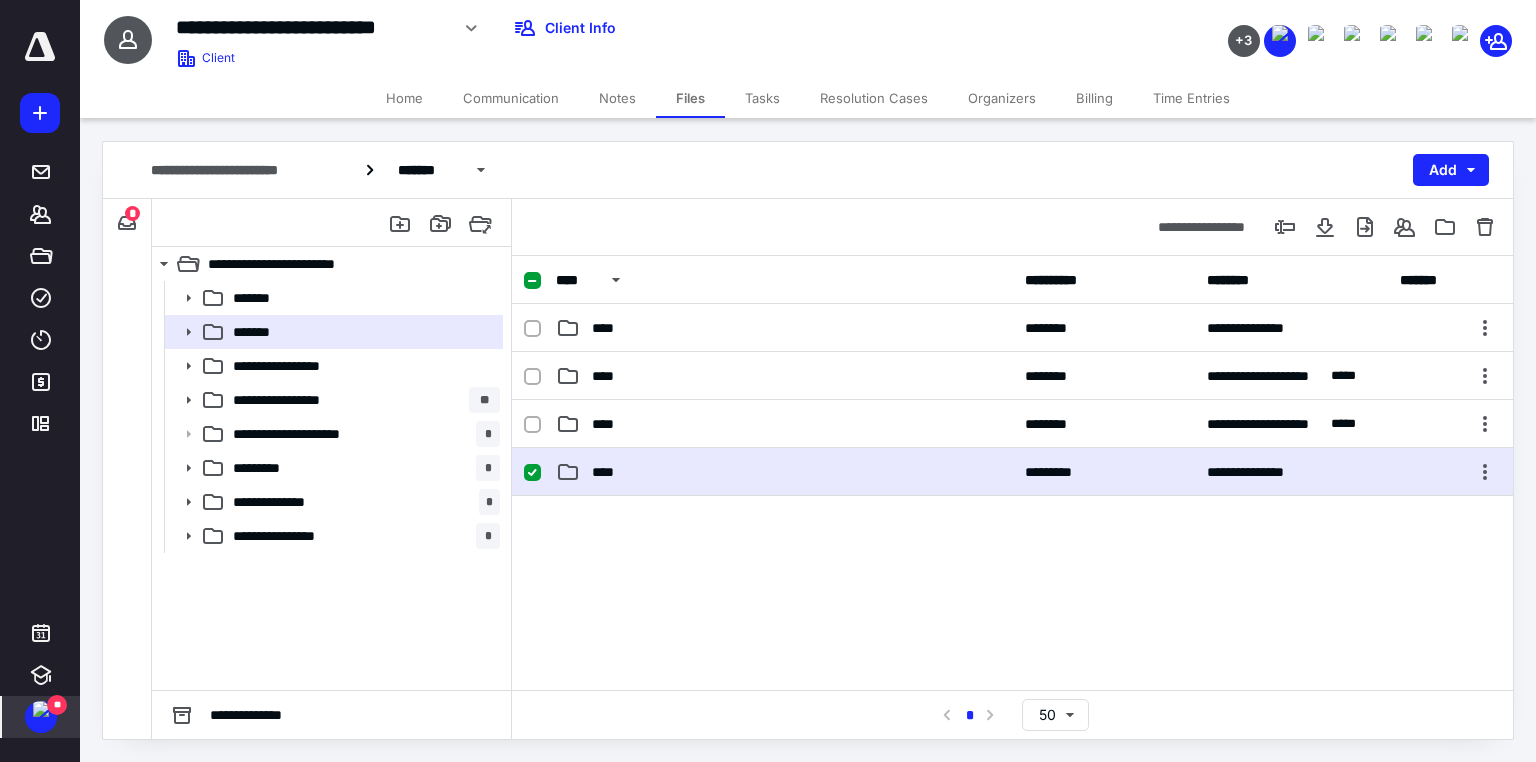 click on "****" at bounding box center (784, 472) 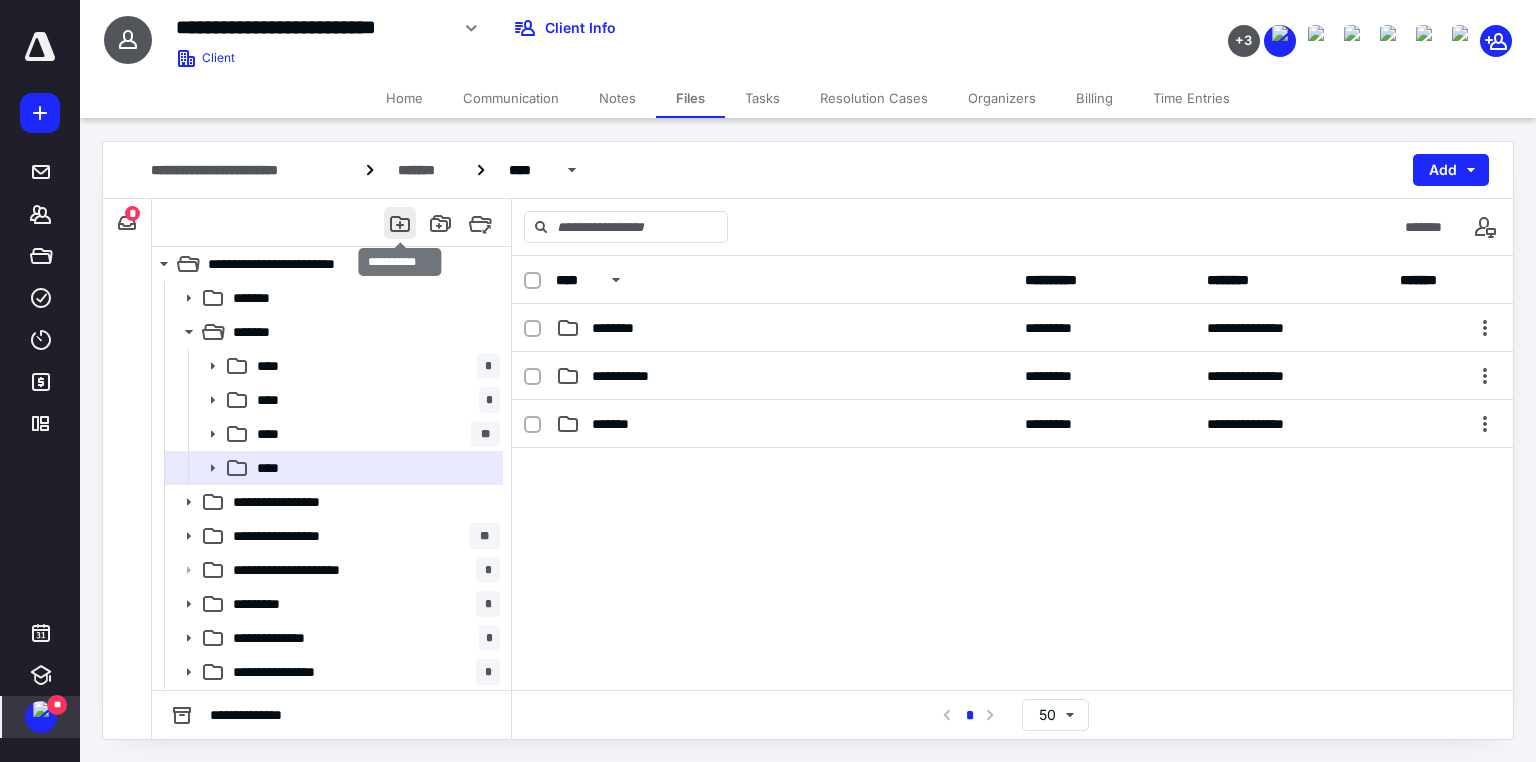 click at bounding box center (400, 223) 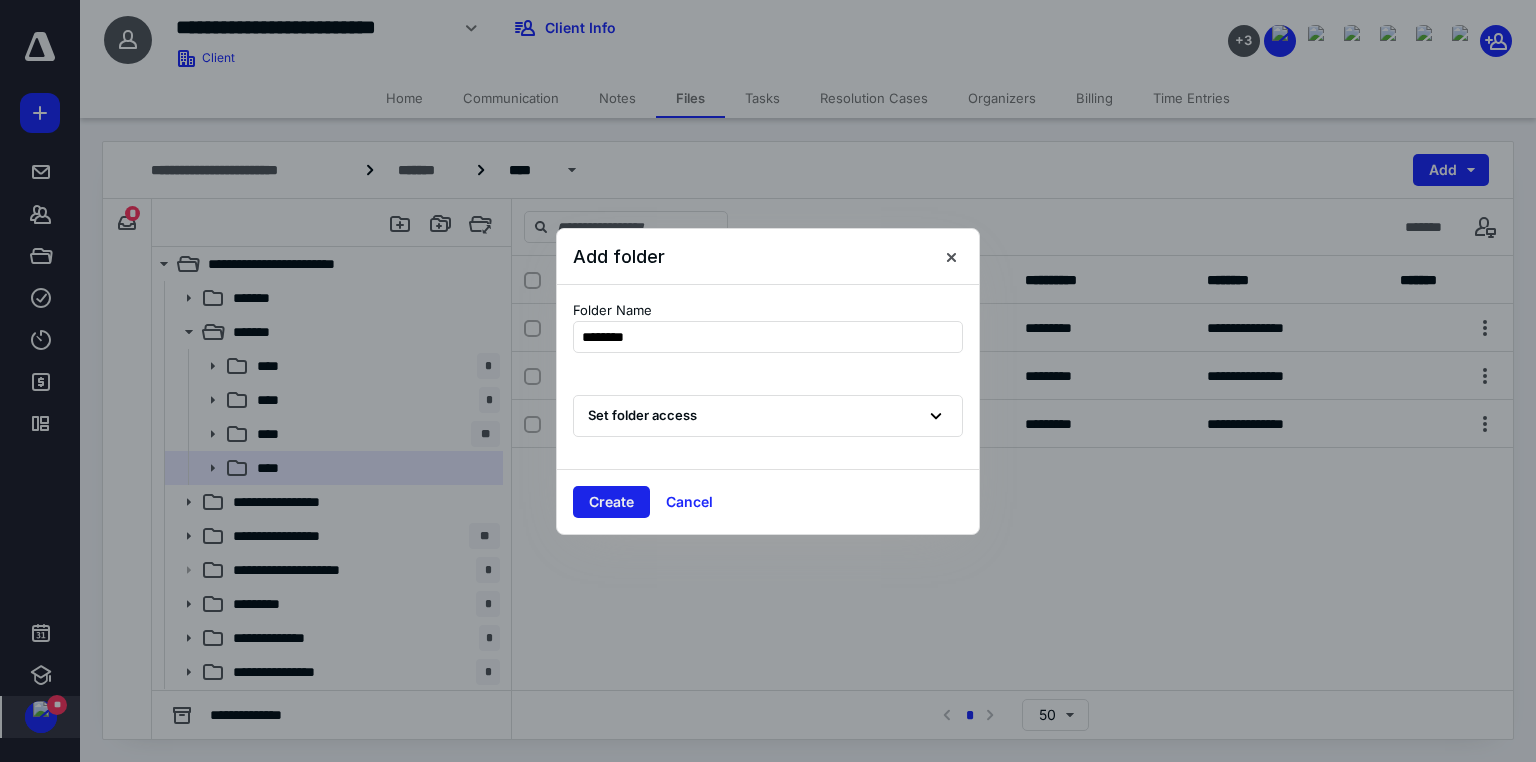 type on "********" 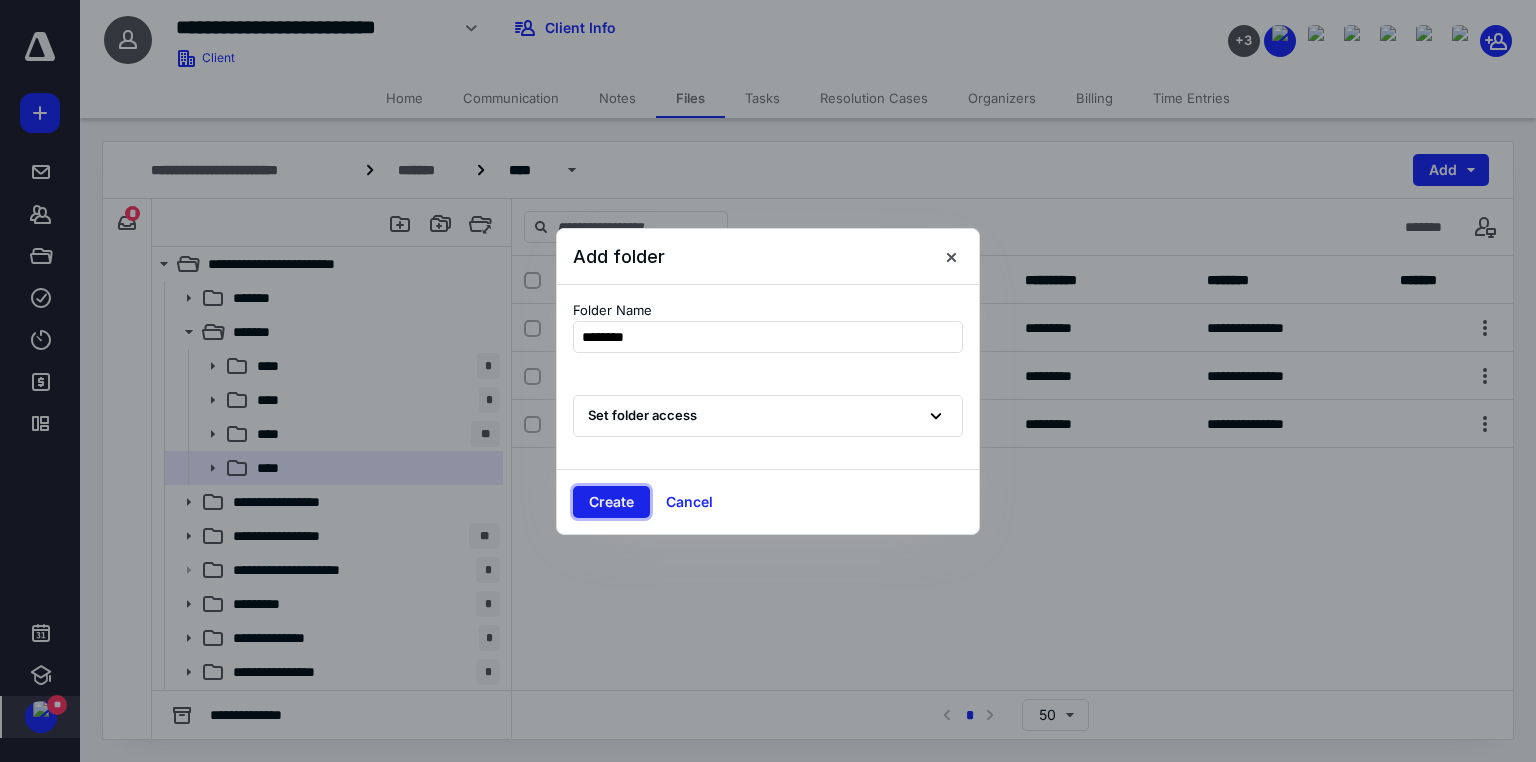 click on "Create" at bounding box center (611, 502) 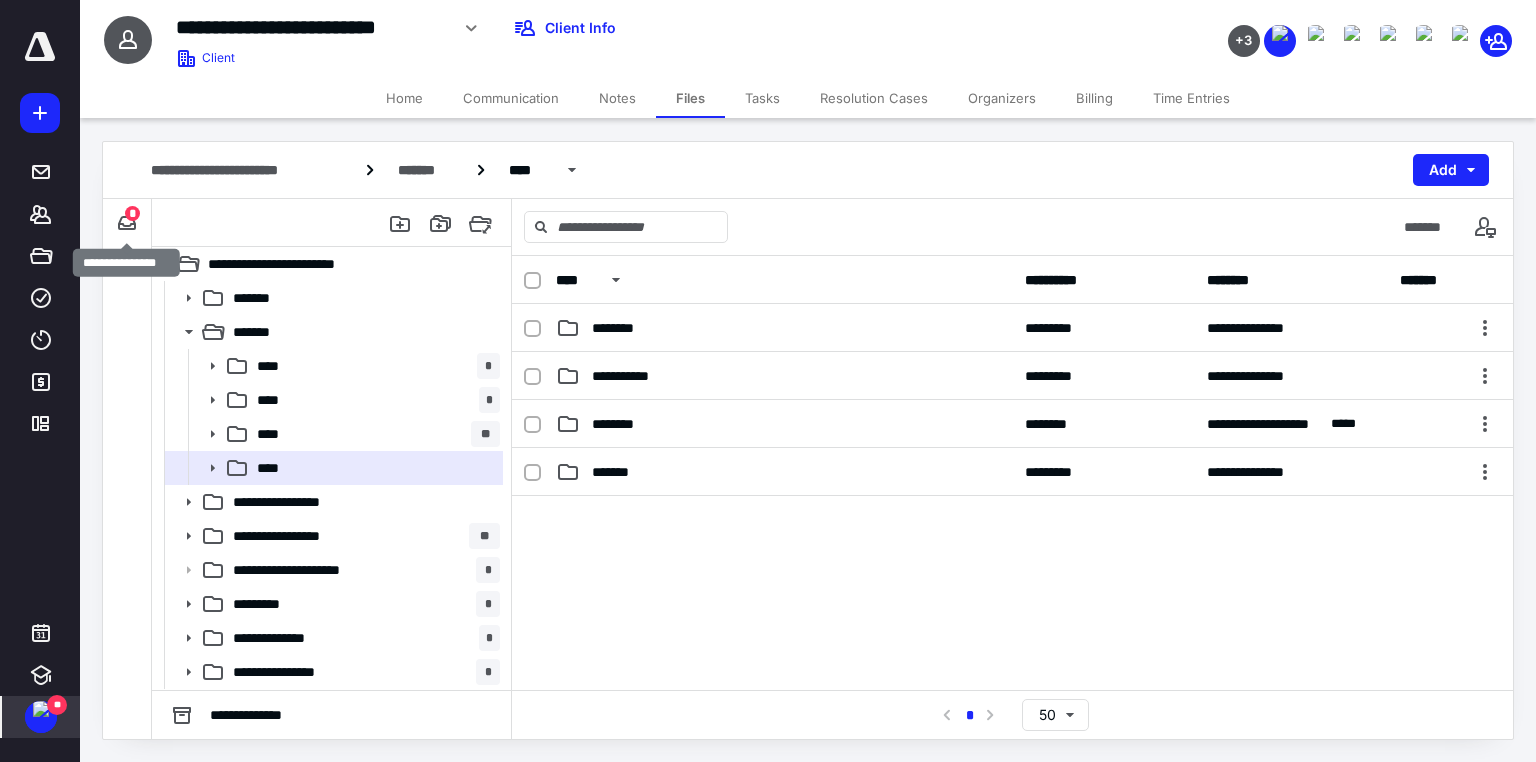 click on "*" at bounding box center [132, 213] 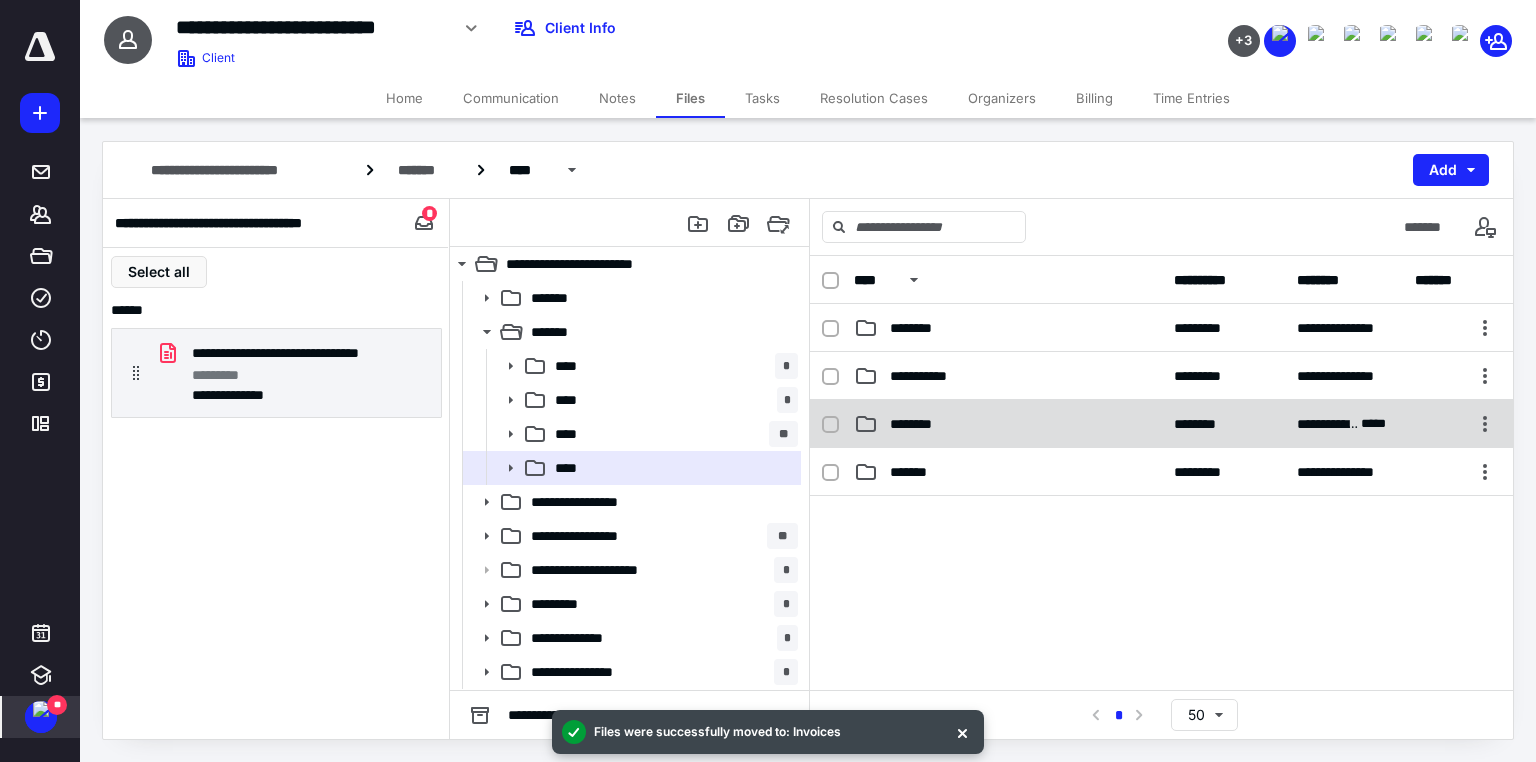 click on "********" at bounding box center (1008, 424) 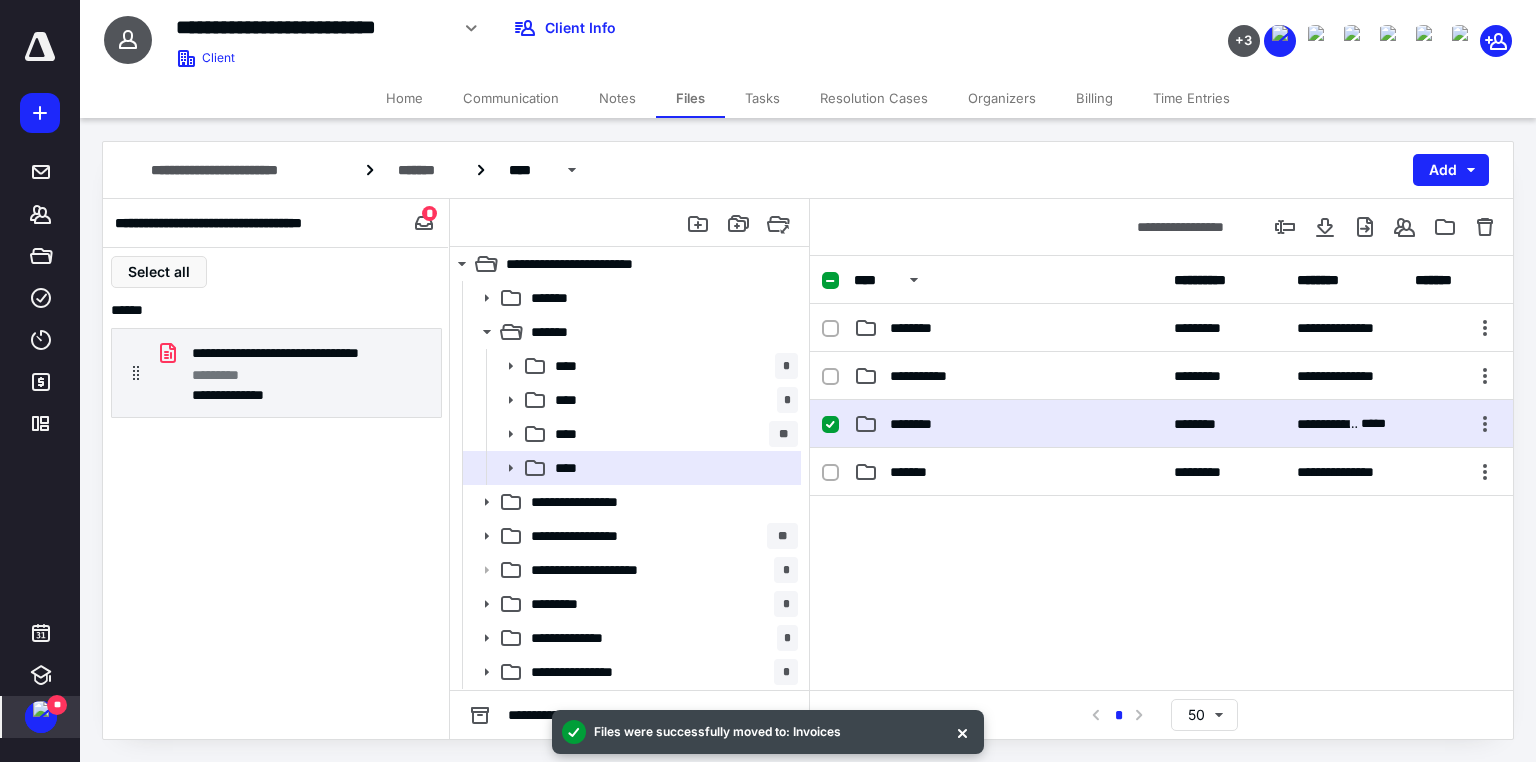 click on "********" at bounding box center [1008, 424] 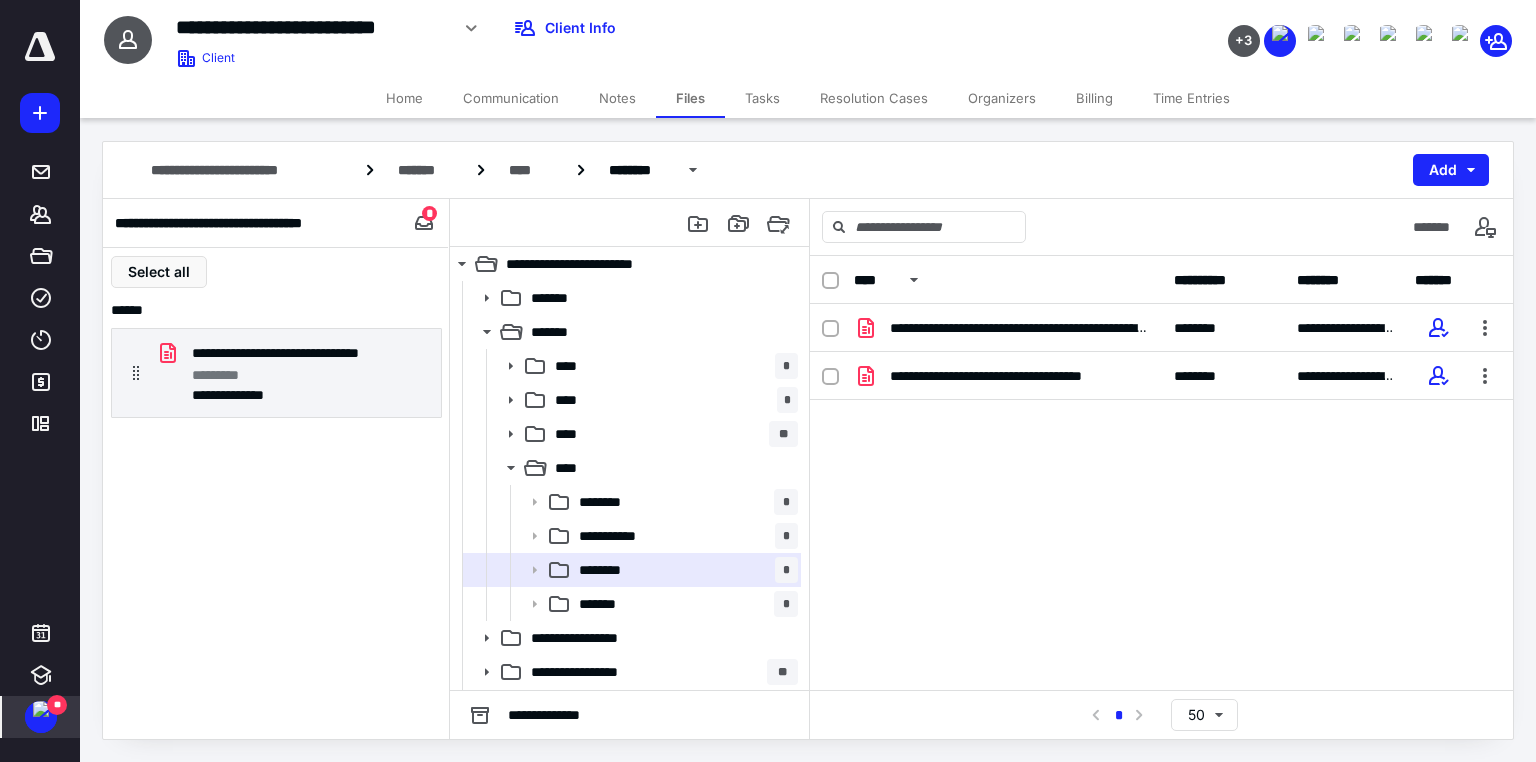 click on "Tasks" at bounding box center (762, 98) 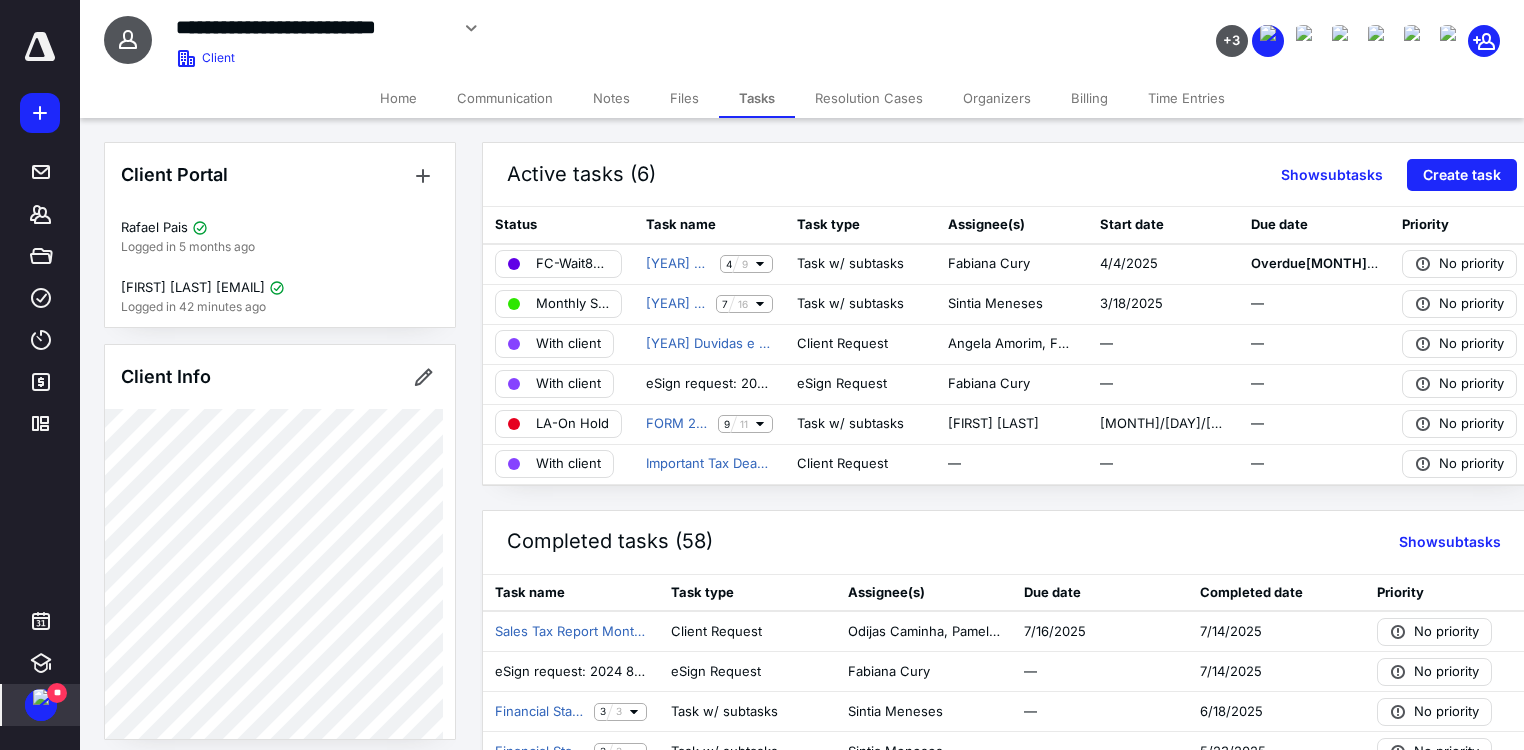 click on "Files" at bounding box center [684, 98] 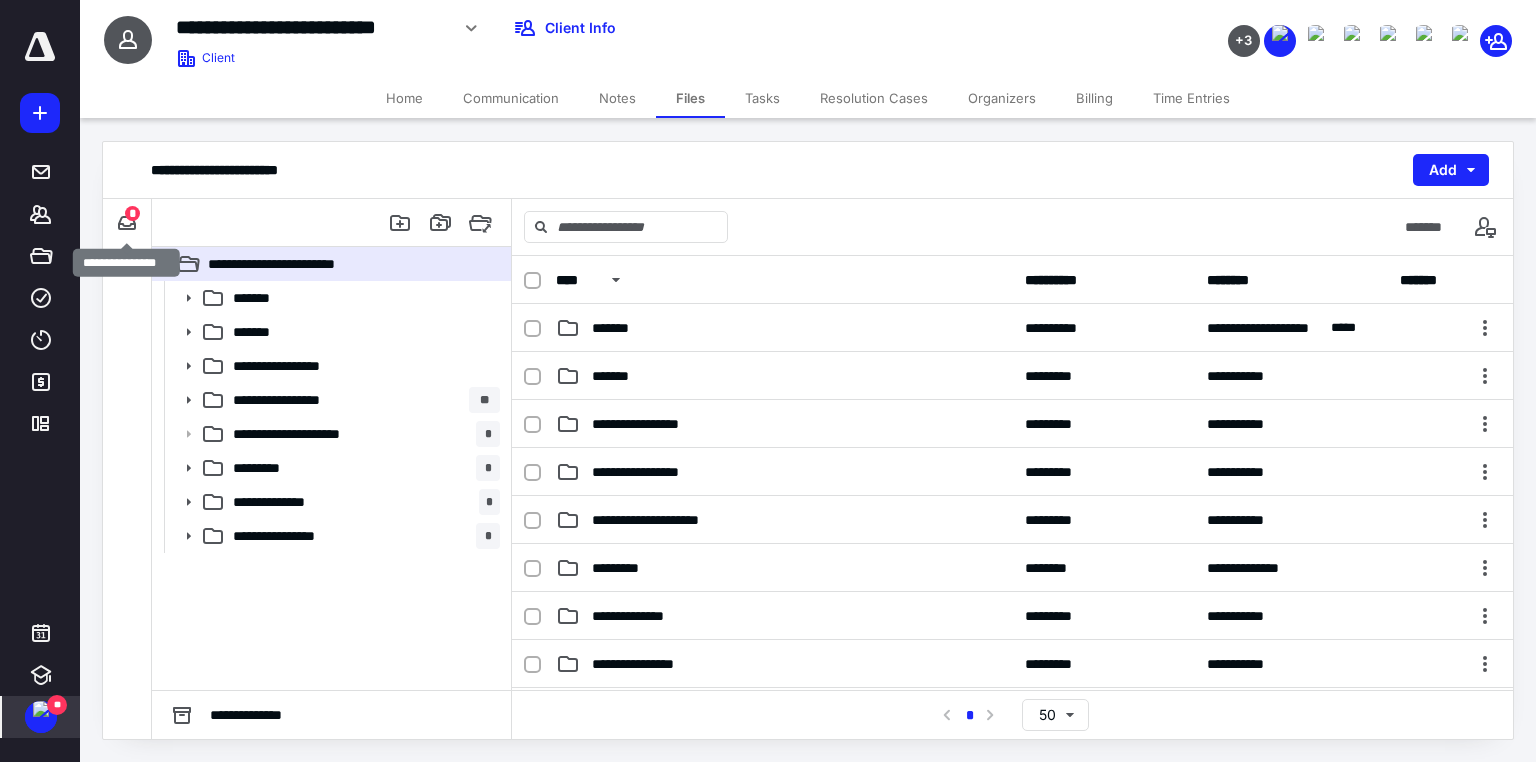 click on "*" at bounding box center (132, 213) 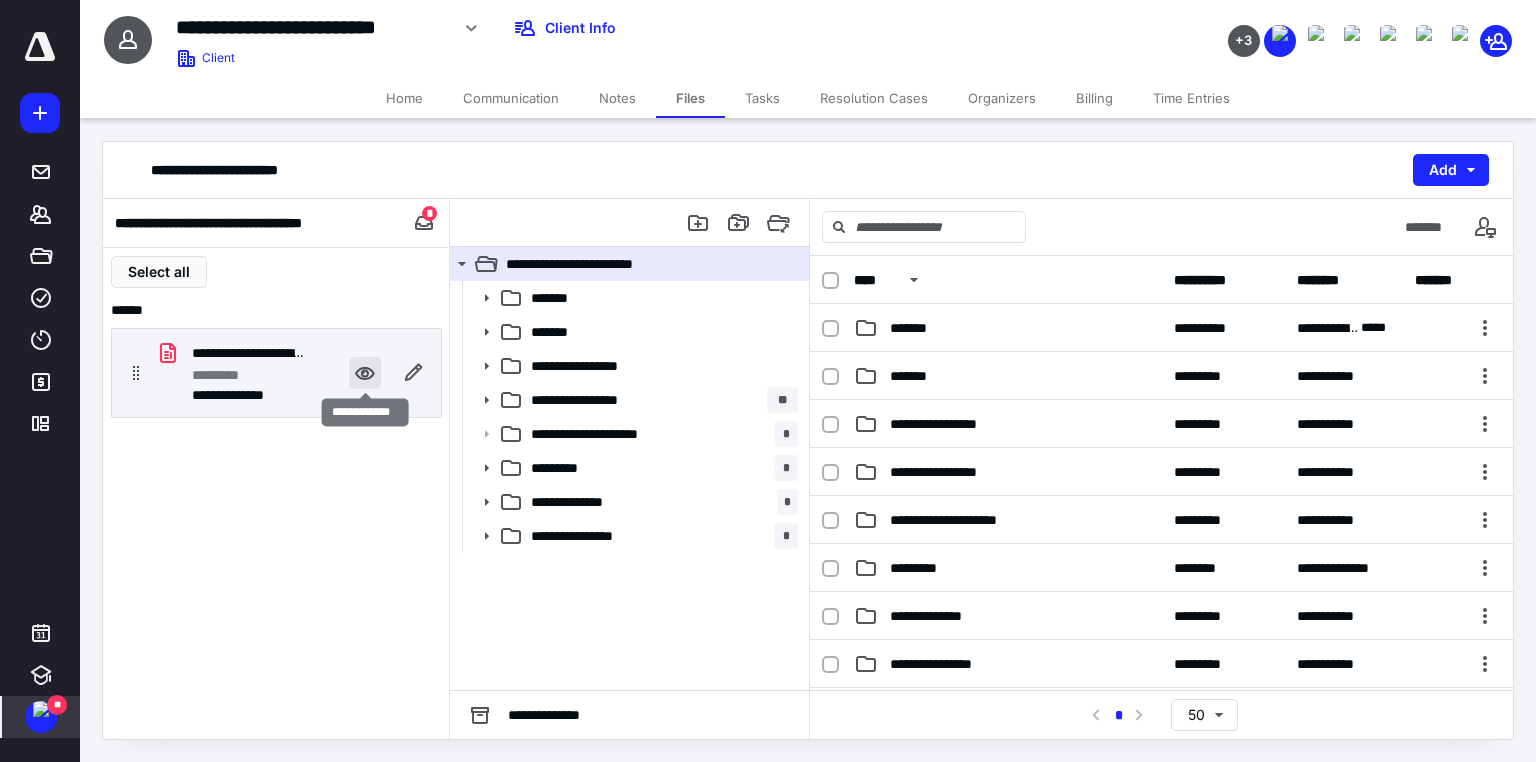 click at bounding box center [365, 373] 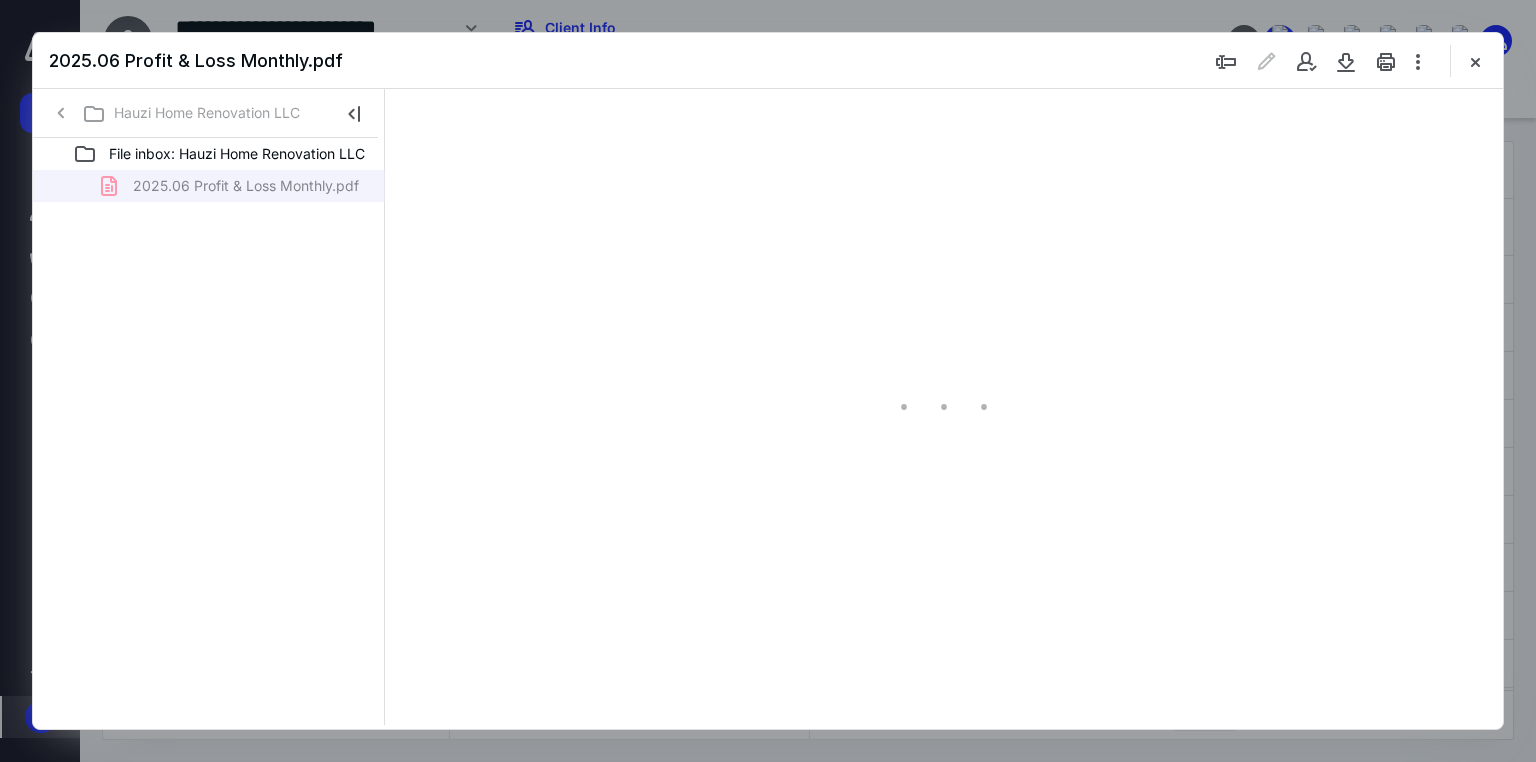 scroll, scrollTop: 0, scrollLeft: 0, axis: both 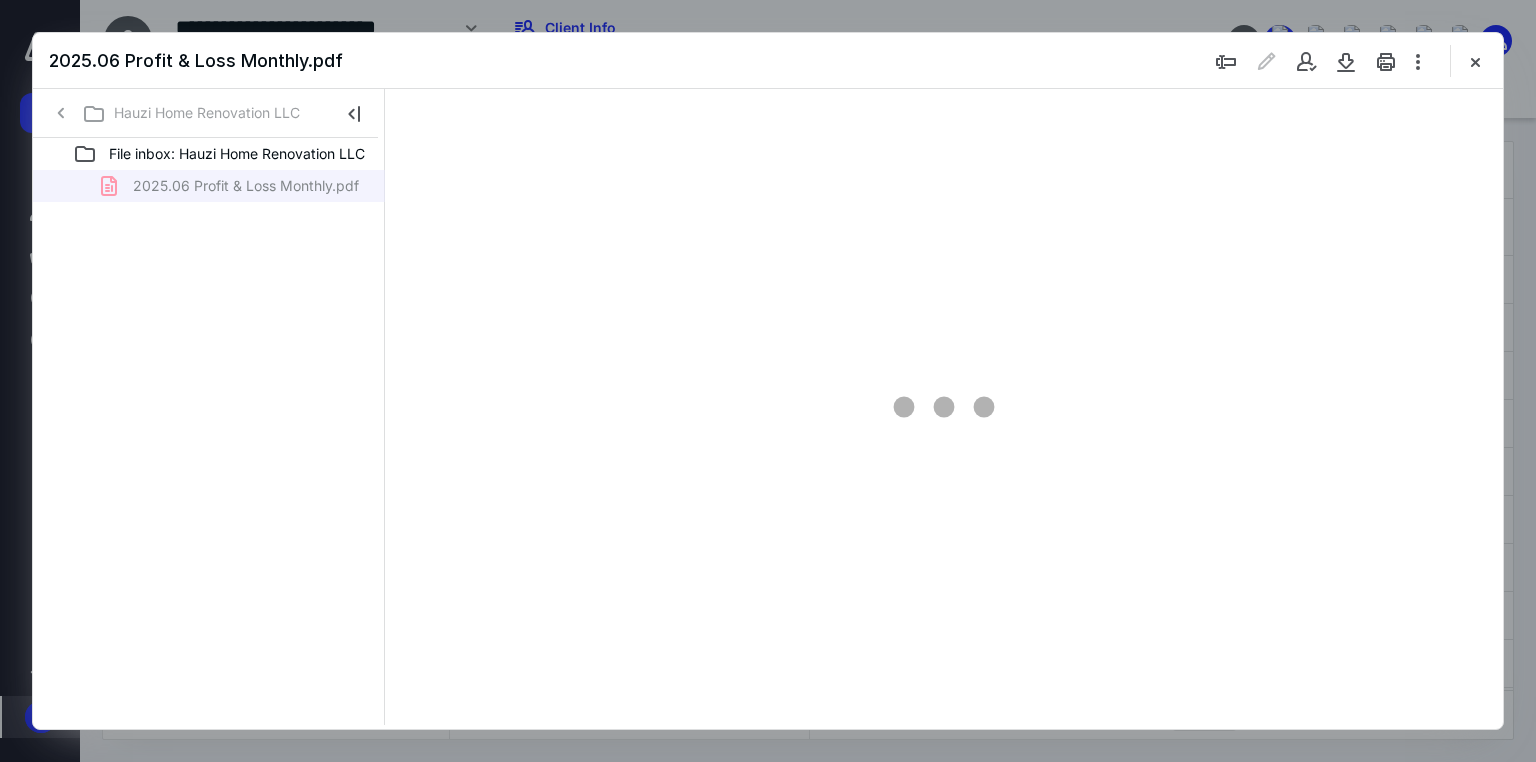 type on "179" 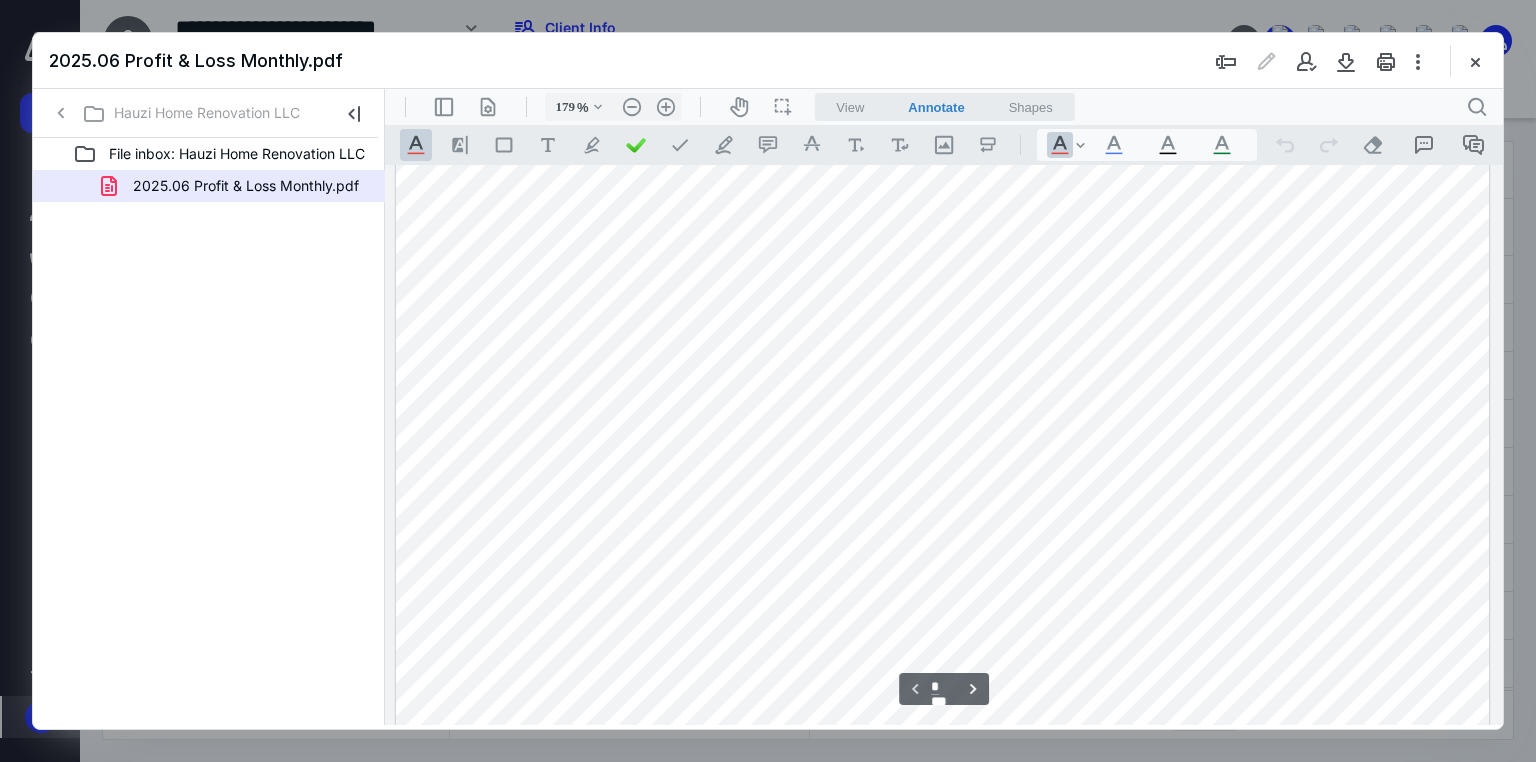 scroll, scrollTop: 3, scrollLeft: 0, axis: vertical 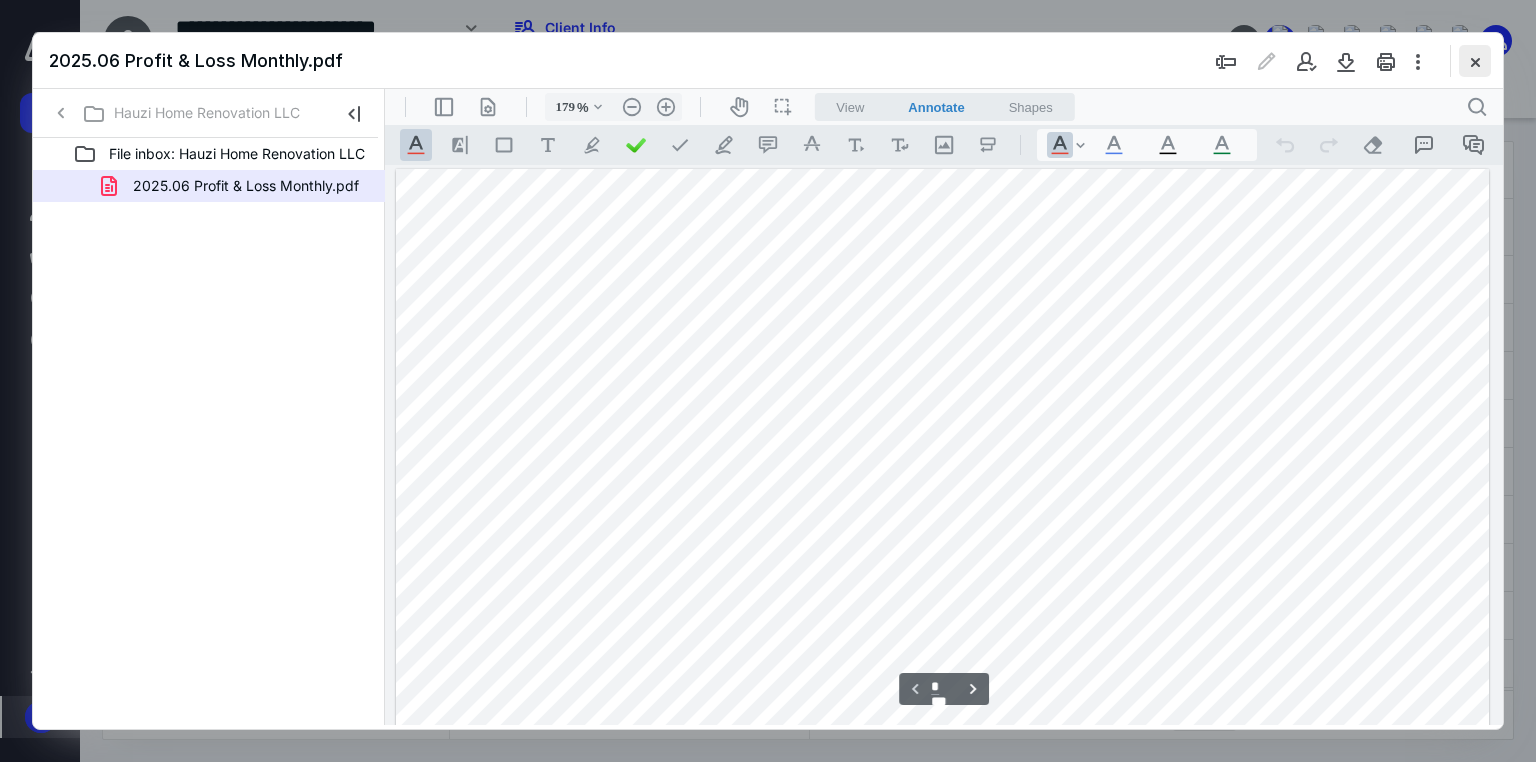 click at bounding box center [1475, 61] 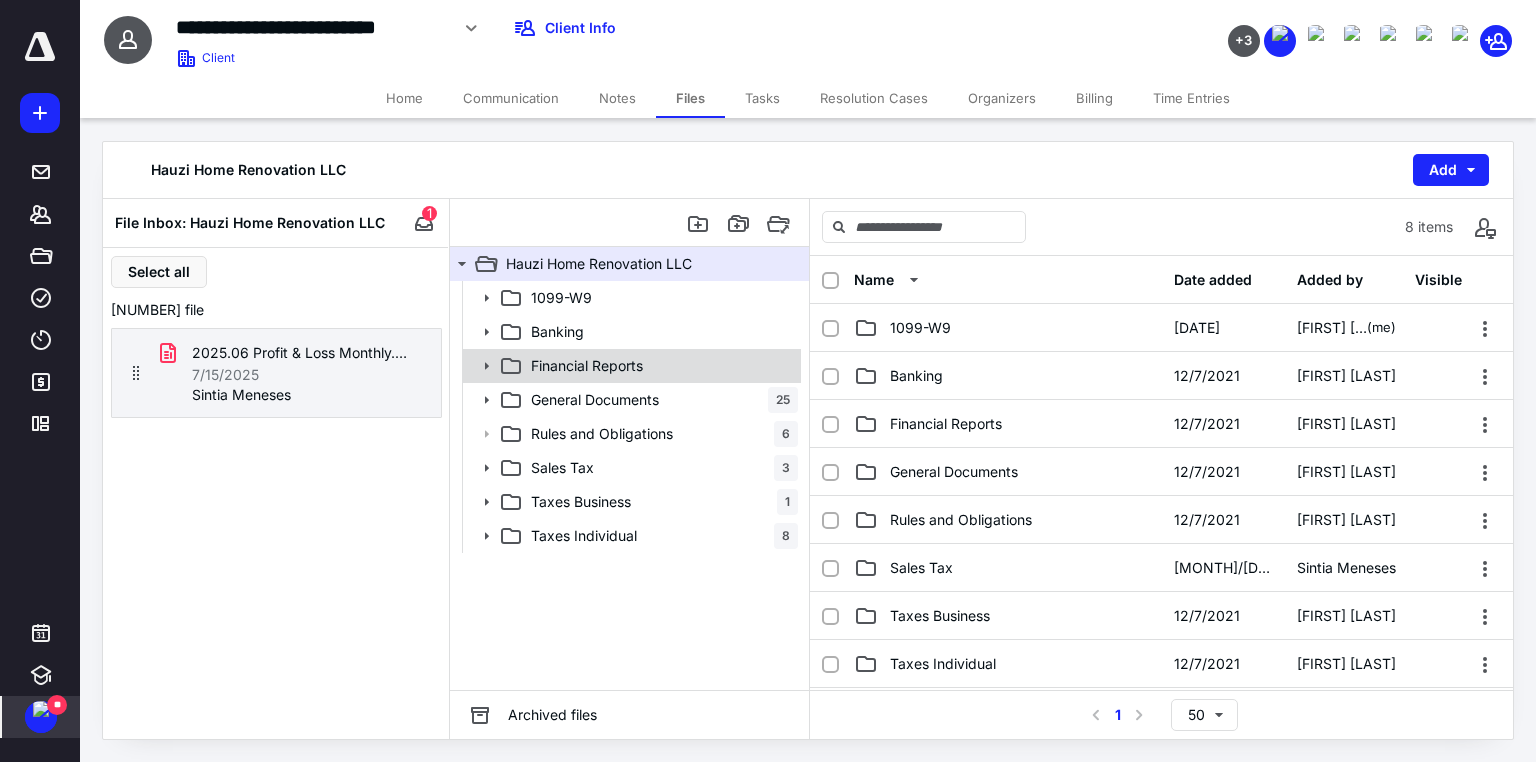 click on "Financial Reports" at bounding box center (660, 366) 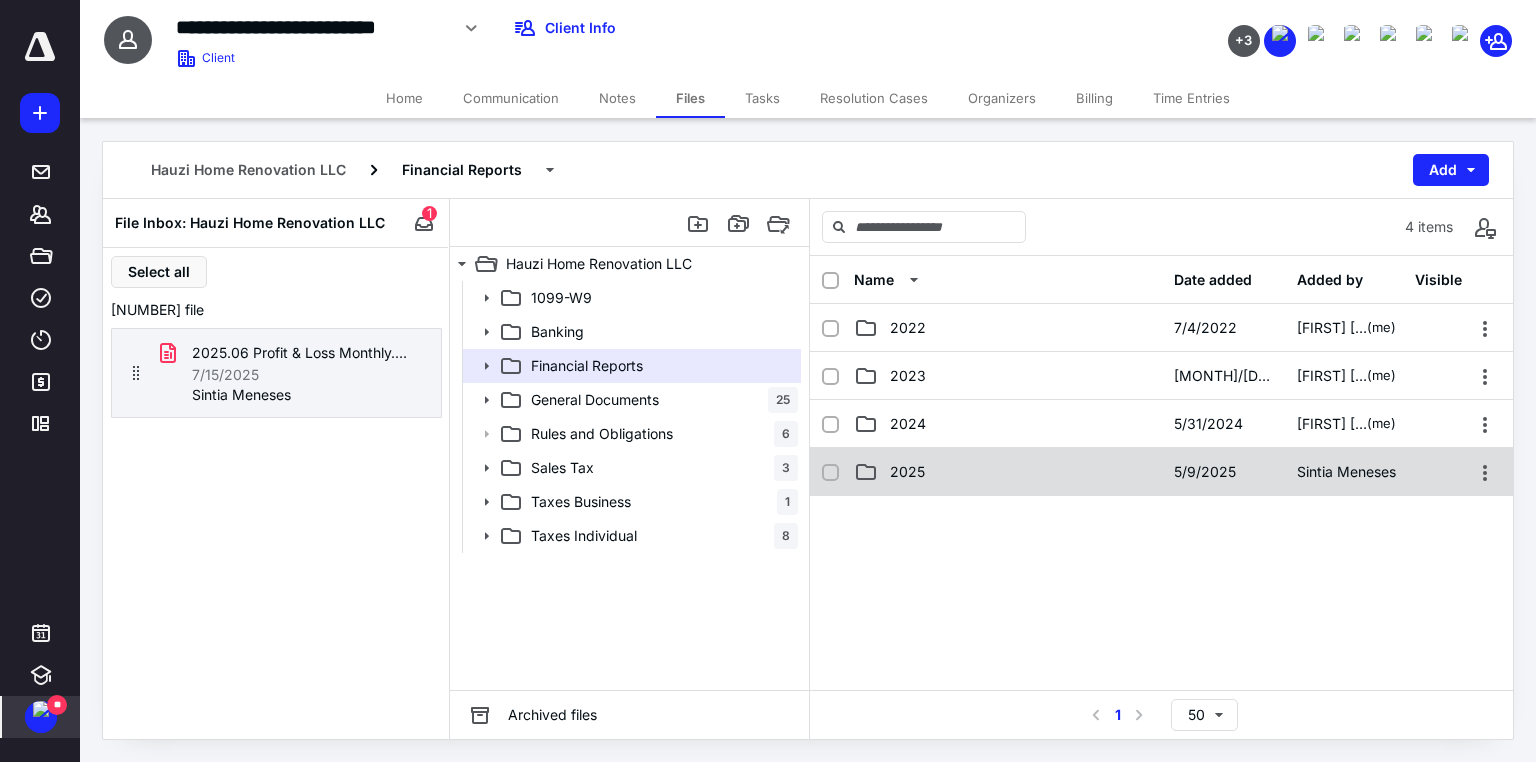 click on "2025" at bounding box center [1008, 472] 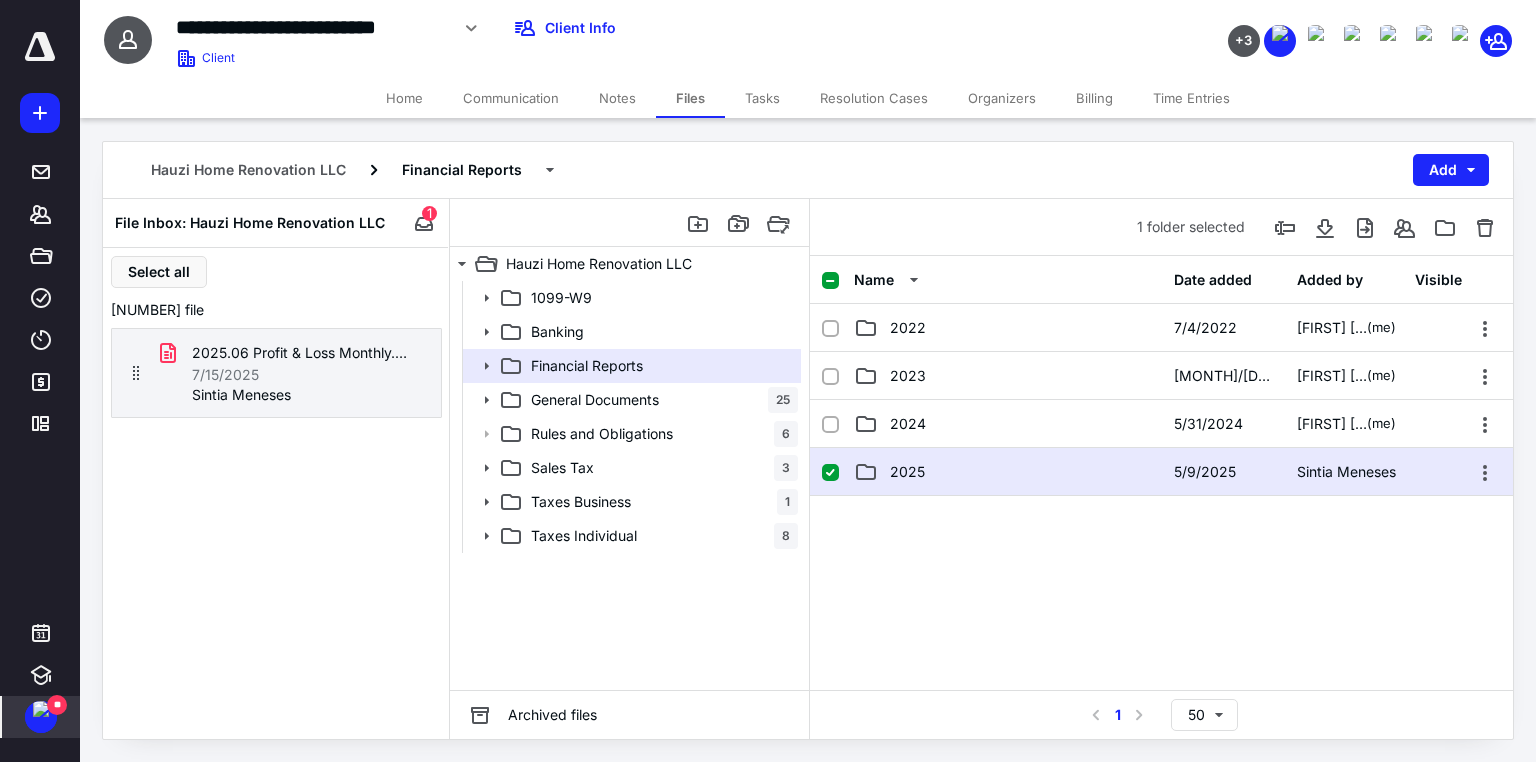click on "2025" at bounding box center [1008, 472] 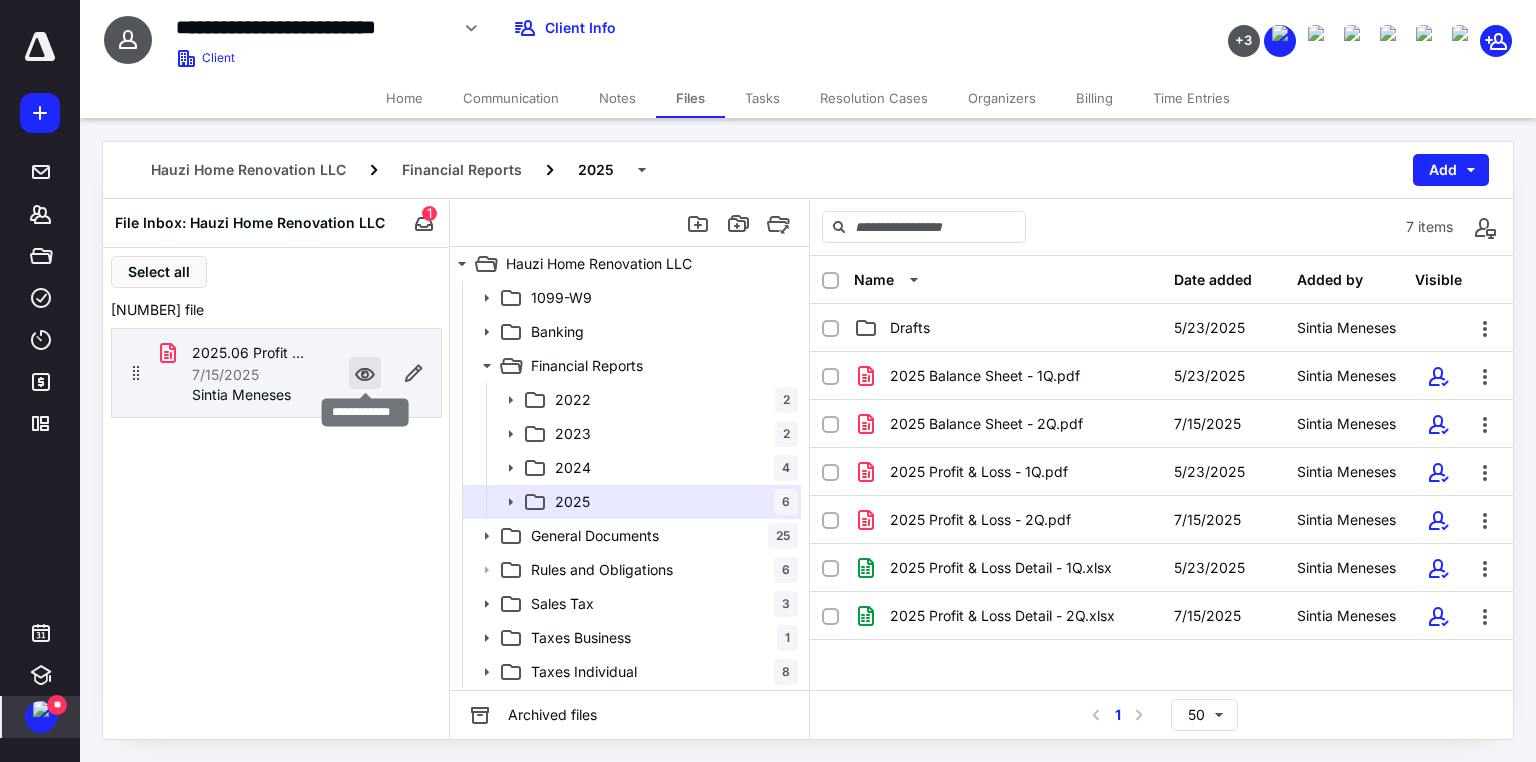 click at bounding box center (365, 373) 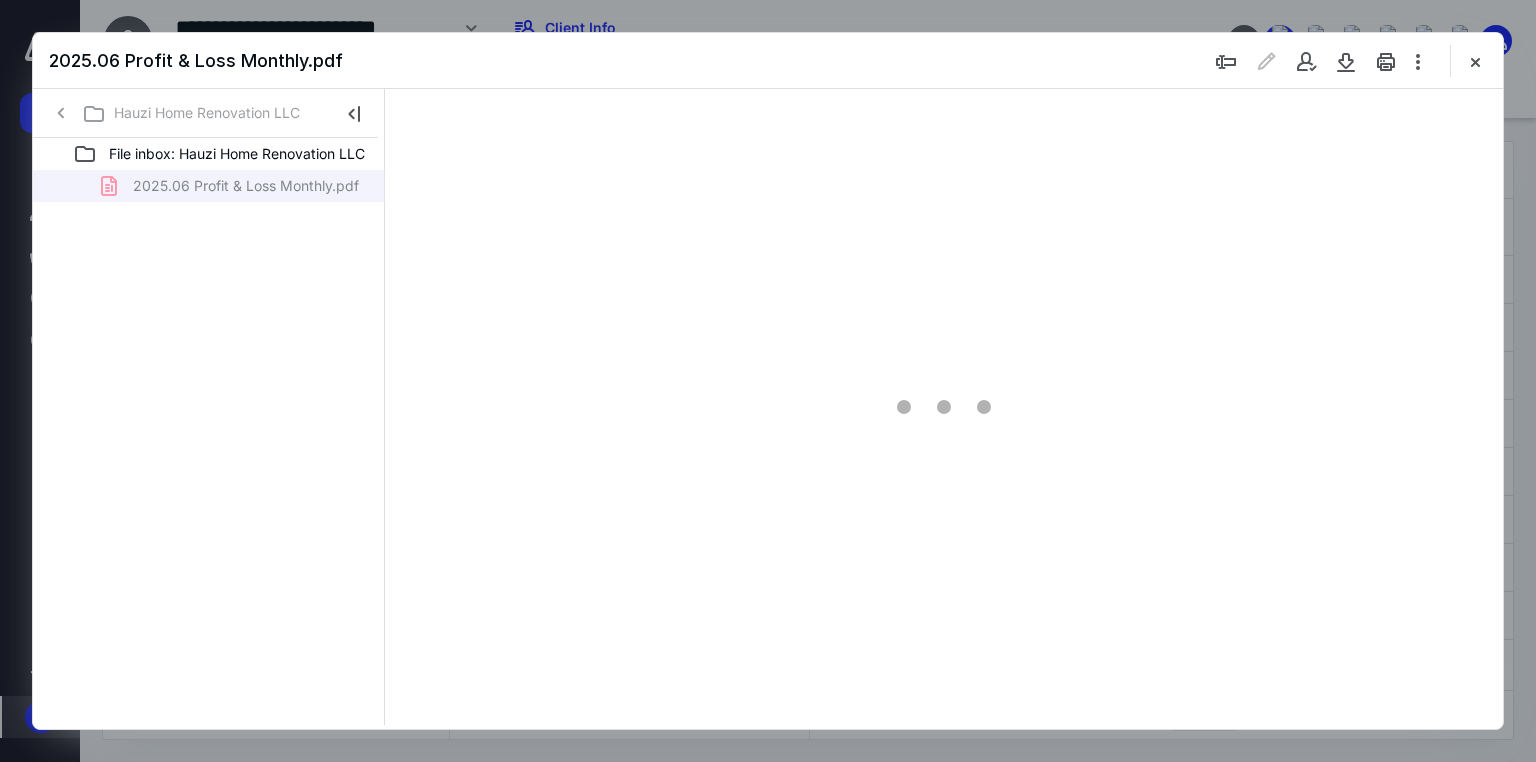 scroll, scrollTop: 0, scrollLeft: 0, axis: both 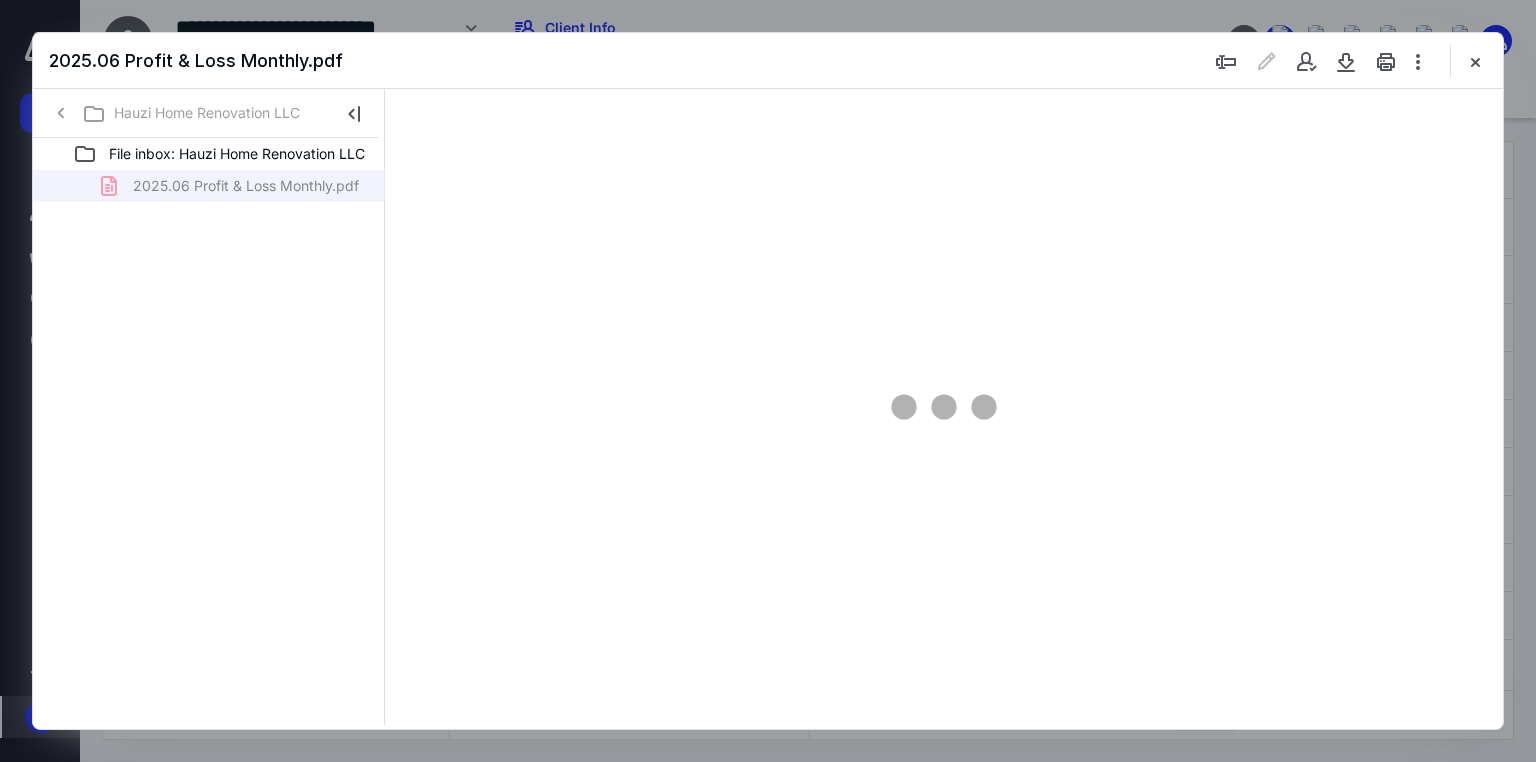 type on "179" 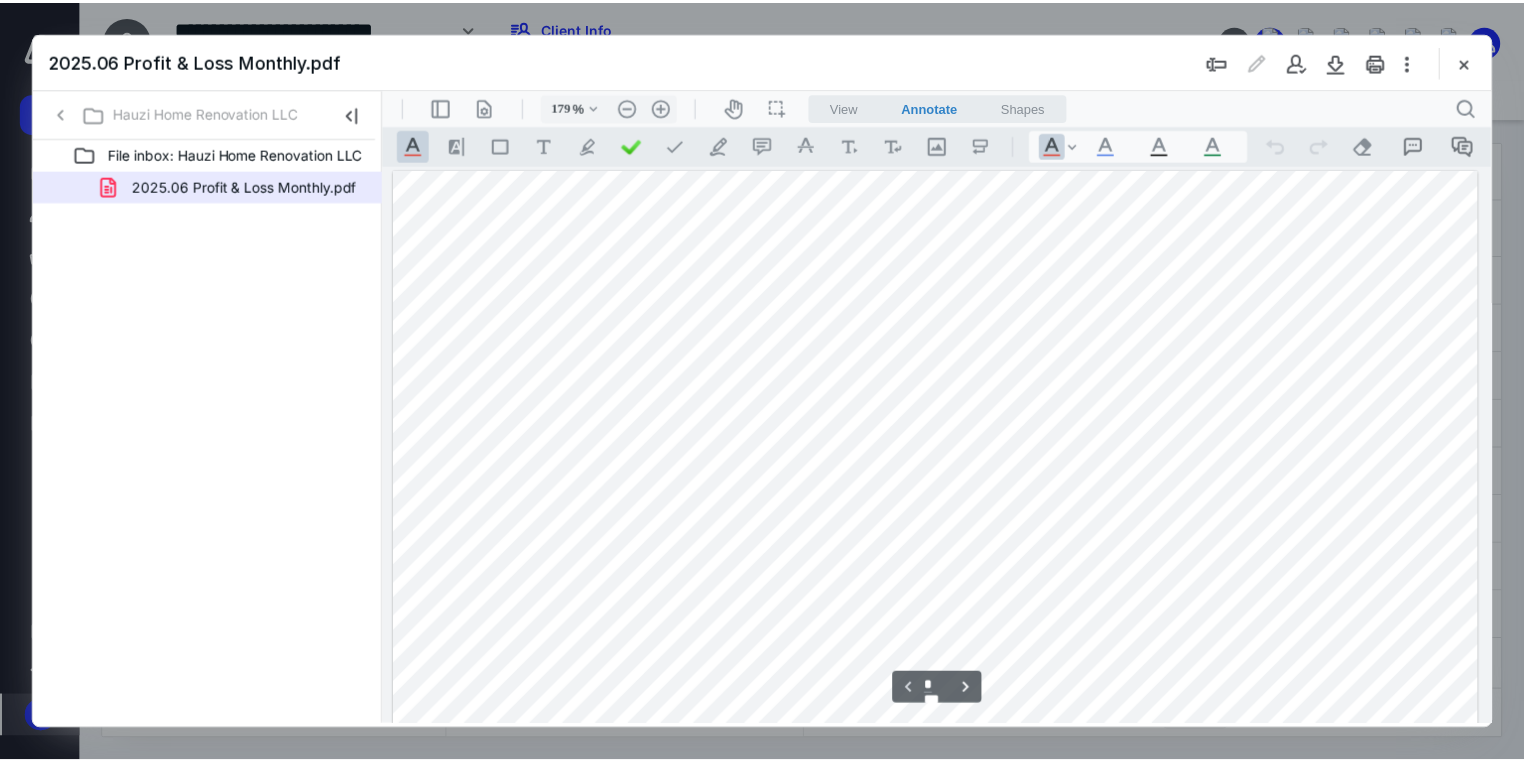 scroll, scrollTop: 0, scrollLeft: 0, axis: both 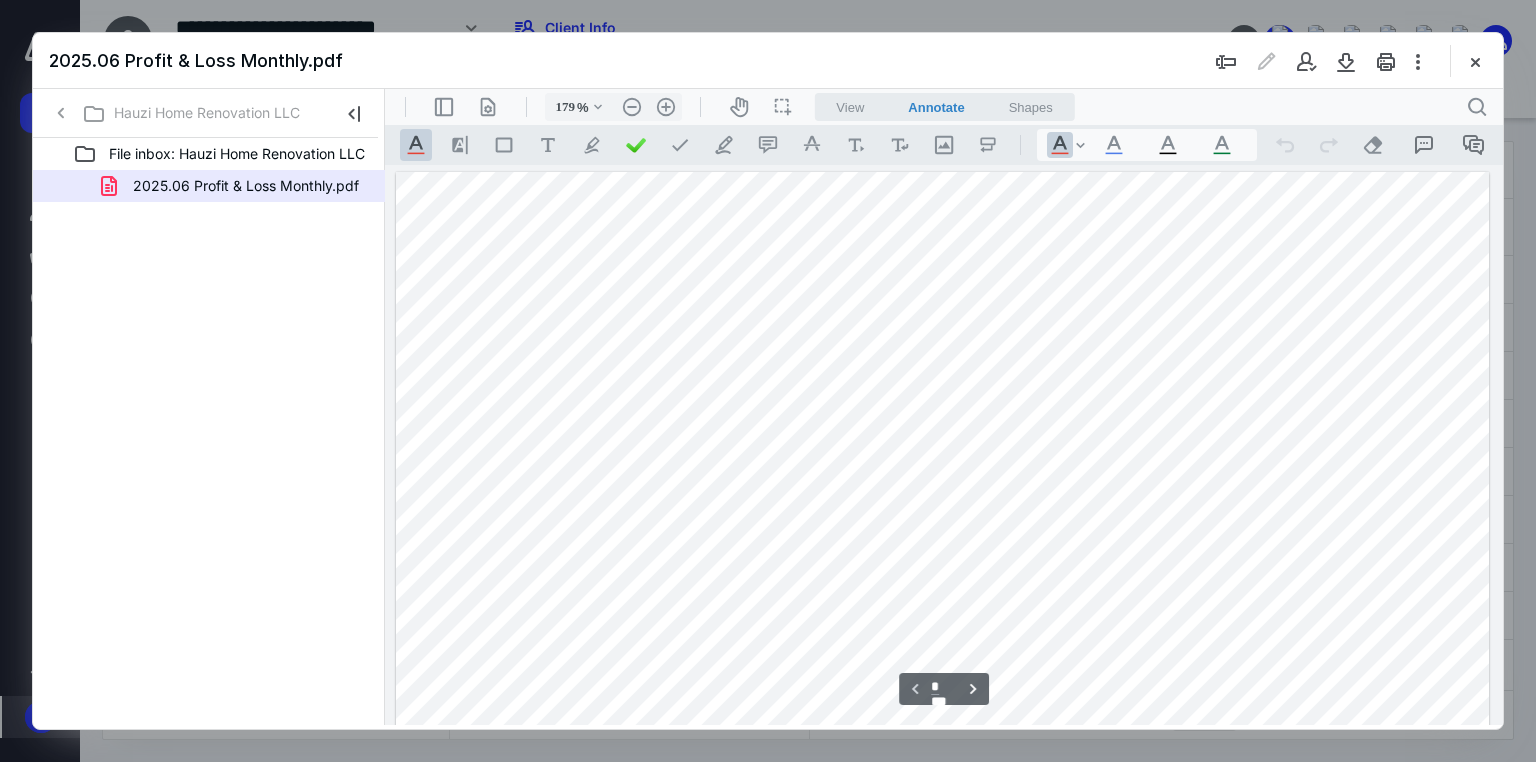 click at bounding box center [1475, 61] 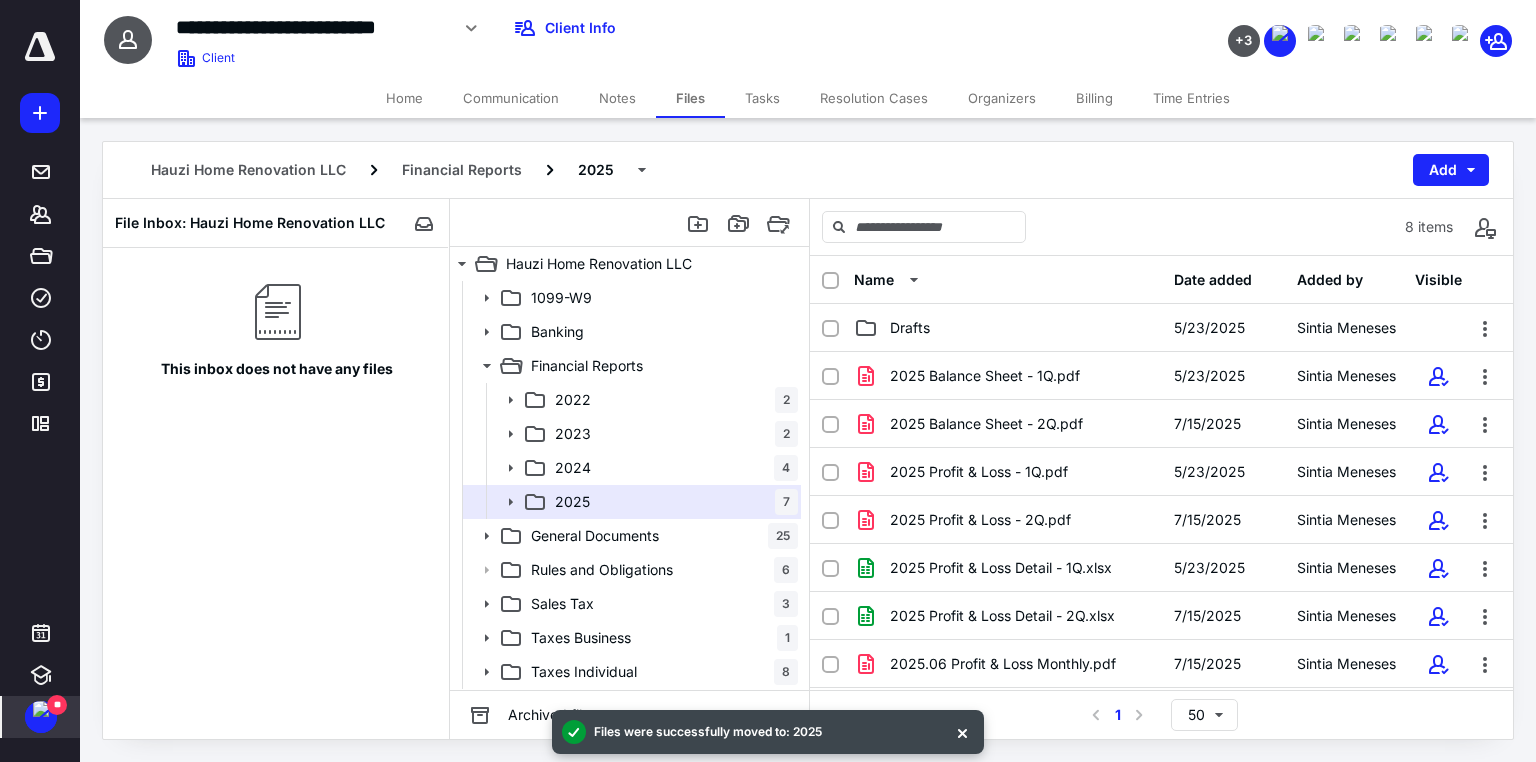 click on "Tasks" at bounding box center (762, 98) 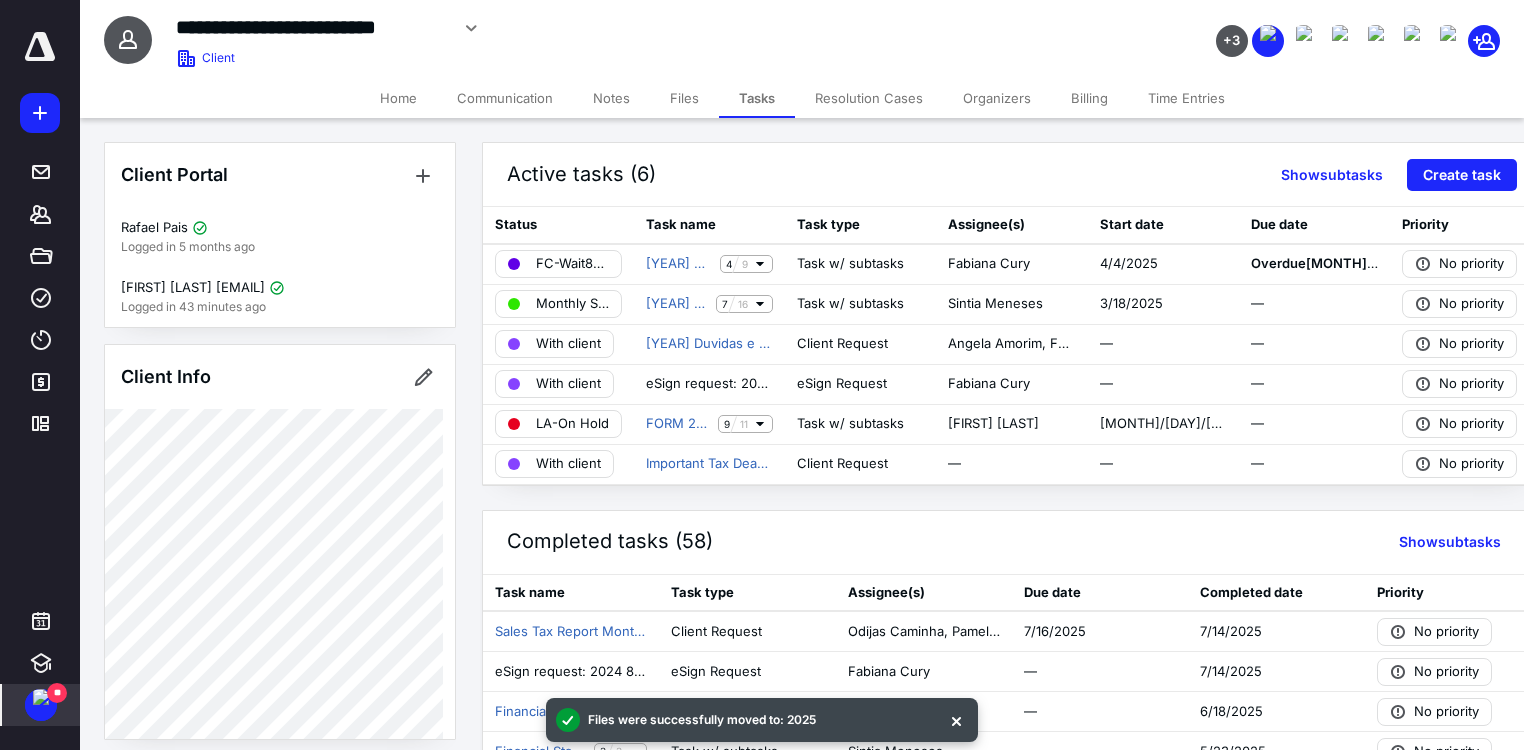 click at bounding box center (41, 697) 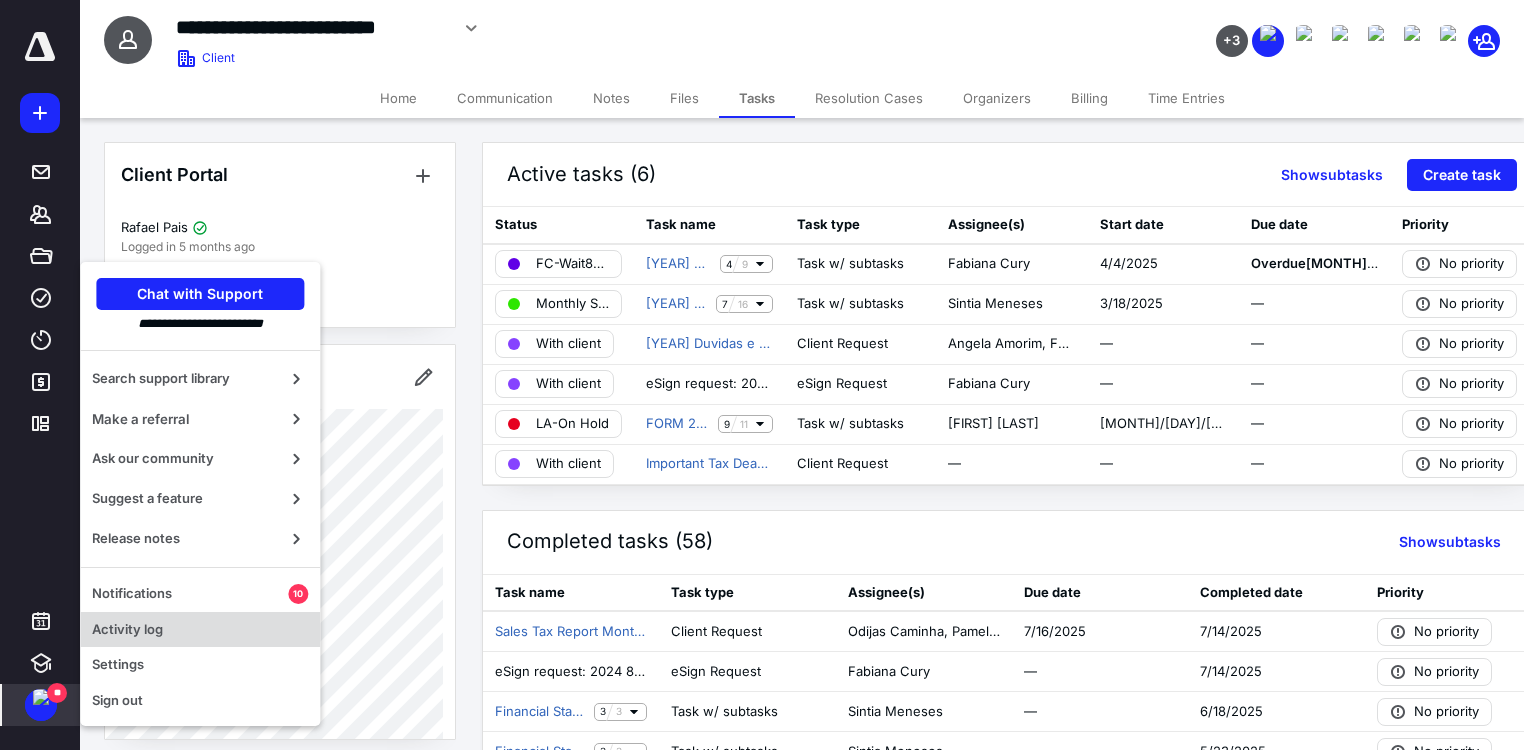click on "Activity log" at bounding box center (200, 630) 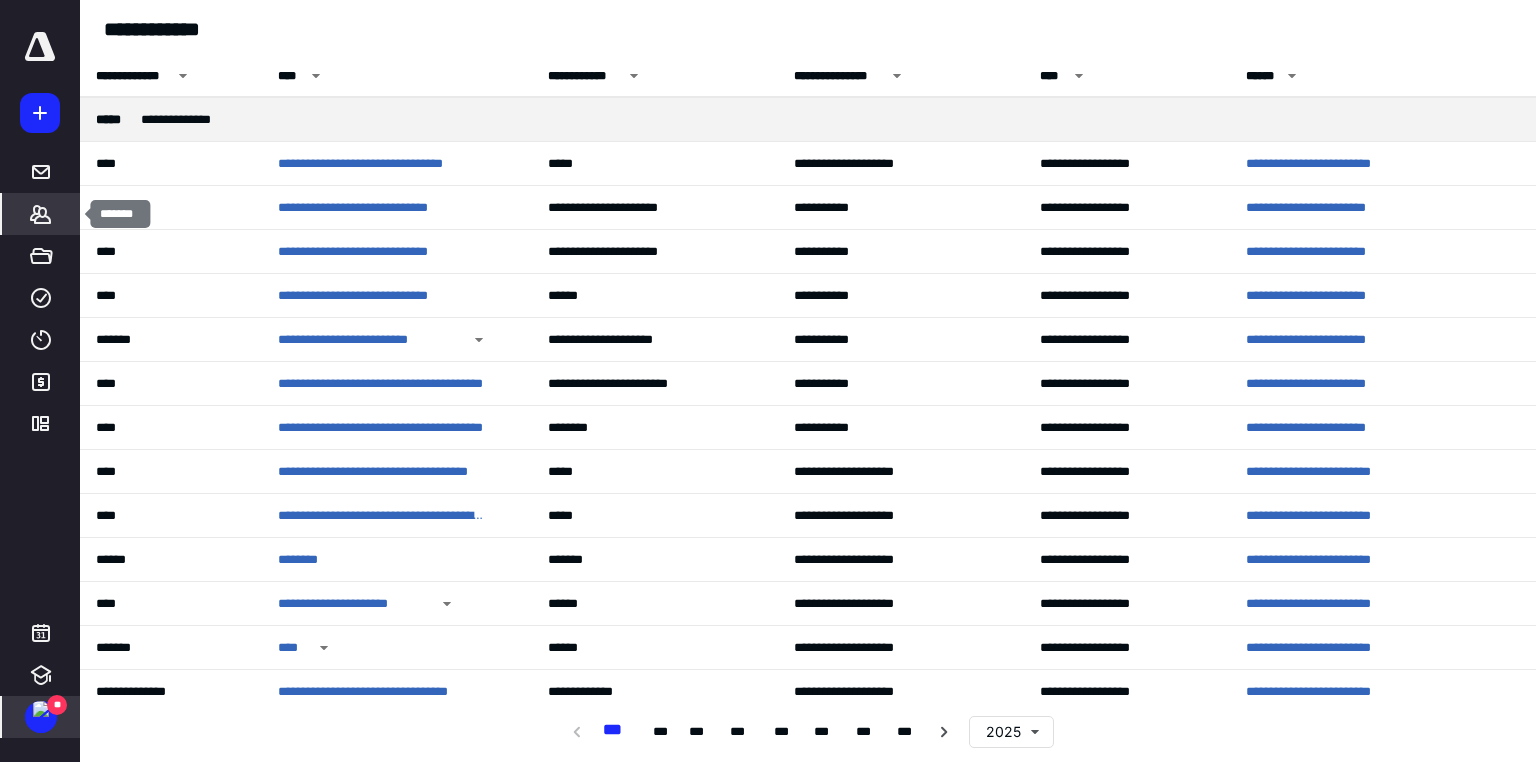 click 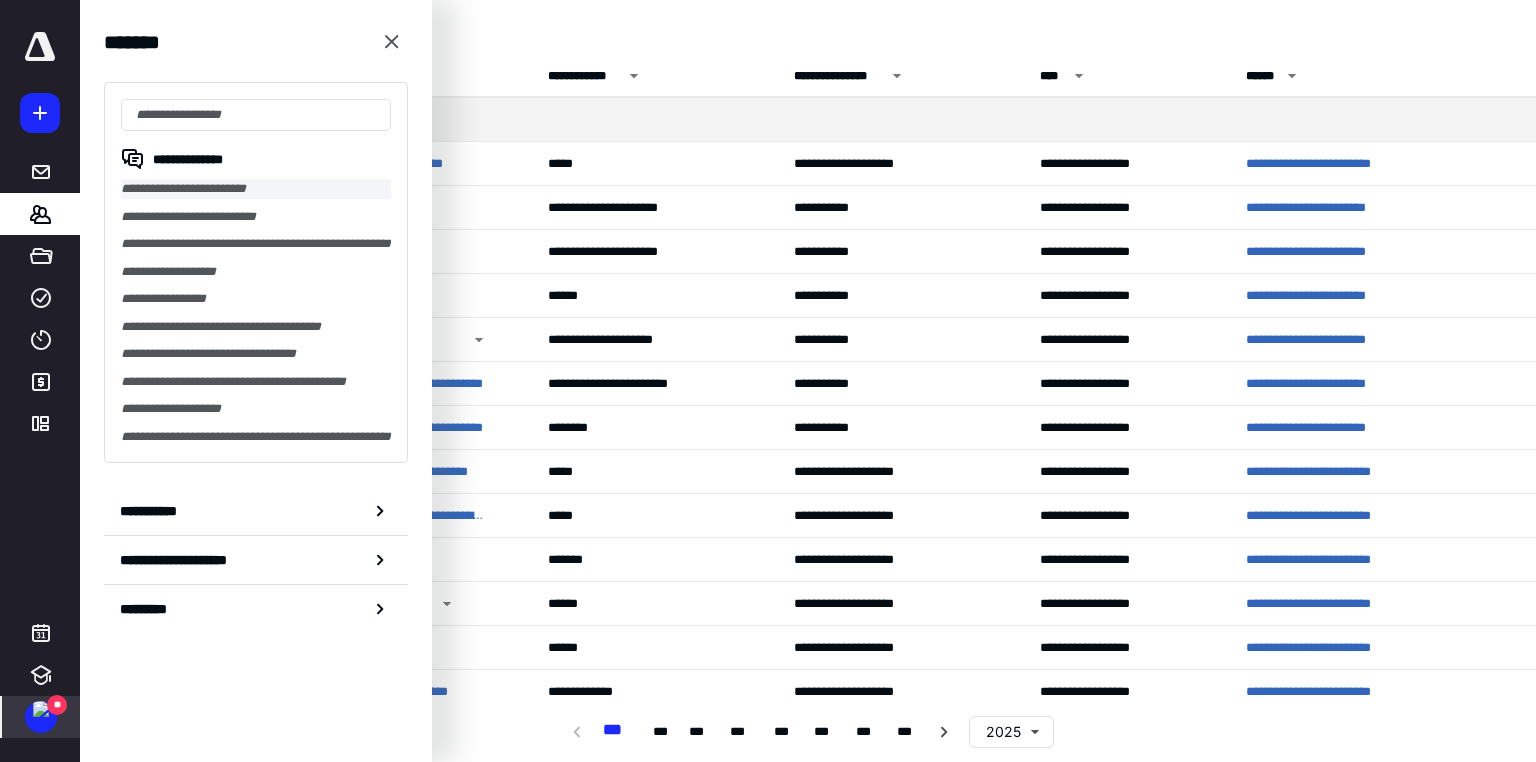 click on "**********" at bounding box center [256, 189] 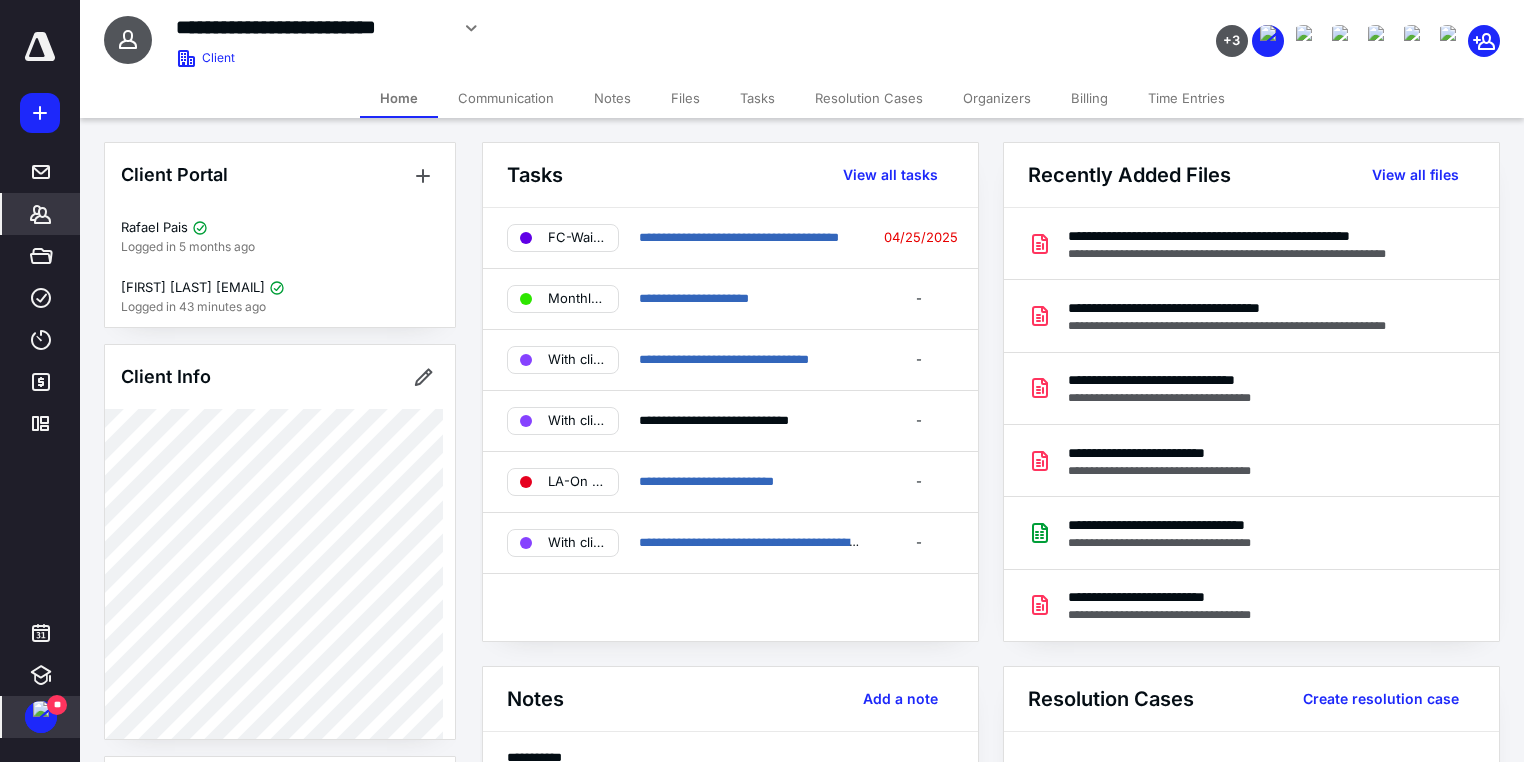 click on "Tasks" at bounding box center [757, 98] 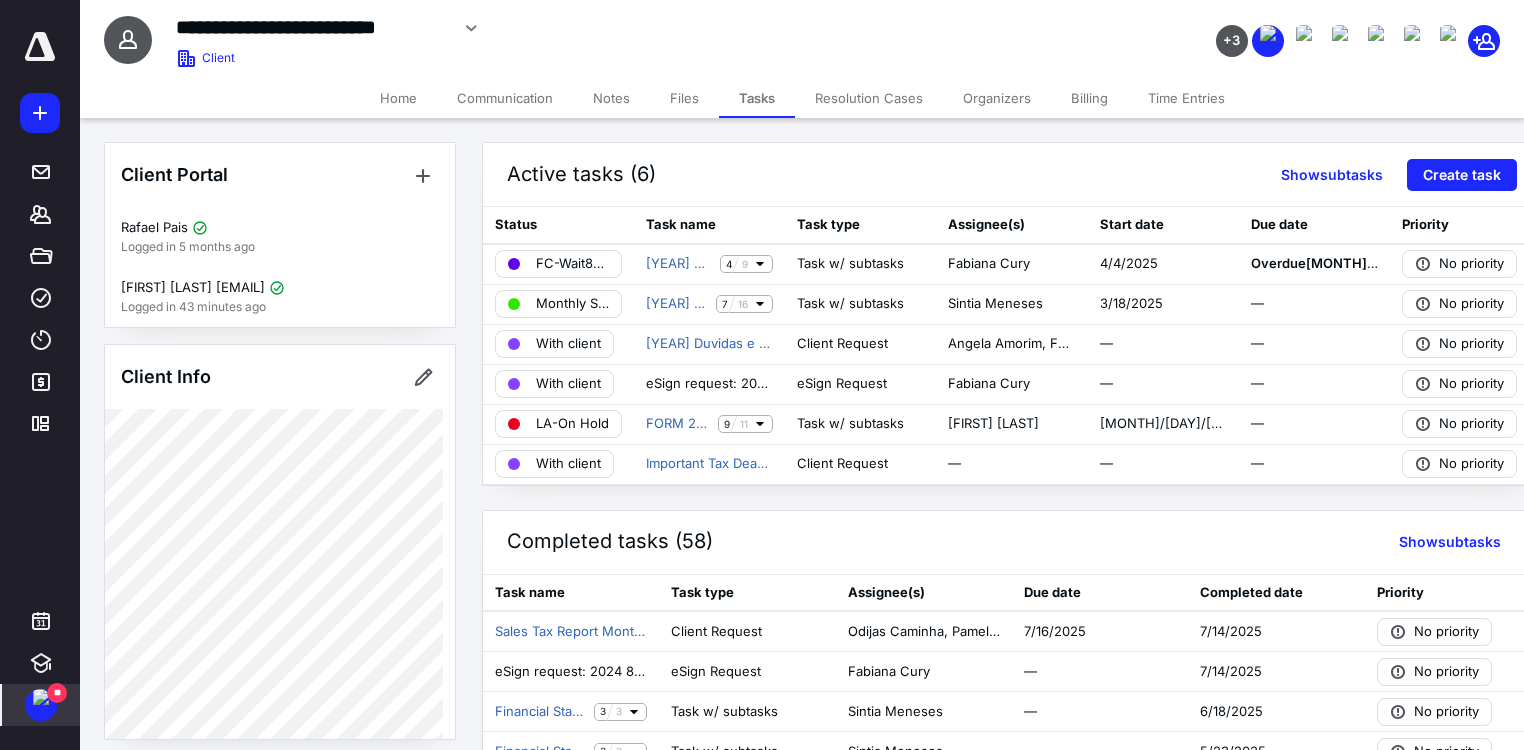 click on "Files" at bounding box center (684, 98) 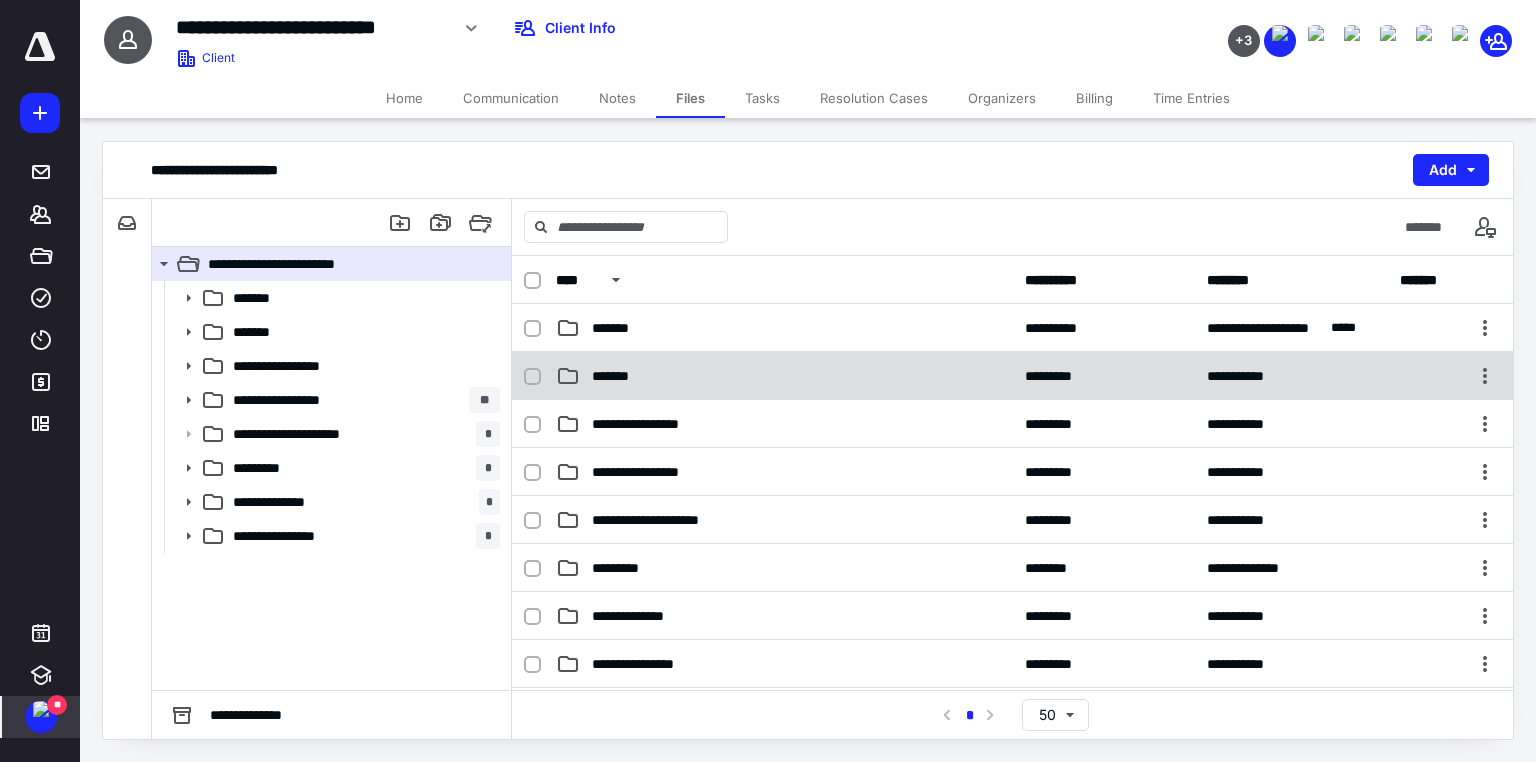 click on "*******" at bounding box center [784, 376] 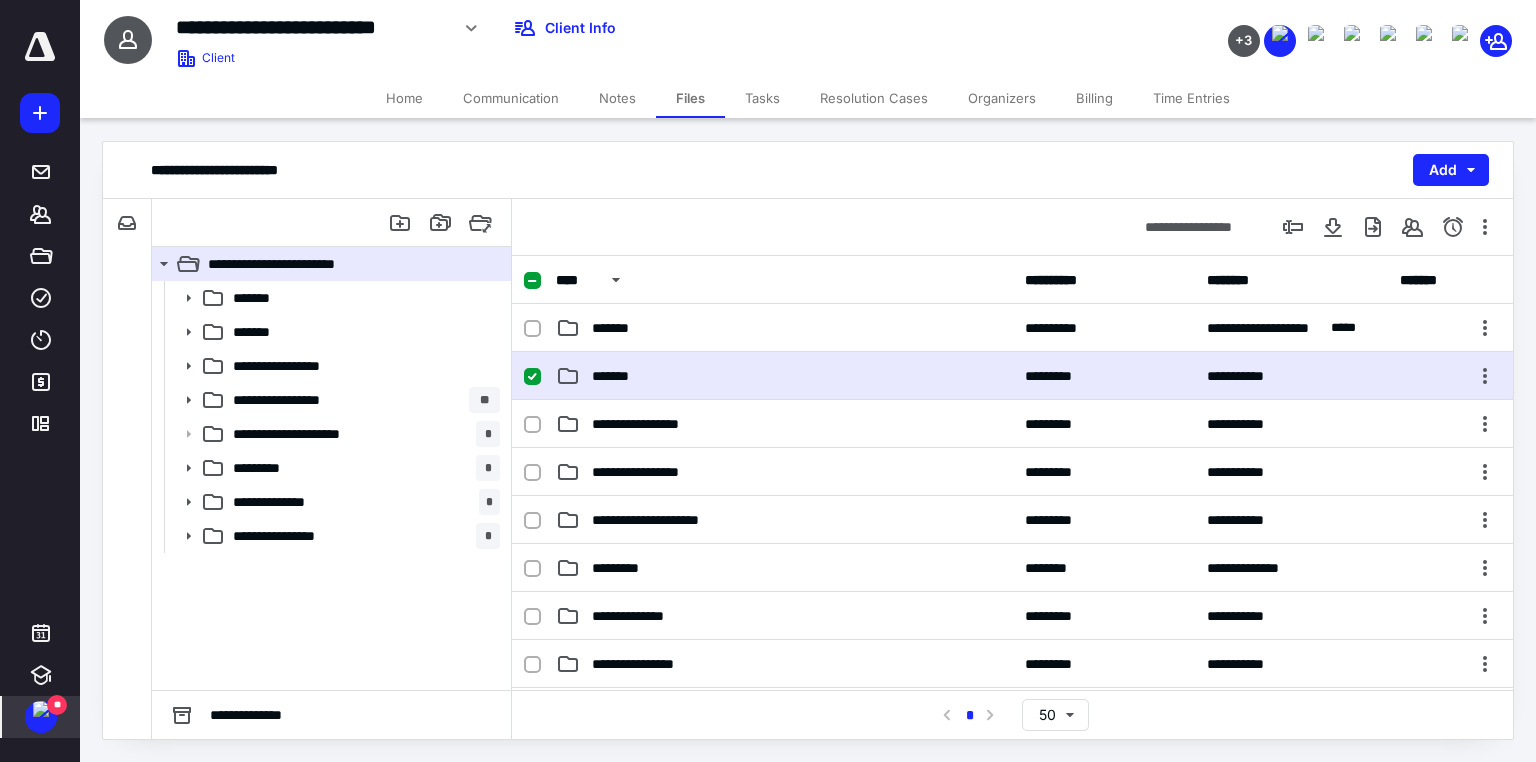 click on "*******" at bounding box center [784, 376] 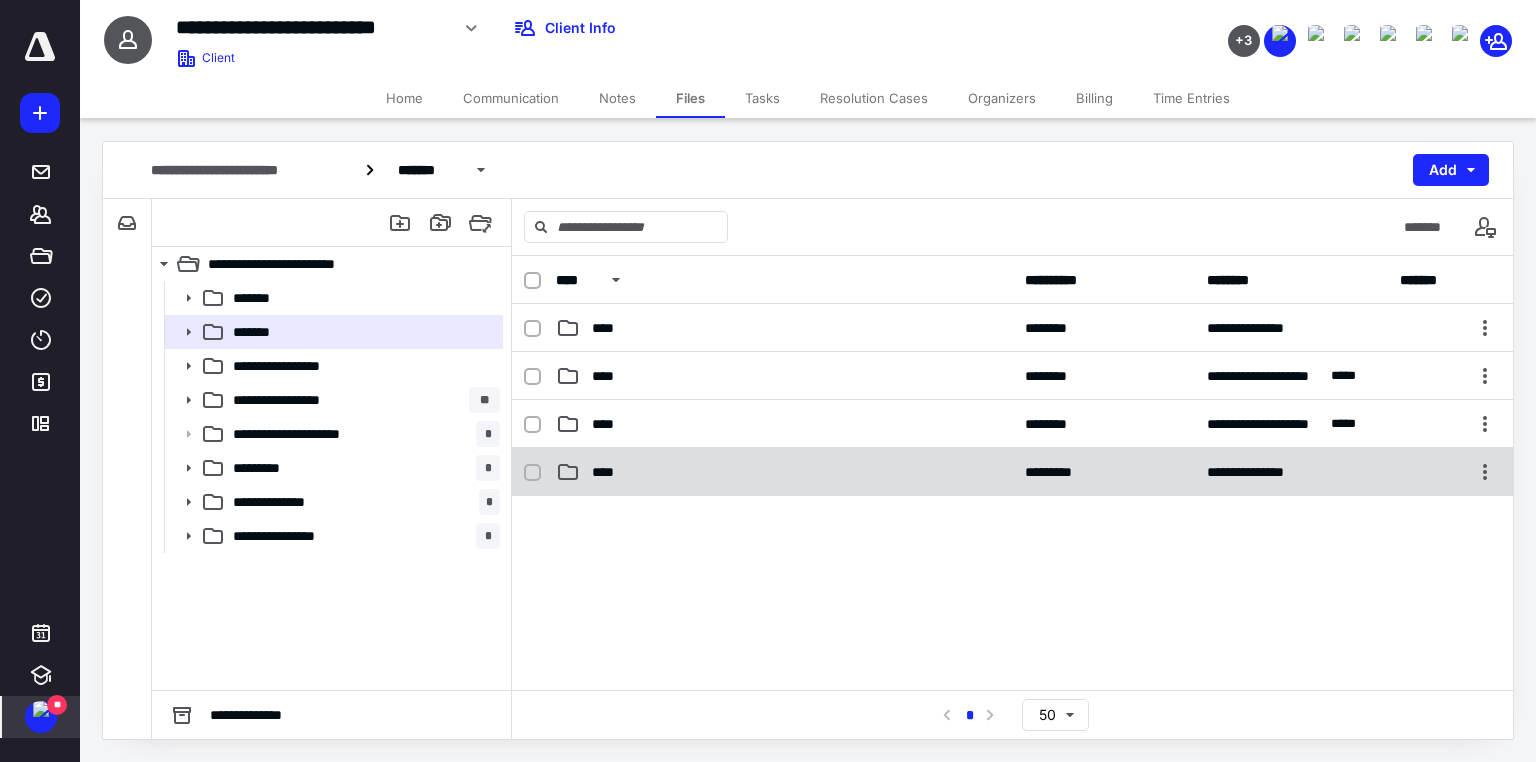 click on "****" at bounding box center (784, 472) 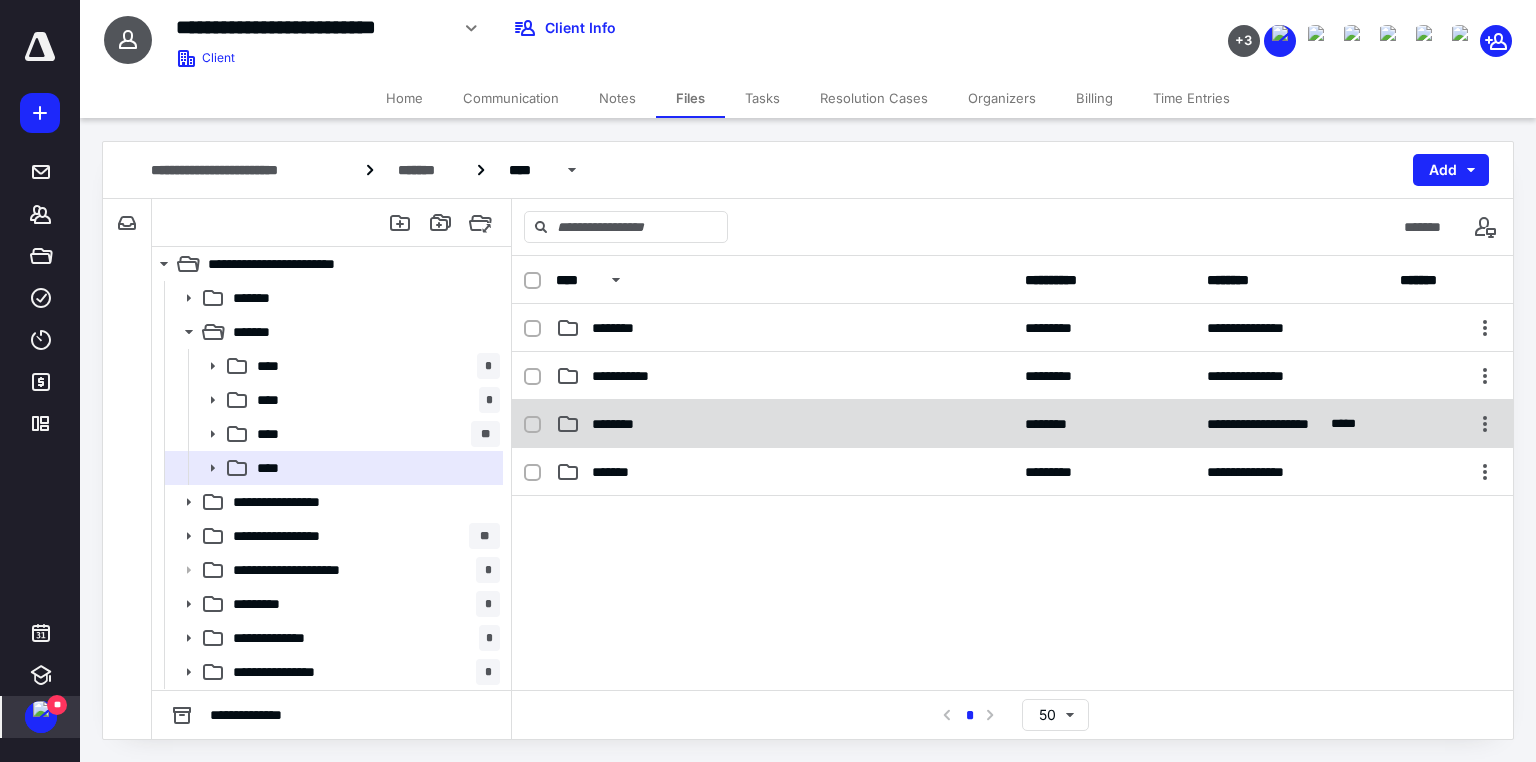 click on "********" at bounding box center (784, 424) 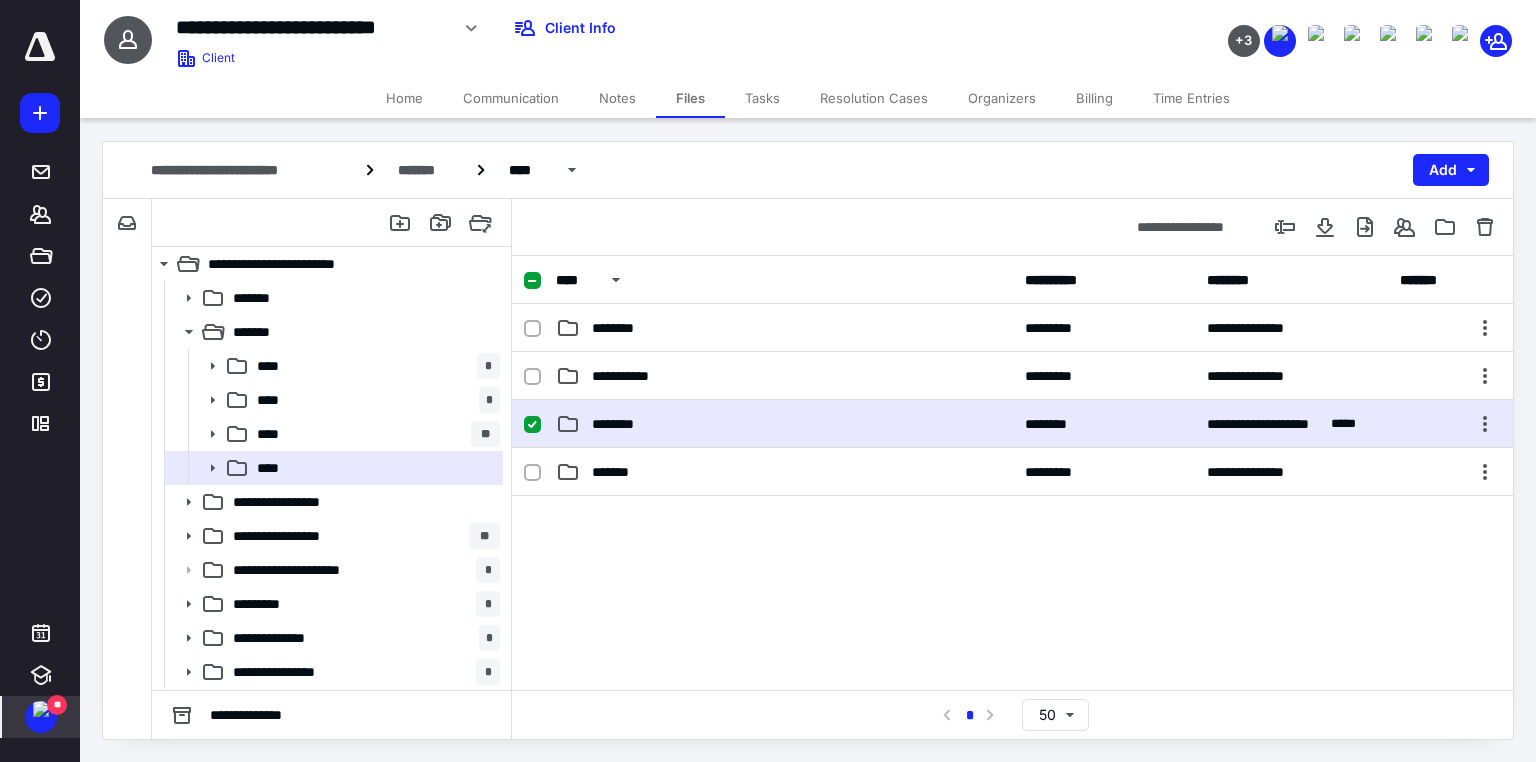click on "********" at bounding box center [784, 424] 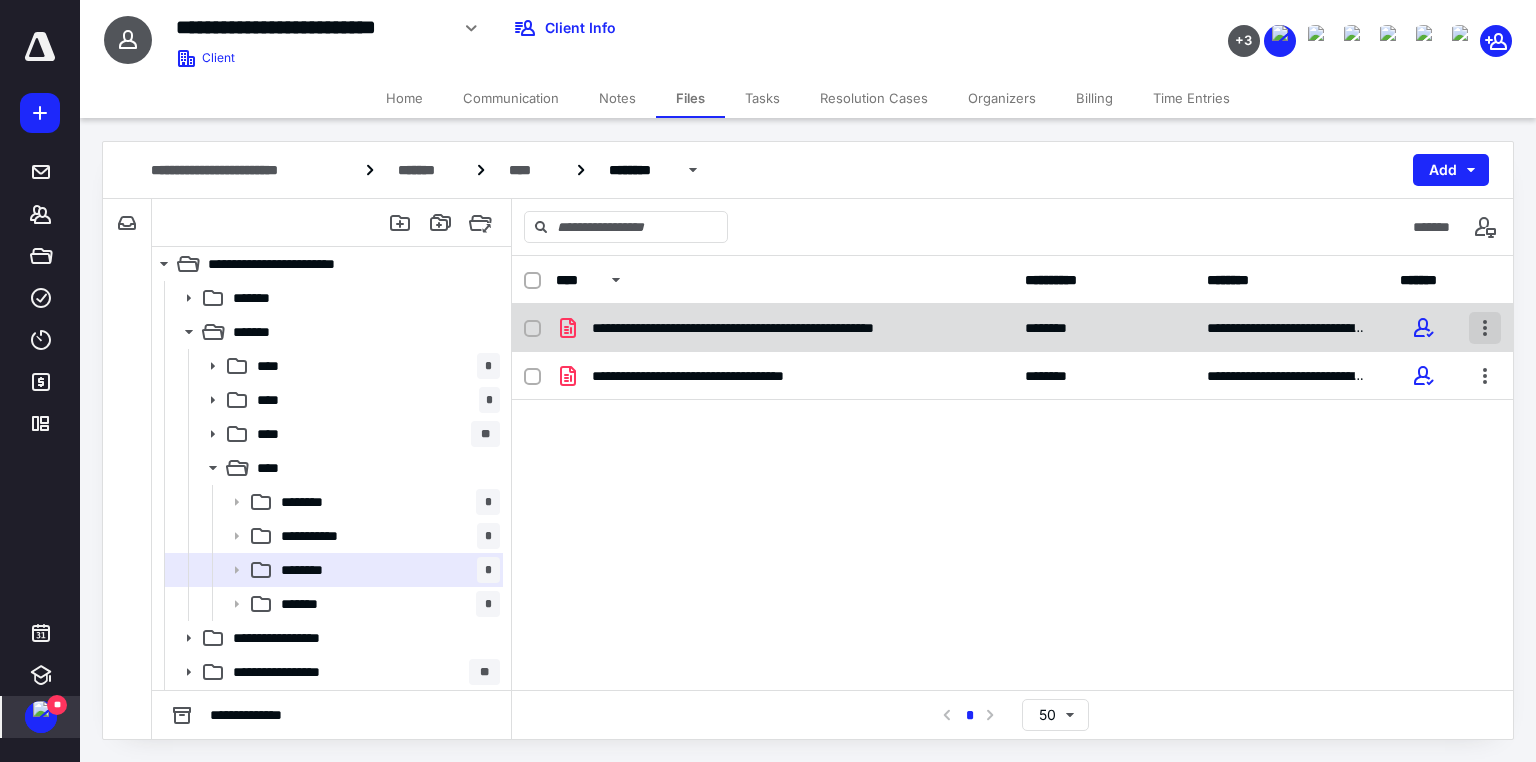 click at bounding box center (1485, 328) 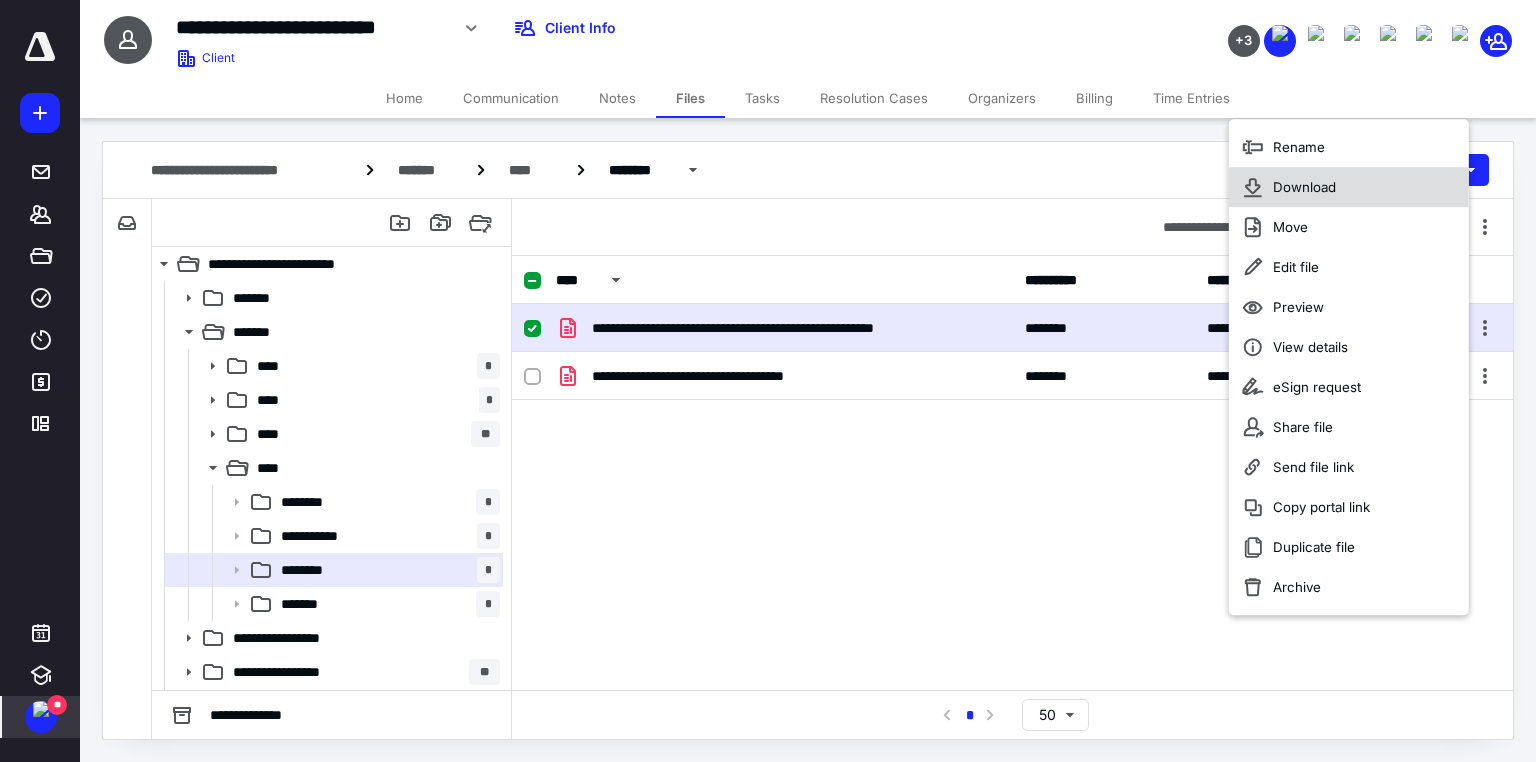 click on "Download" at bounding box center (1304, 187) 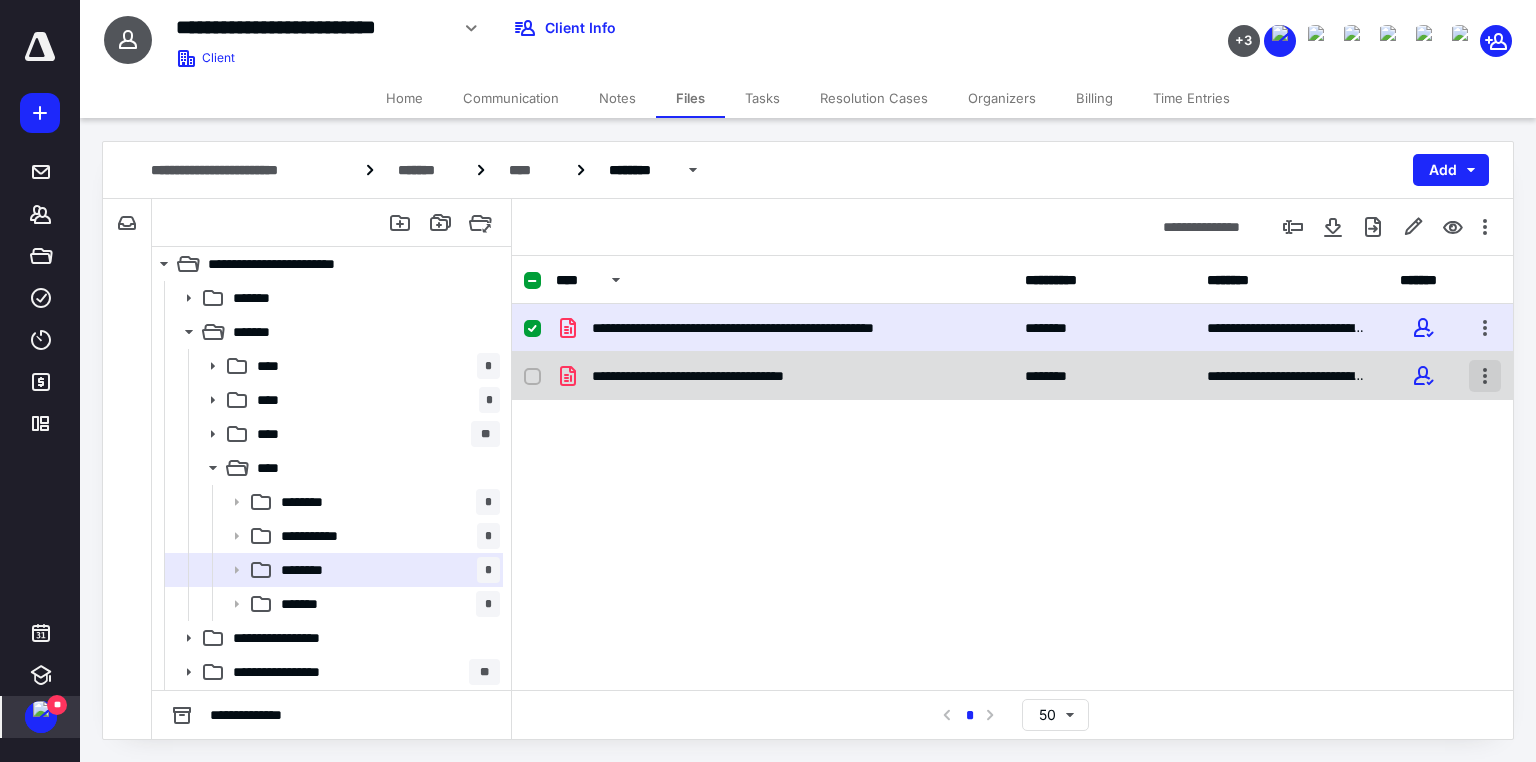 click at bounding box center [1485, 376] 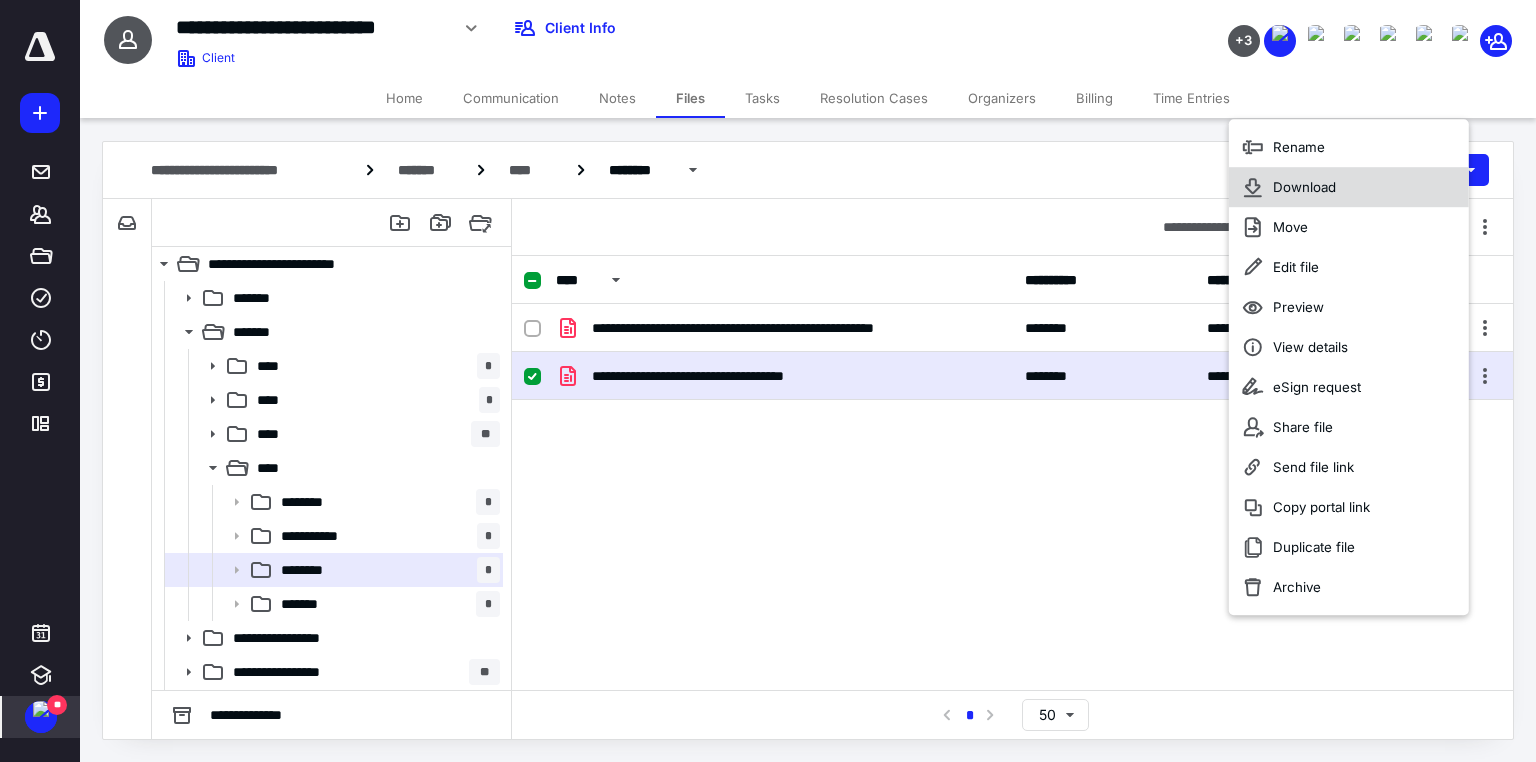 click on "Download" at bounding box center [1304, 187] 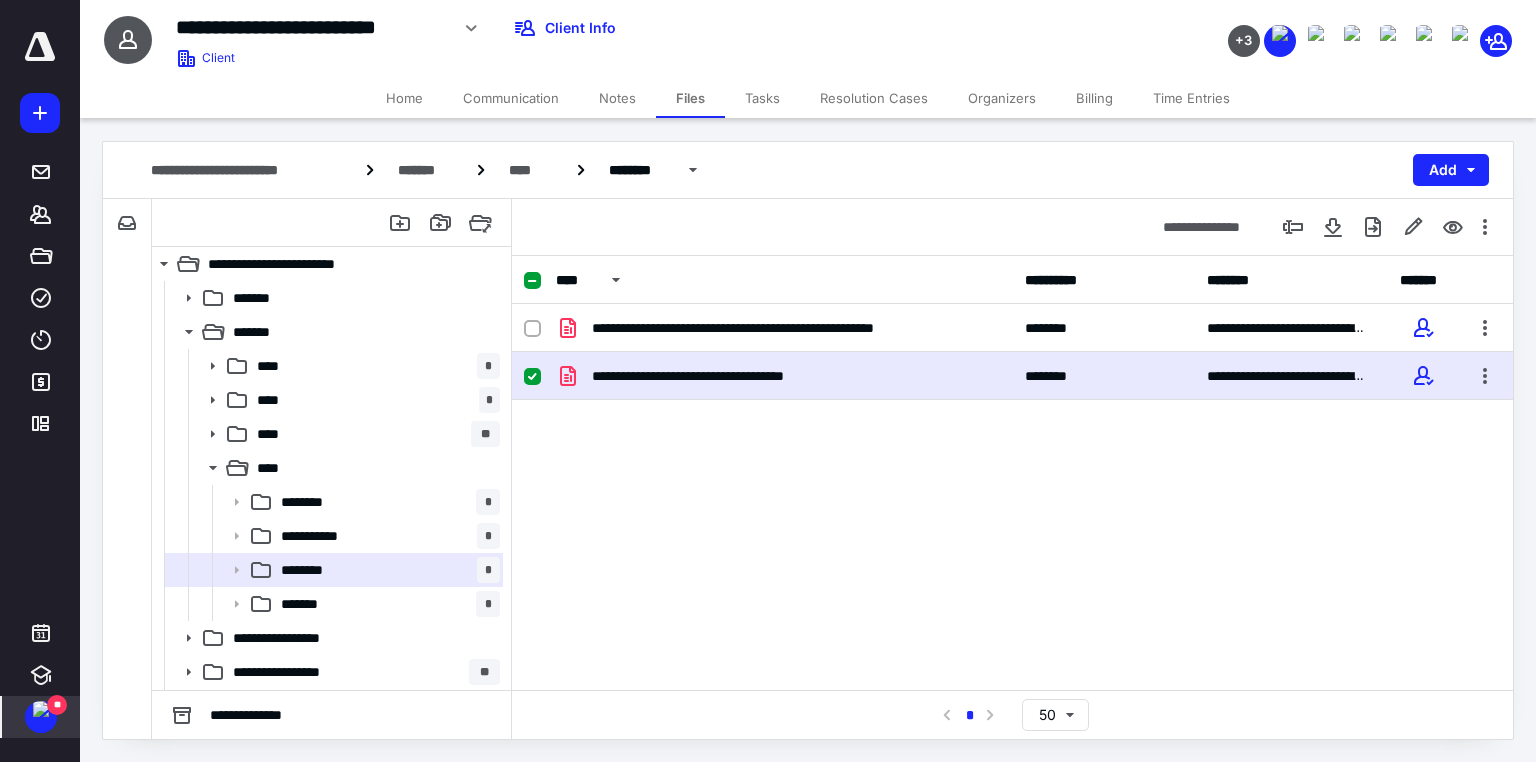 click at bounding box center (41, 709) 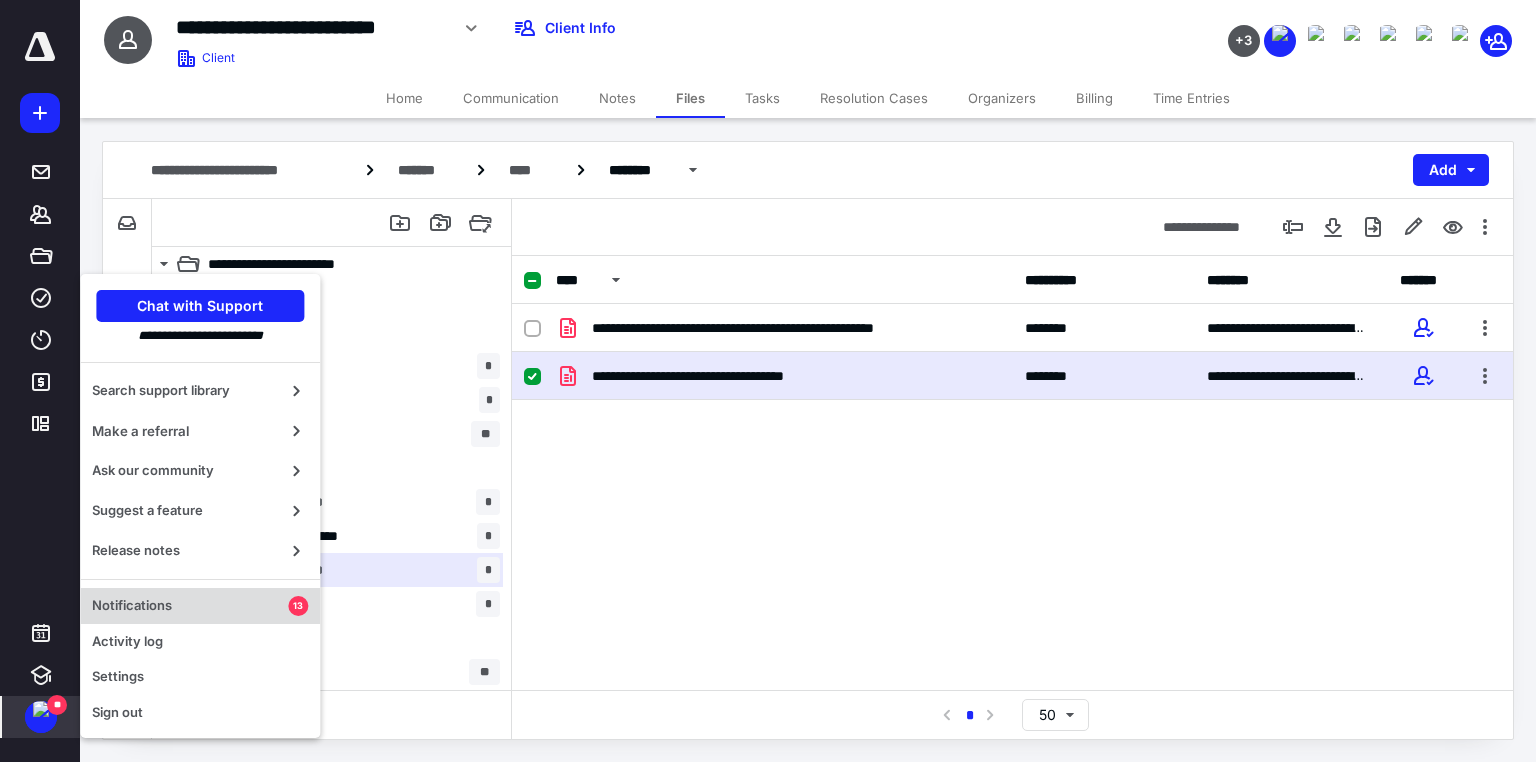 click on "Notifications" at bounding box center (190, 606) 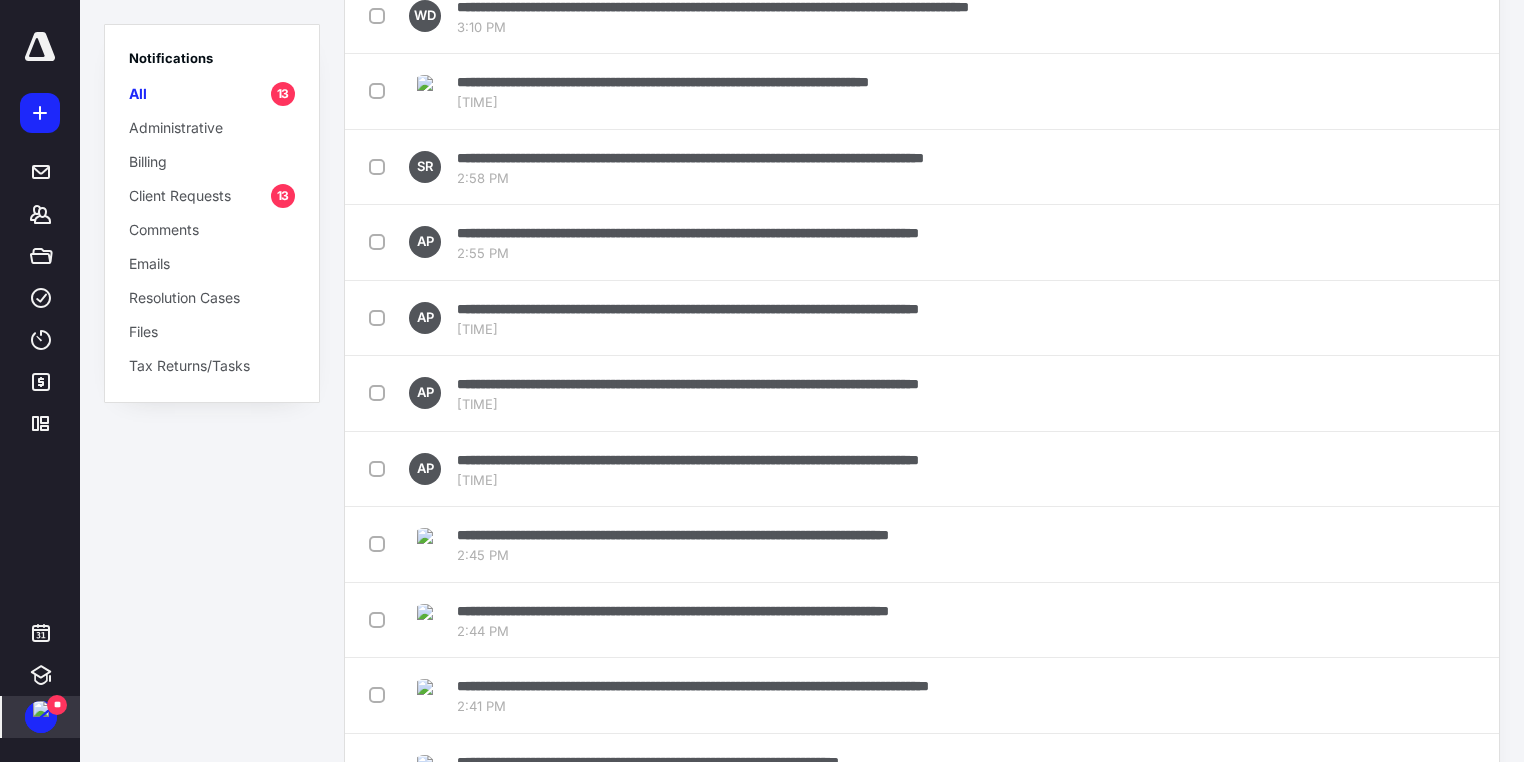 scroll, scrollTop: 356, scrollLeft: 0, axis: vertical 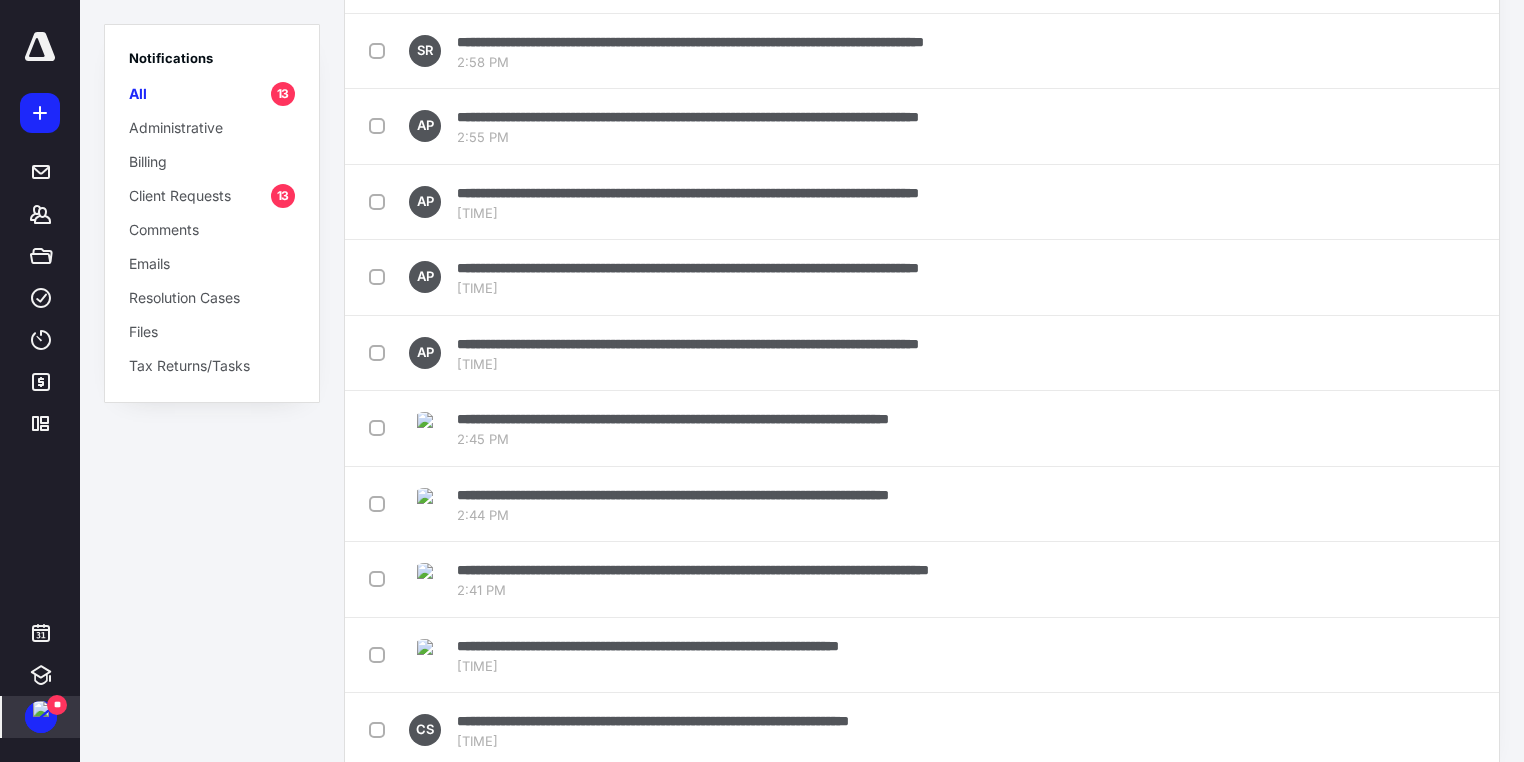 click at bounding box center [41, 709] 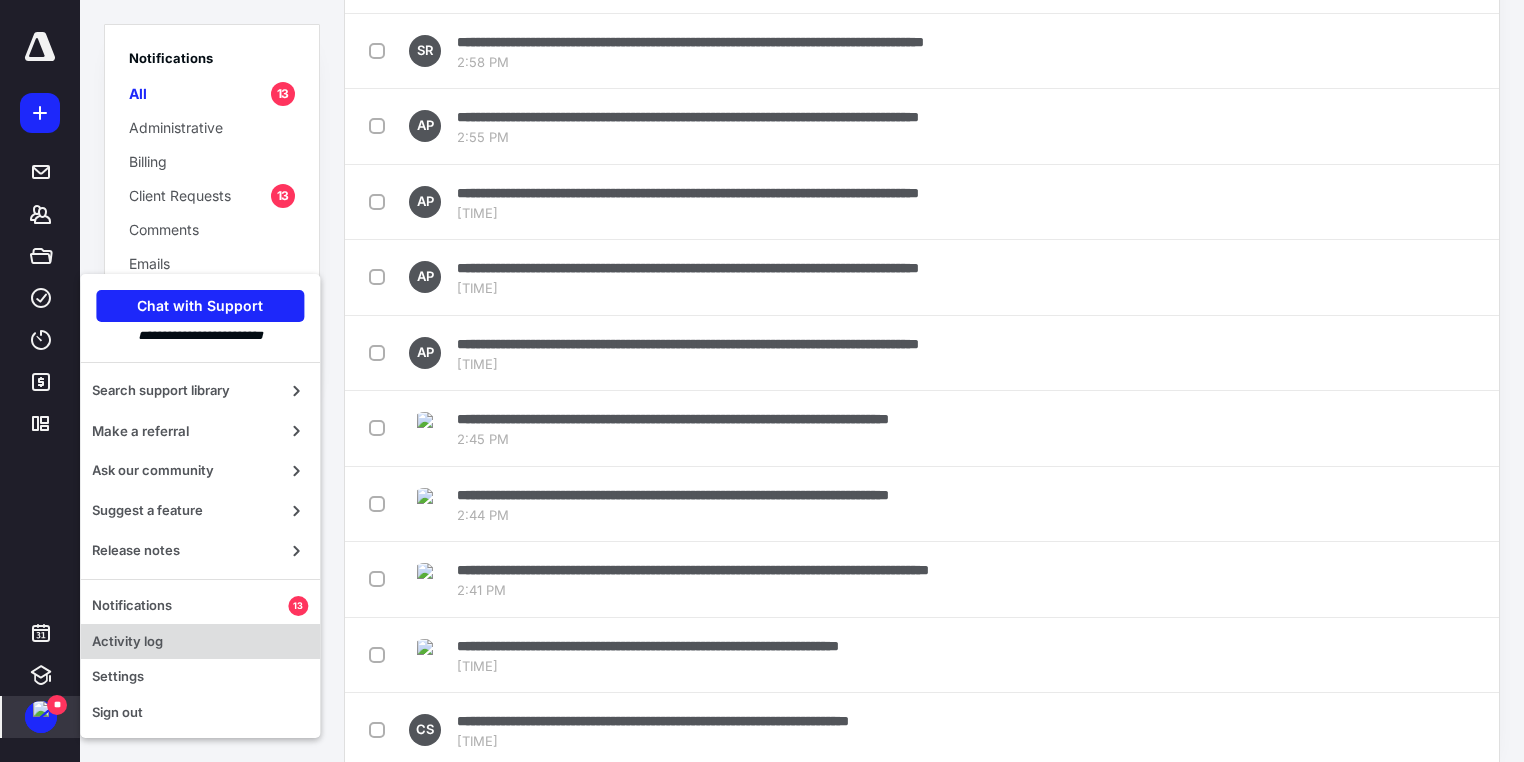 click on "Activity log" at bounding box center (200, 642) 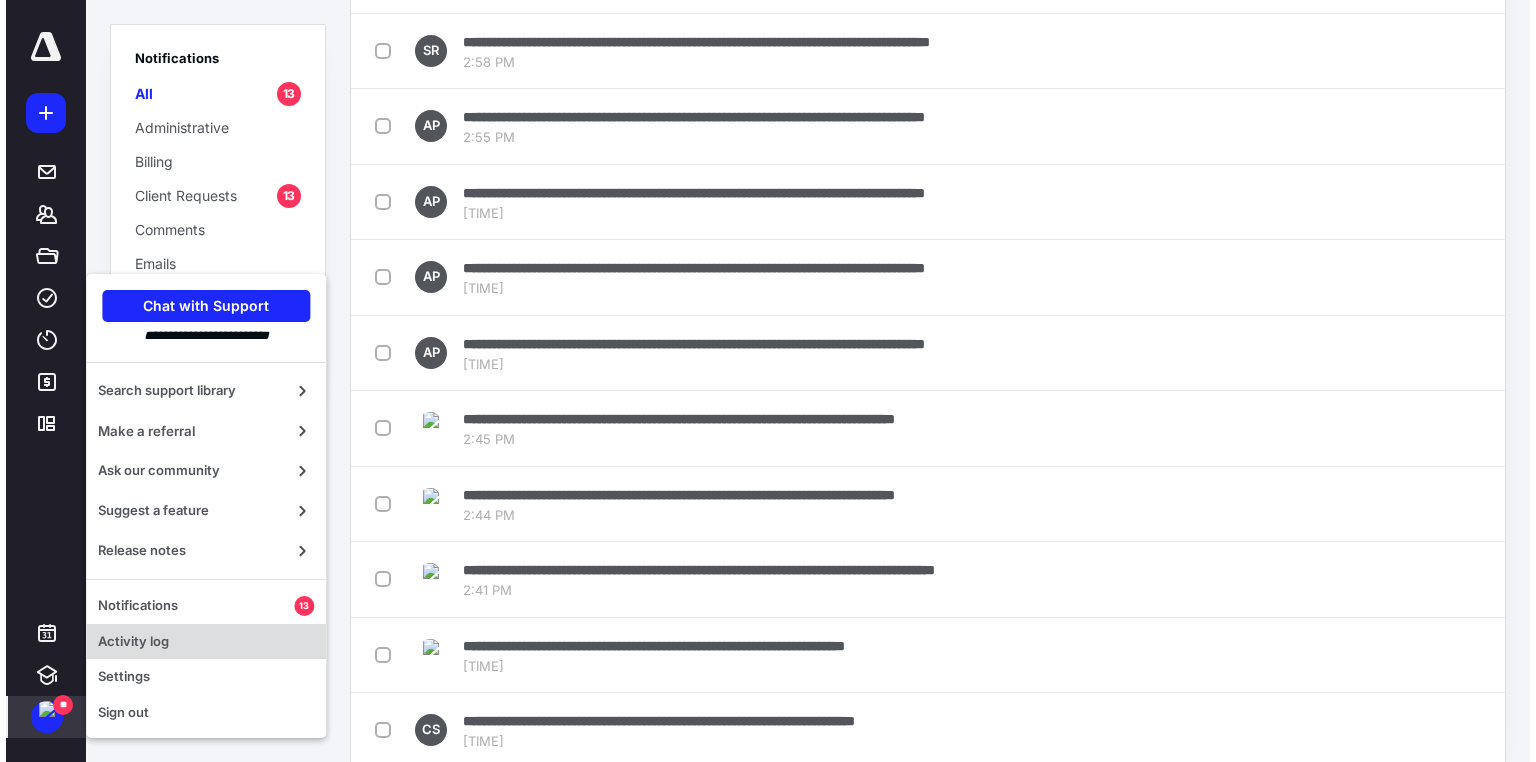 scroll, scrollTop: 0, scrollLeft: 0, axis: both 